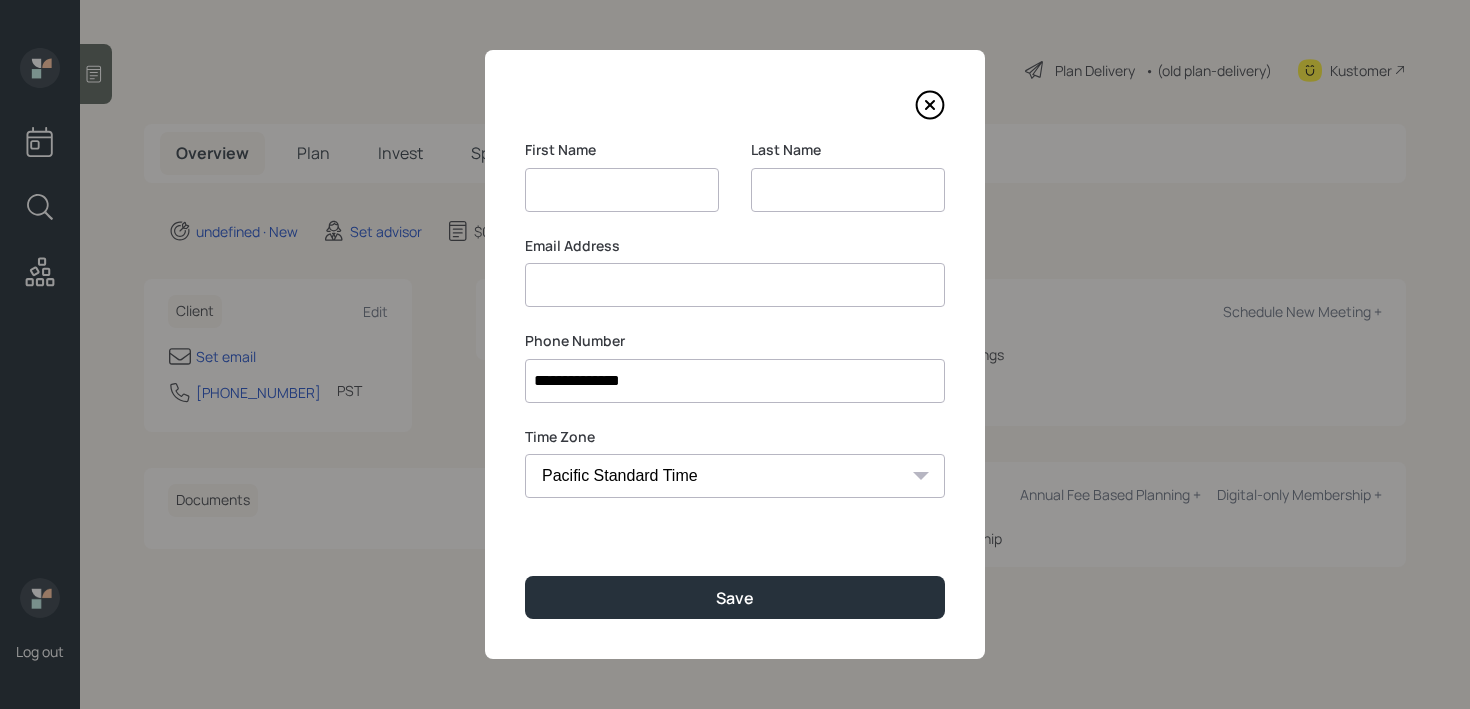 select on "America/Los_Angeles" 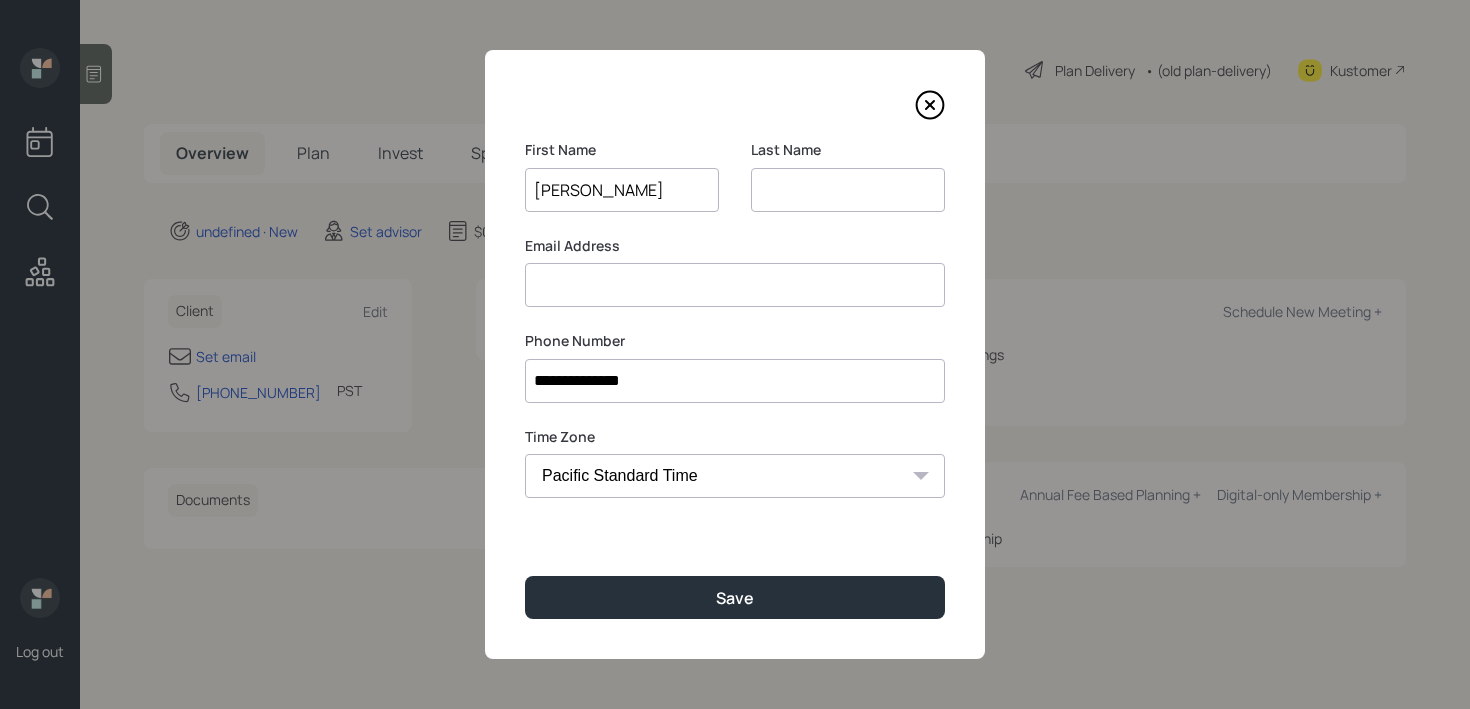 type on "[PERSON_NAME]" 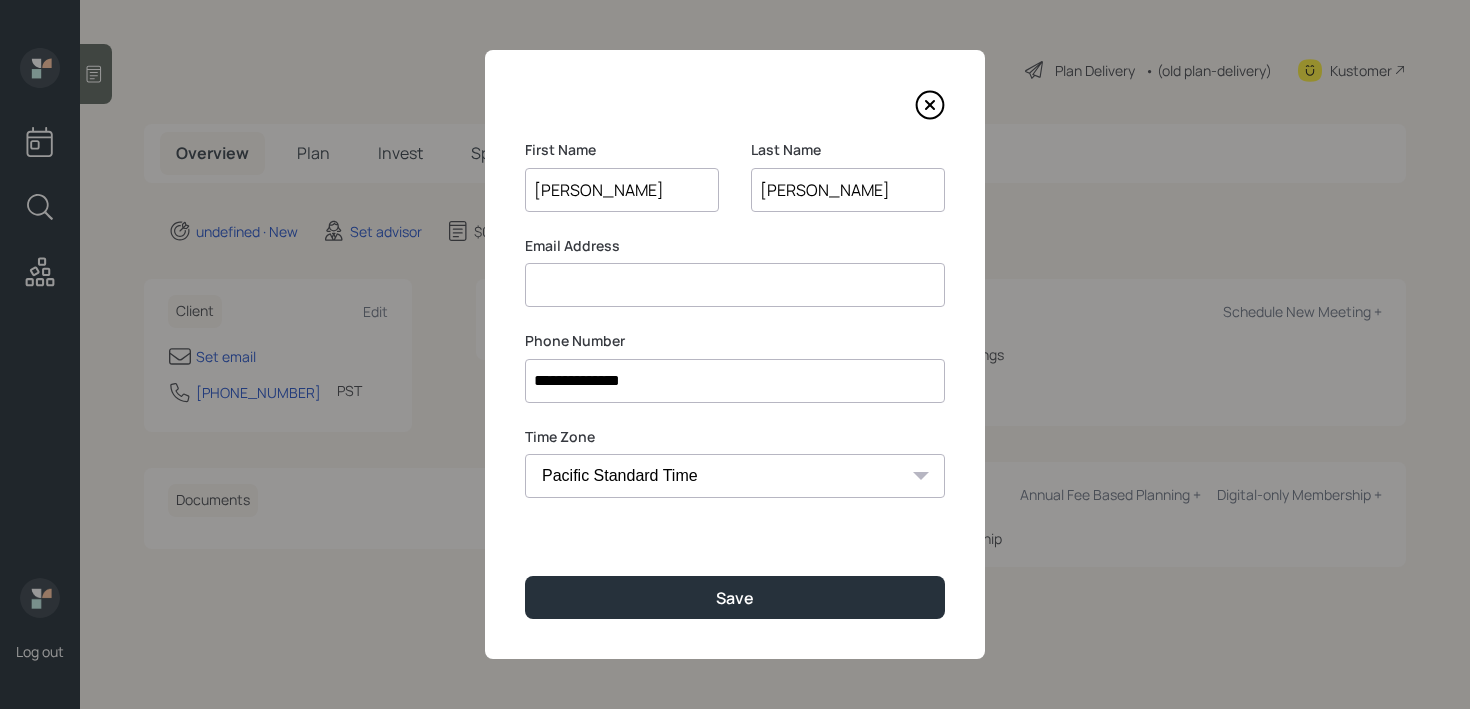 type on "[PERSON_NAME]" 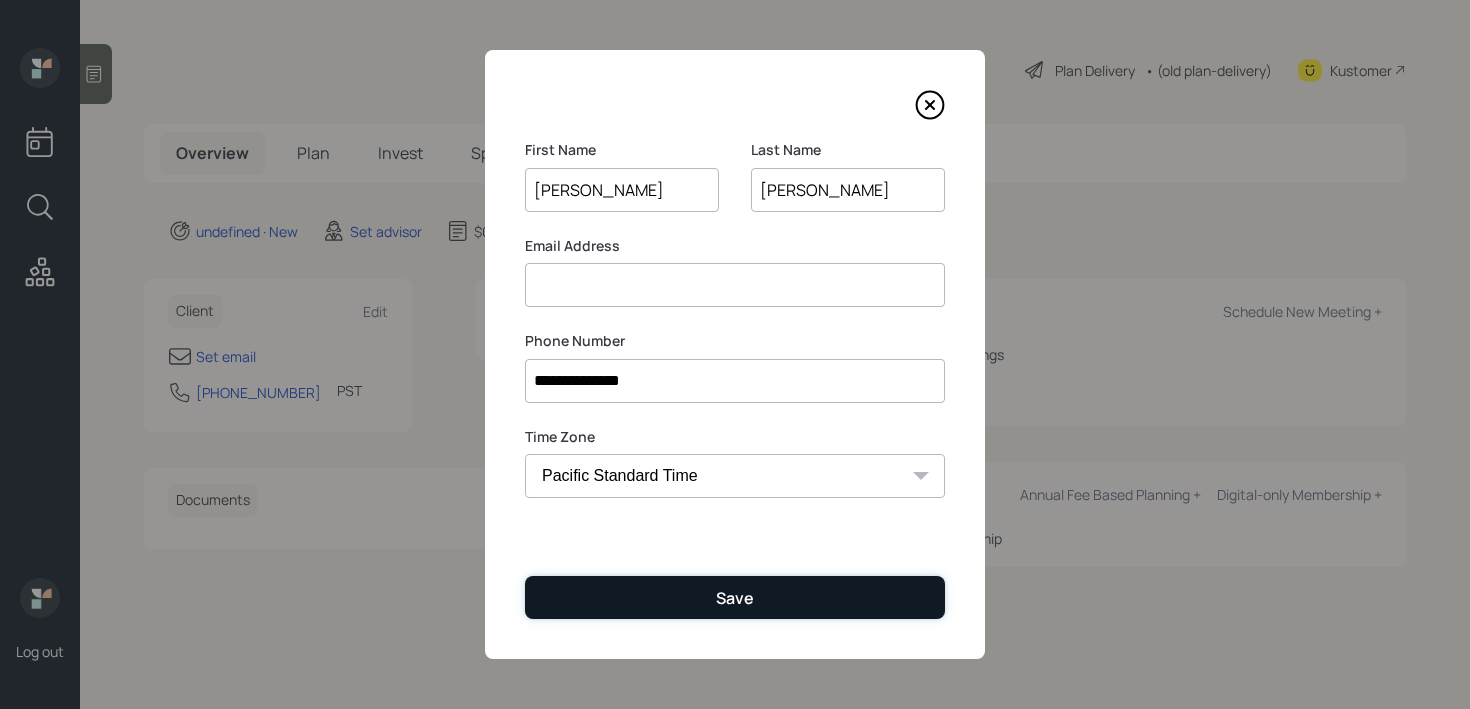 click on "Save" at bounding box center (735, 597) 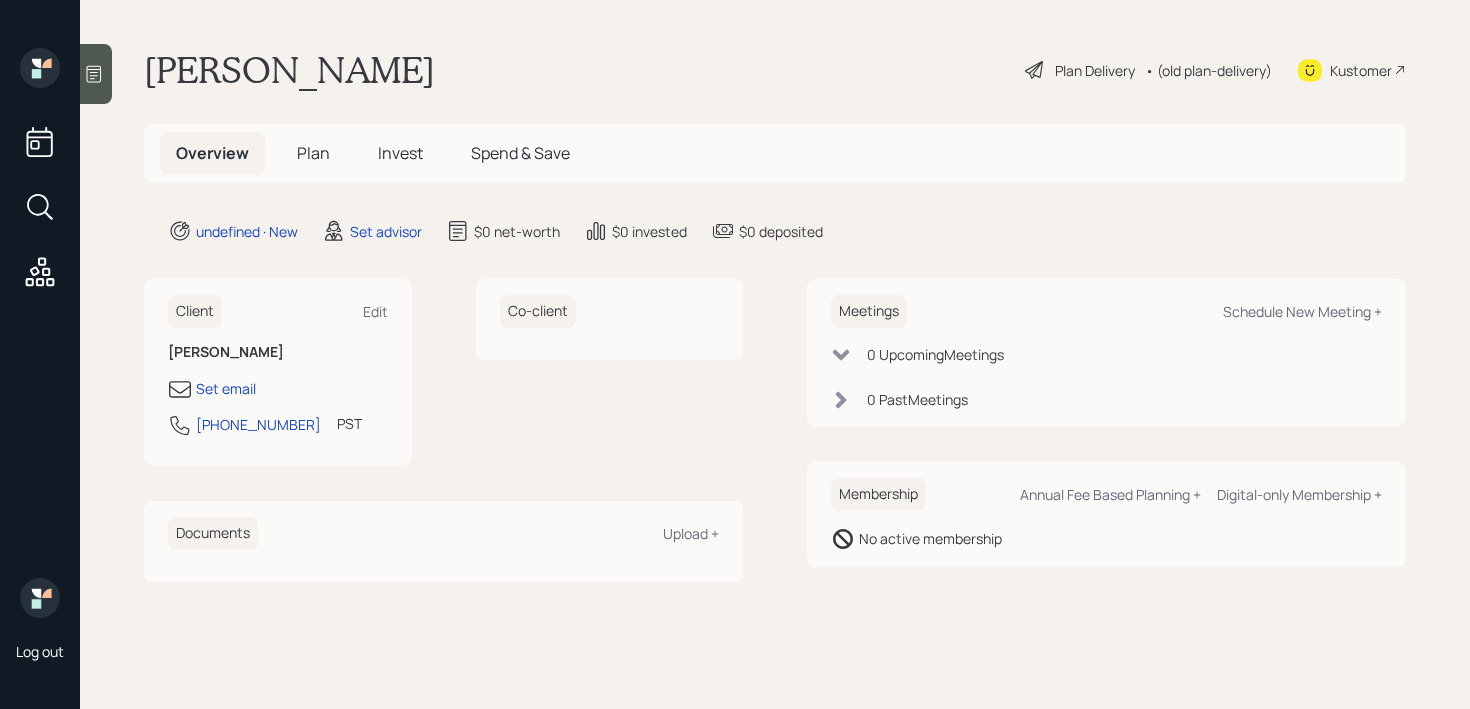 click 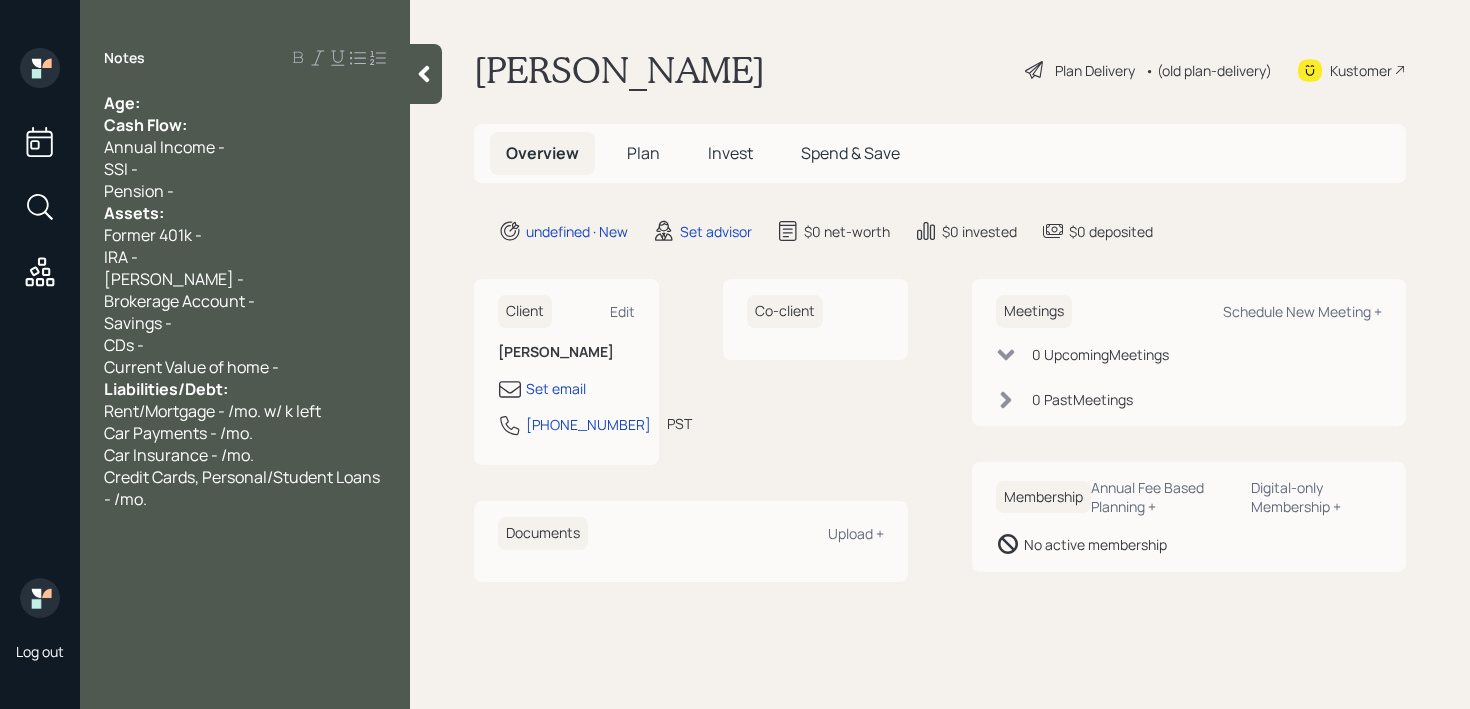 click on "Age:" at bounding box center (245, 103) 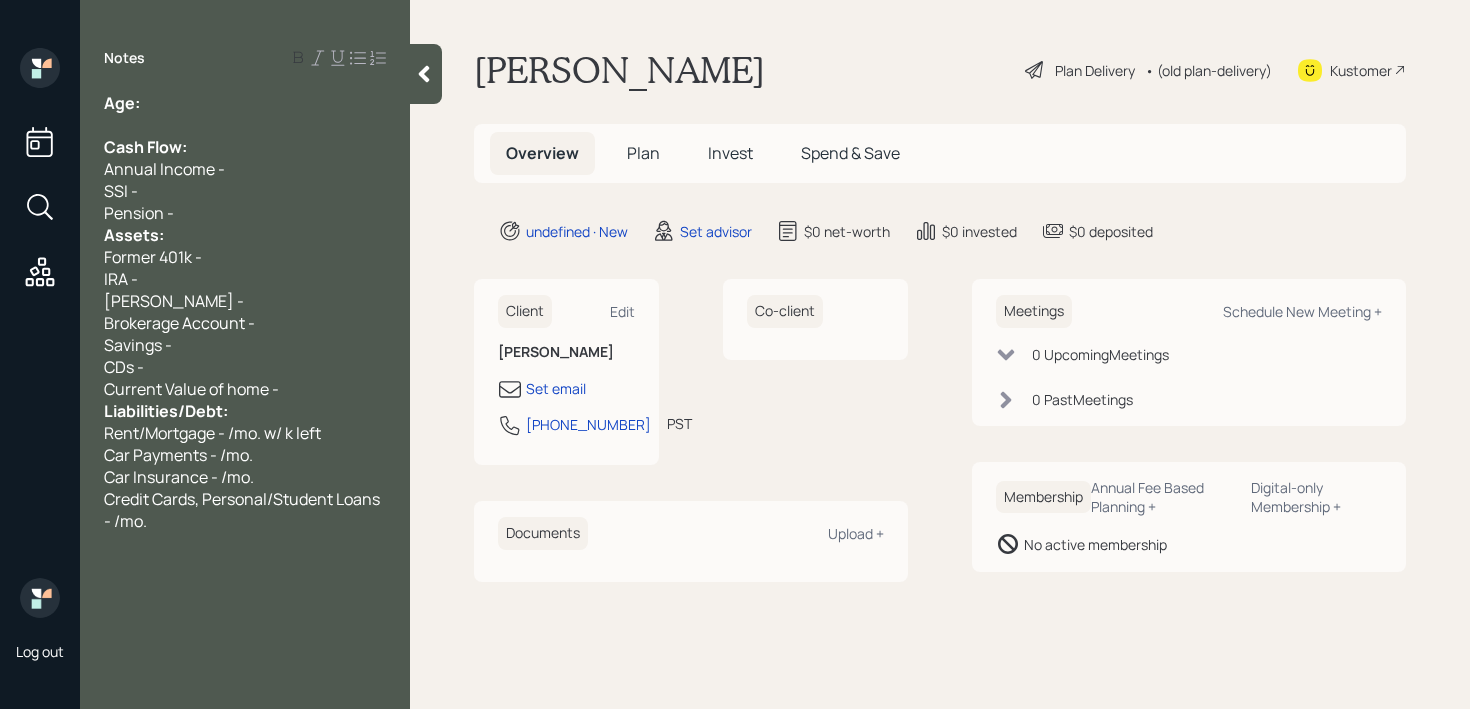 click on "Pension -" at bounding box center (245, 213) 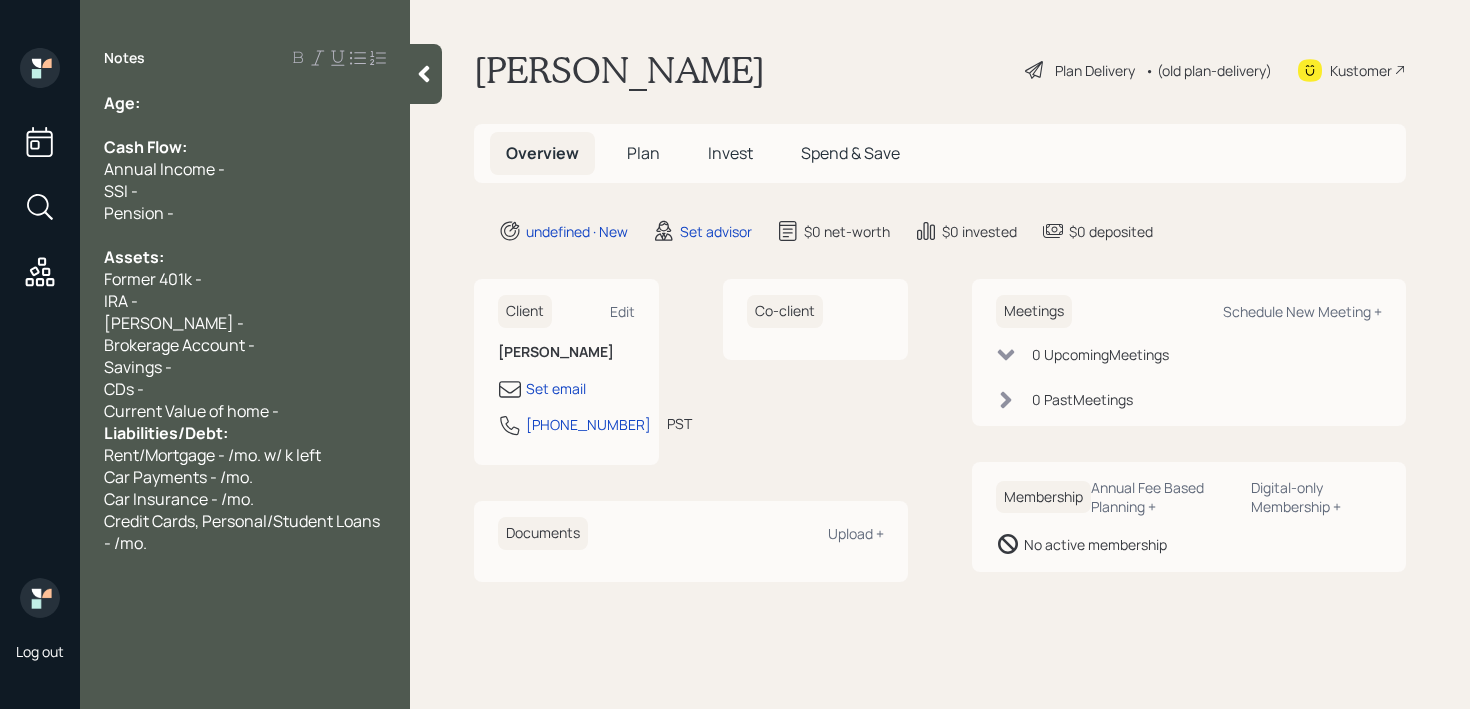 click on "Current Value of home -" at bounding box center (245, 411) 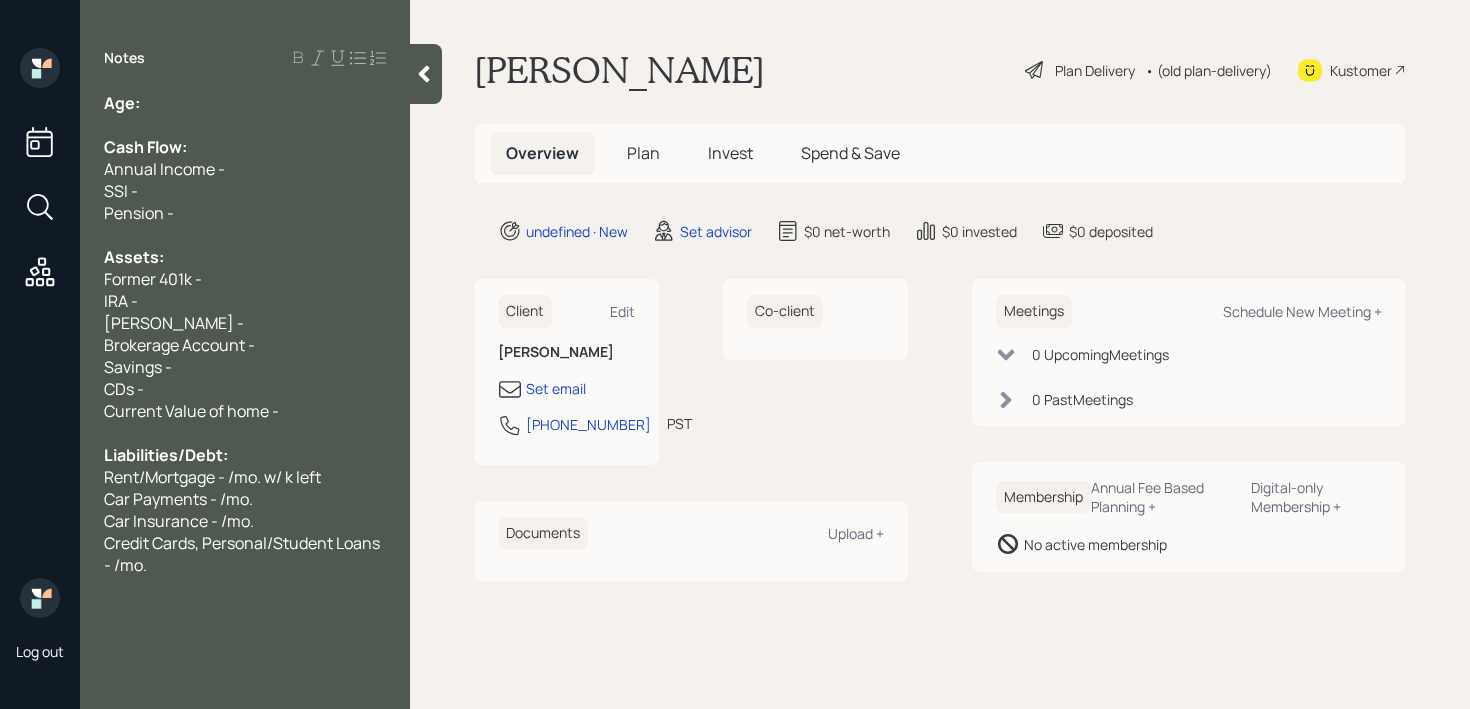 click on "Credit Cards, Personal/Student Loans - /mo." at bounding box center [245, 554] 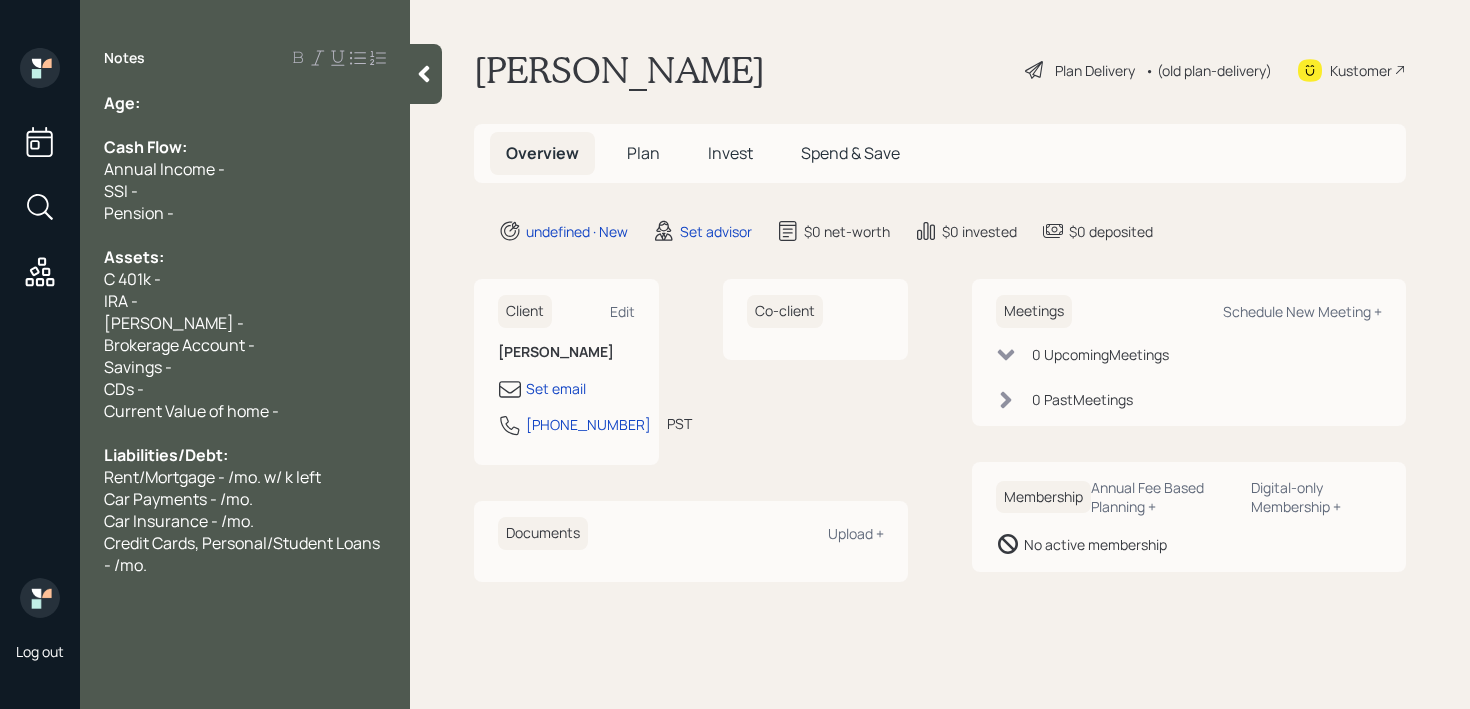type 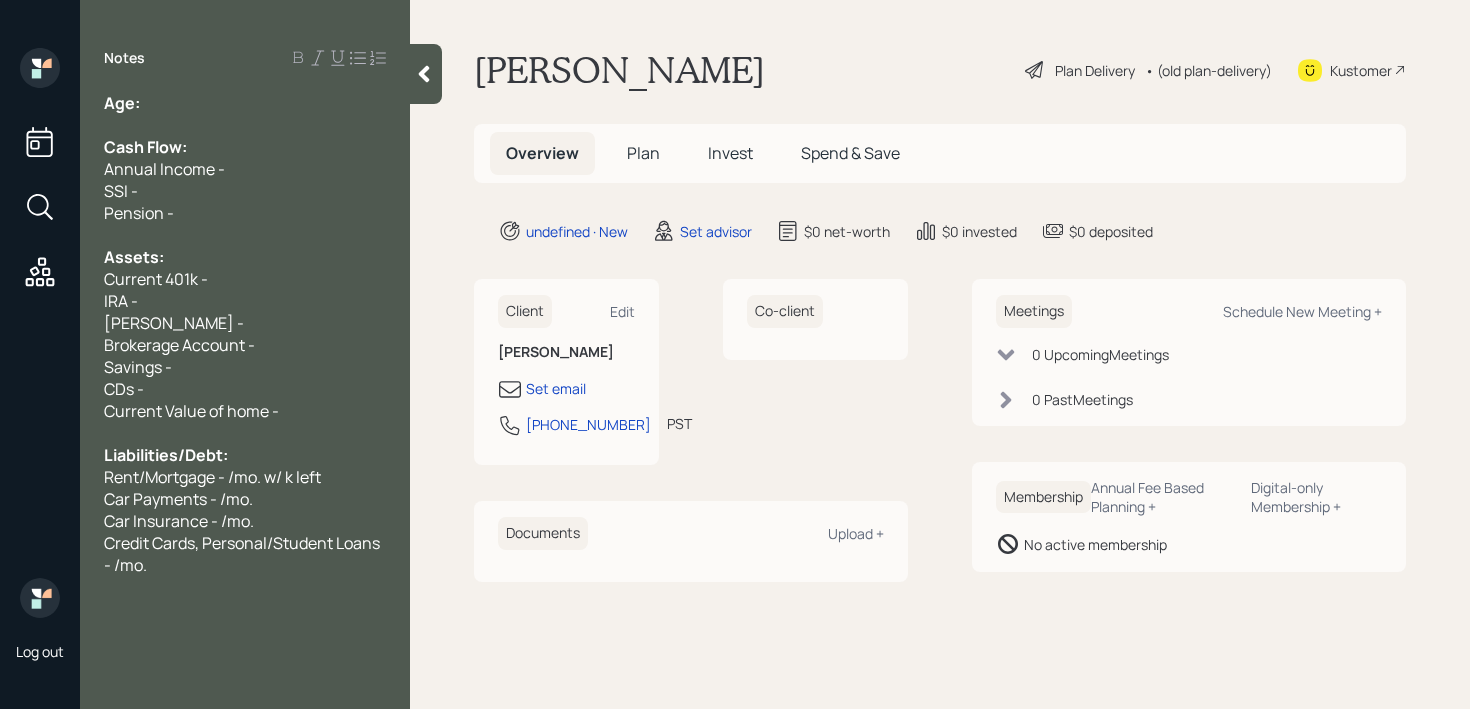 click on "IRA -" at bounding box center (245, 301) 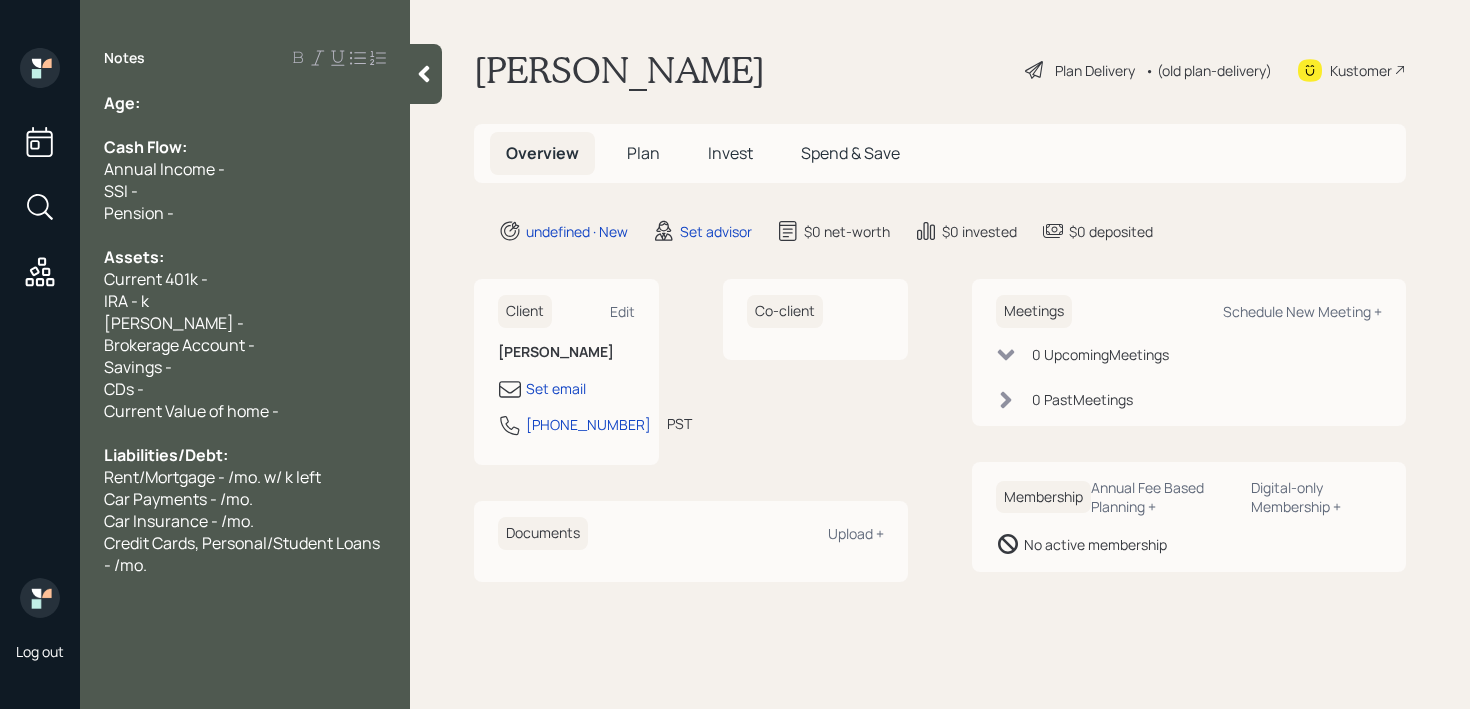 click on "[PERSON_NAME] -" at bounding box center [245, 323] 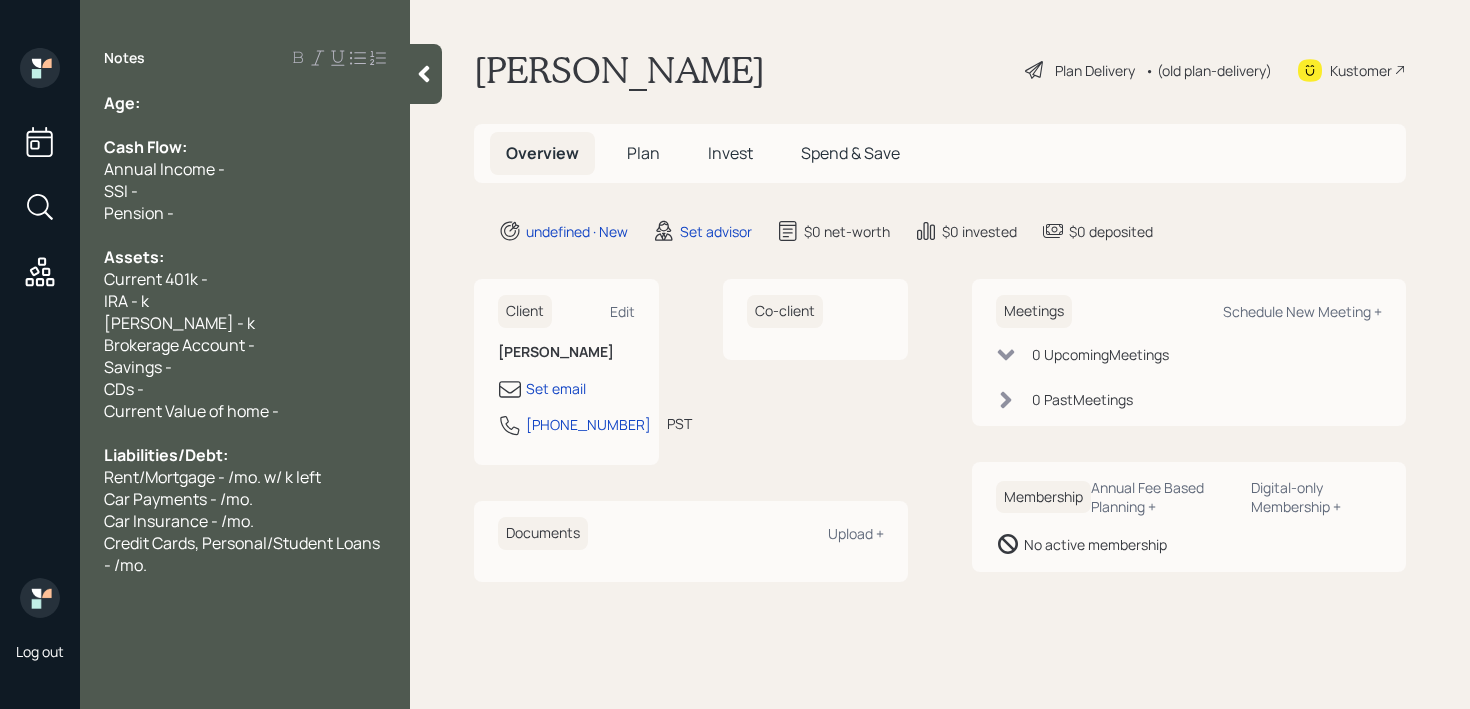 click on "Brokerage Account -" at bounding box center [245, 345] 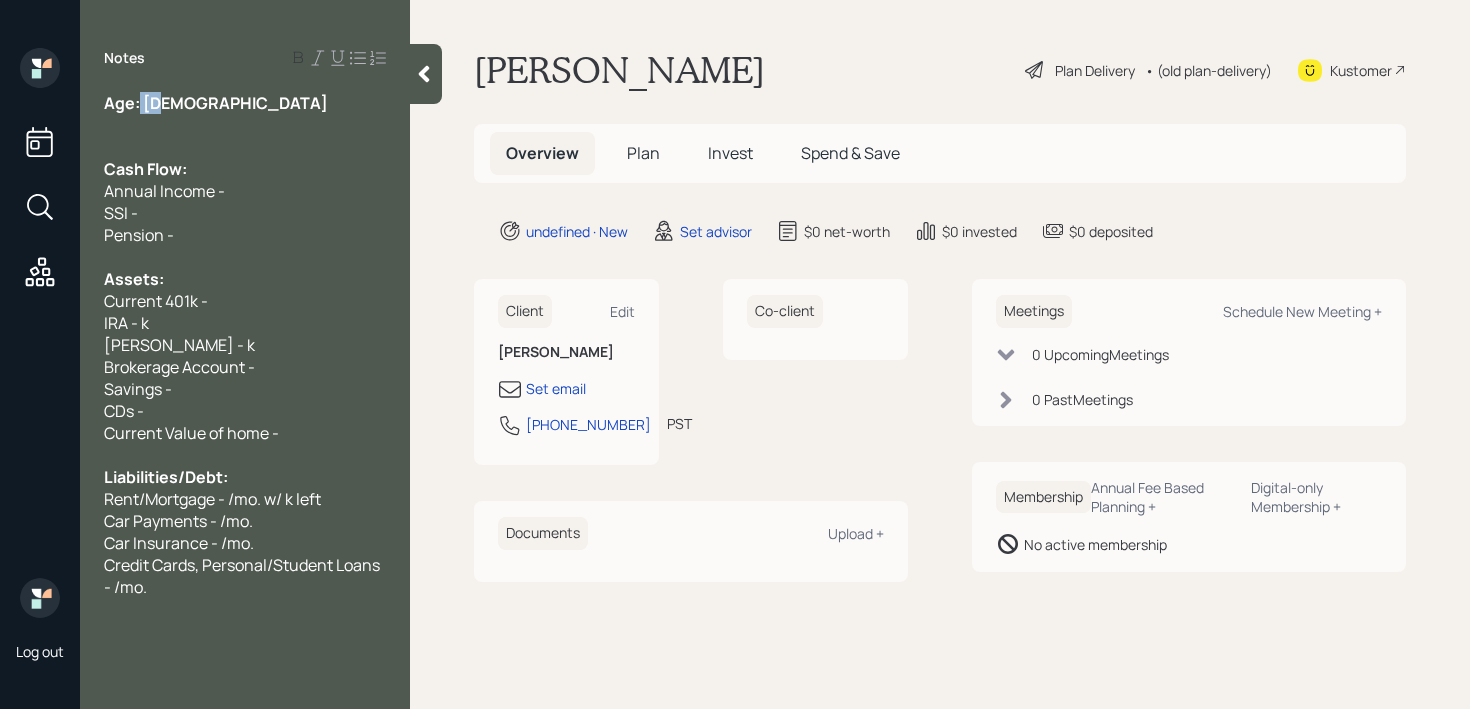 drag, startPoint x: 211, startPoint y: 94, endPoint x: 142, endPoint y: 94, distance: 69 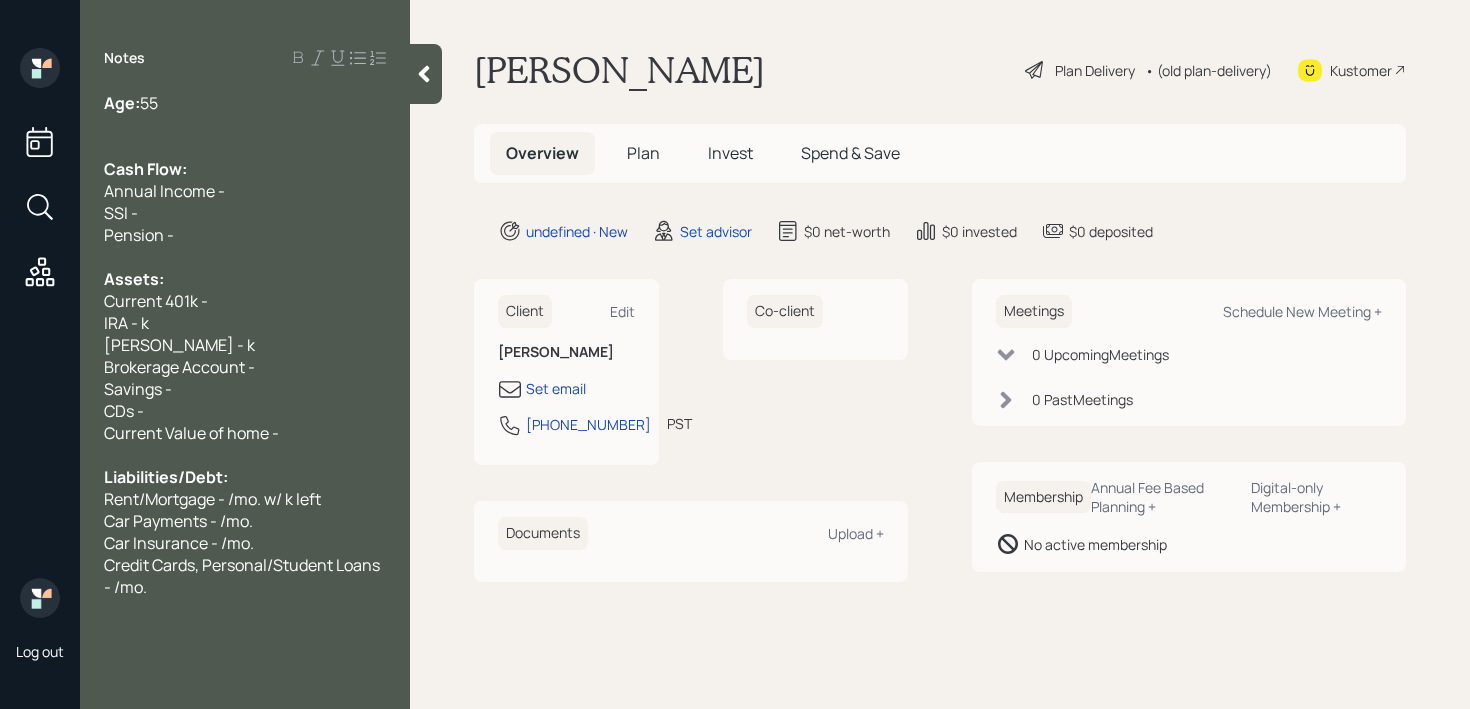 click on "Age:  [DEMOGRAPHIC_DATA]" at bounding box center (245, 103) 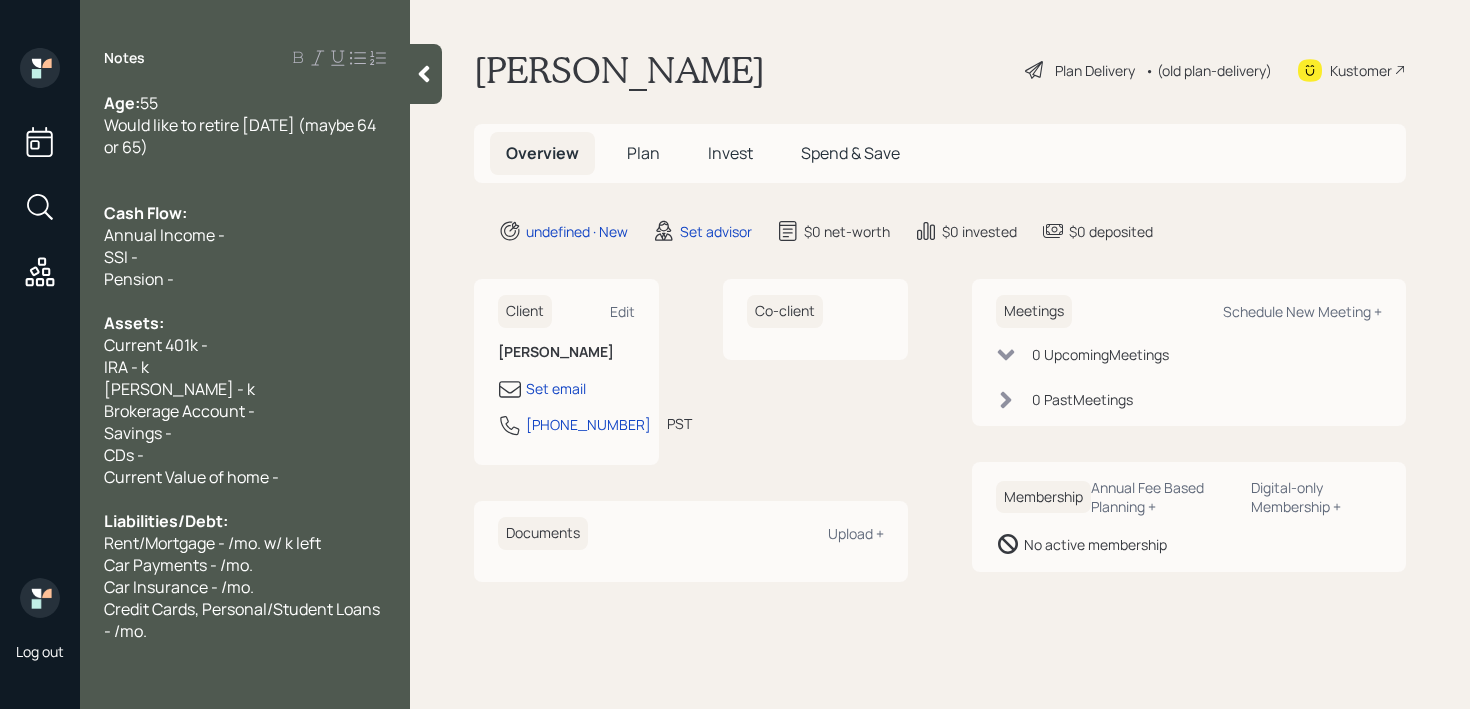 click on "Age:  [DEMOGRAPHIC_DATA] Would like to retire [DATE] (maybe 64 or 65) Cash Flow: Annual Income - SSI - Pension - Assets: Current 401k - IRA - k [PERSON_NAME] - k Brokerage Account - Savings - CDs - Current Value of home - Liabilities/Debt: Rent/Mortgage - /mo. w/ k left Car Payments - /mo. Car Insurance - /mo. Credit Cards, Personal/Student Loans - /mo." at bounding box center (245, 388) 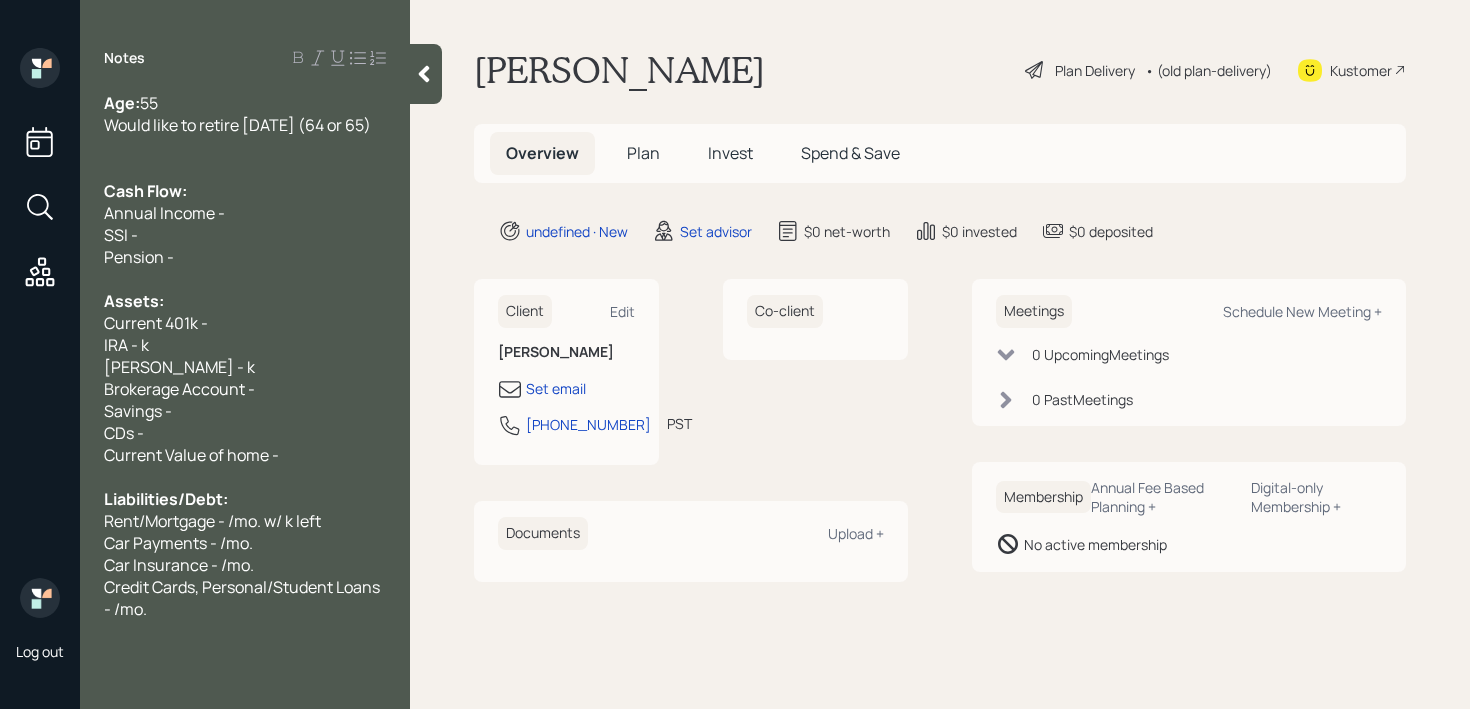 click at bounding box center [245, 169] 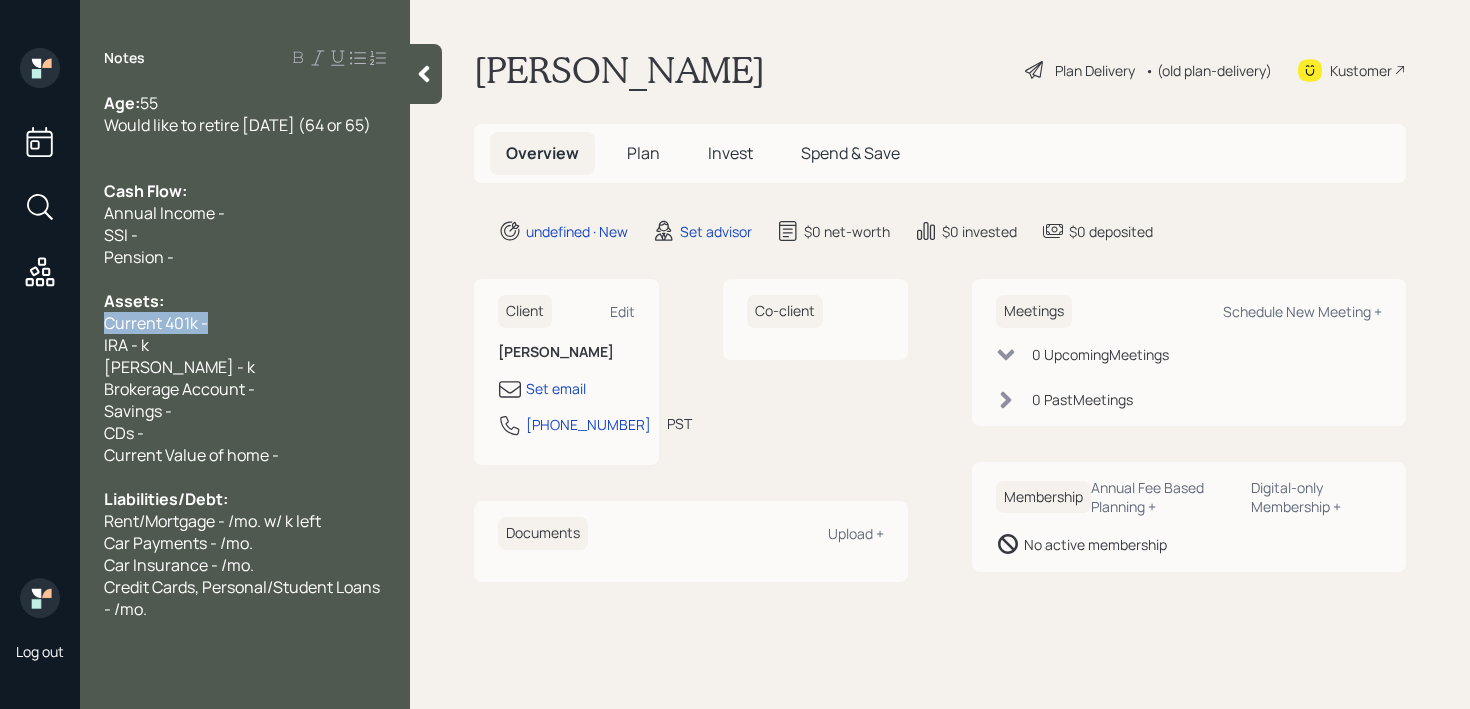 drag, startPoint x: 237, startPoint y: 335, endPoint x: 0, endPoint y: 335, distance: 237 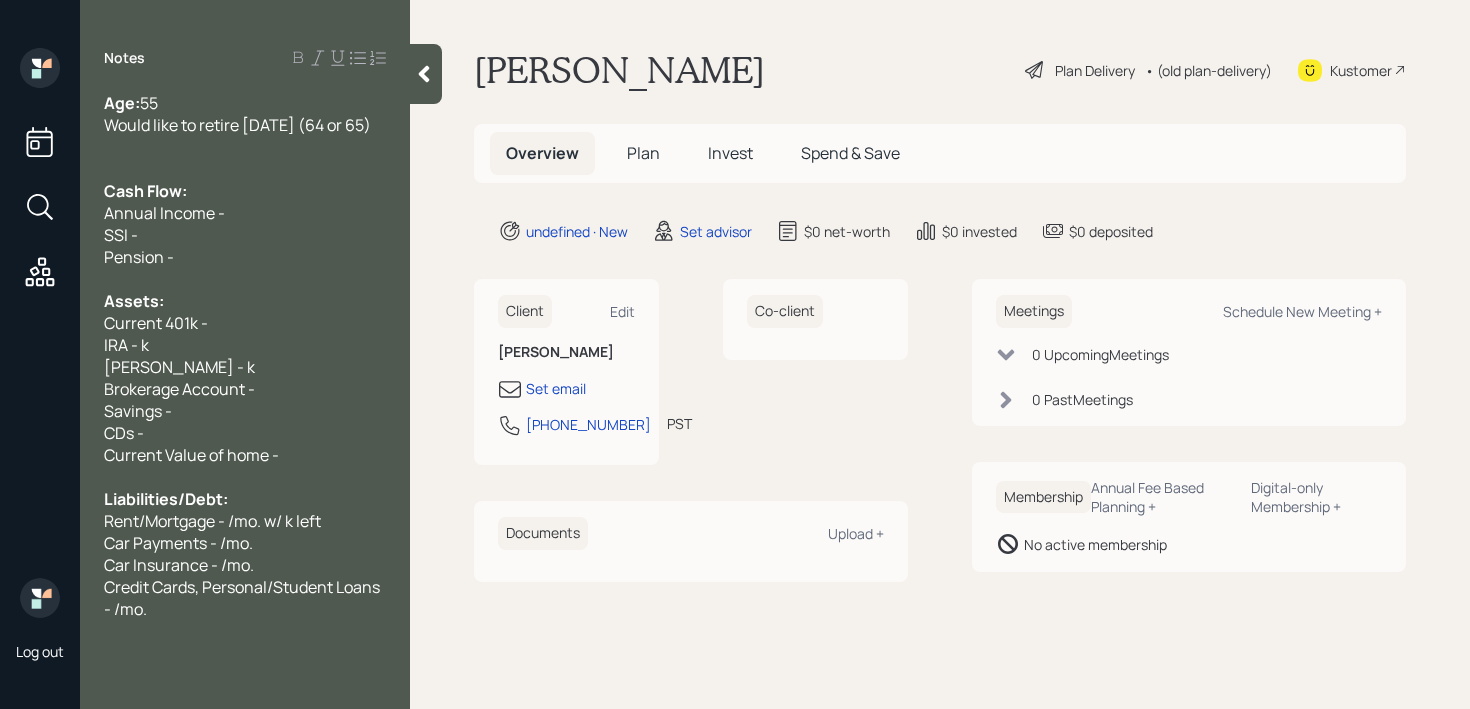 click on "[PERSON_NAME] - k" at bounding box center (245, 367) 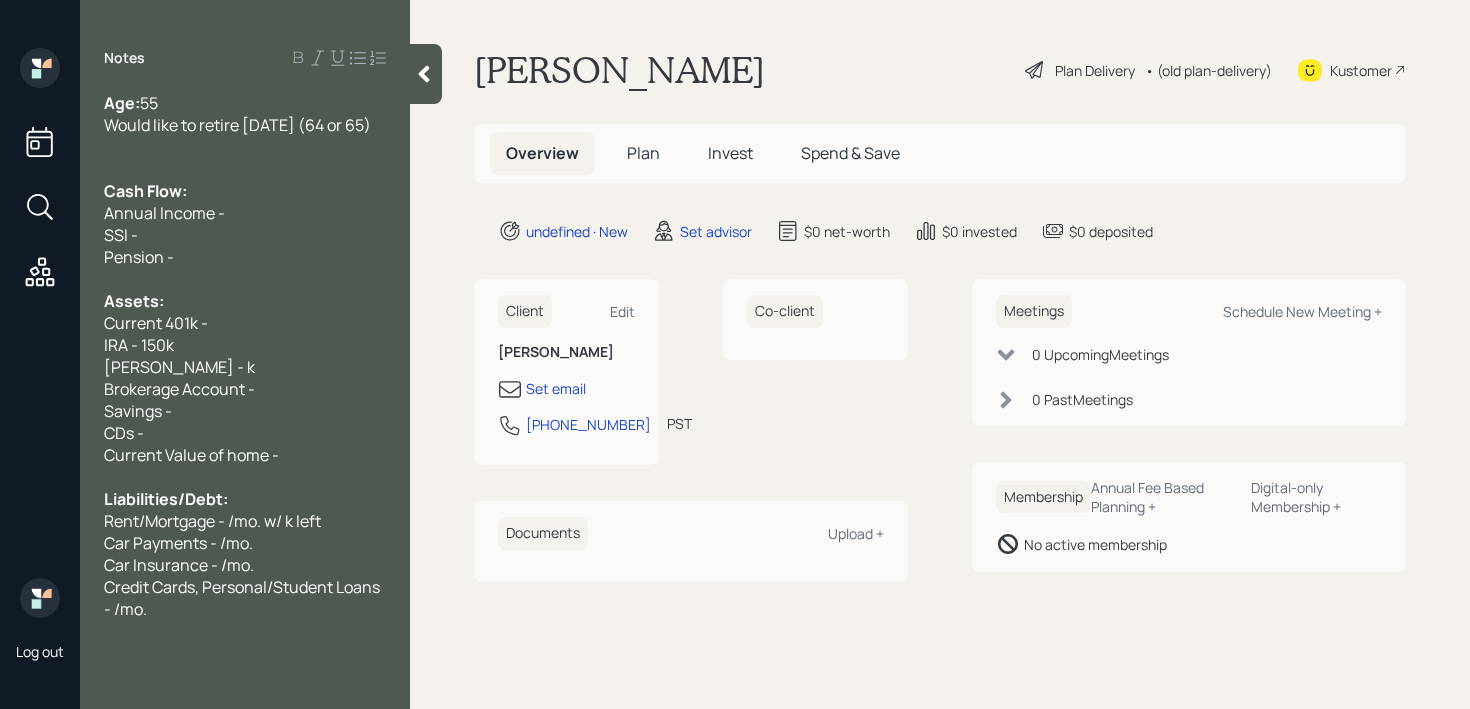click on "IRA - 150k" at bounding box center (139, 345) 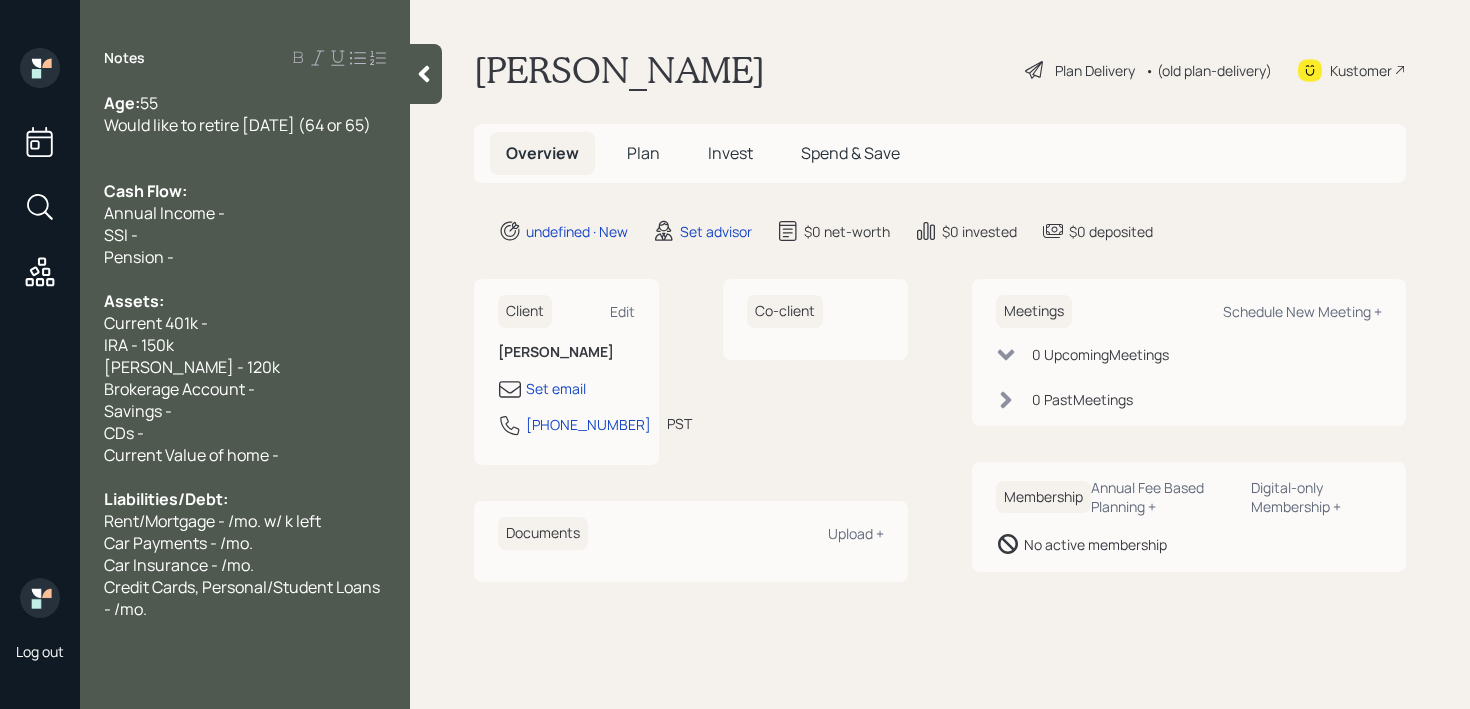 click on "[PERSON_NAME] - 120k" at bounding box center [245, 367] 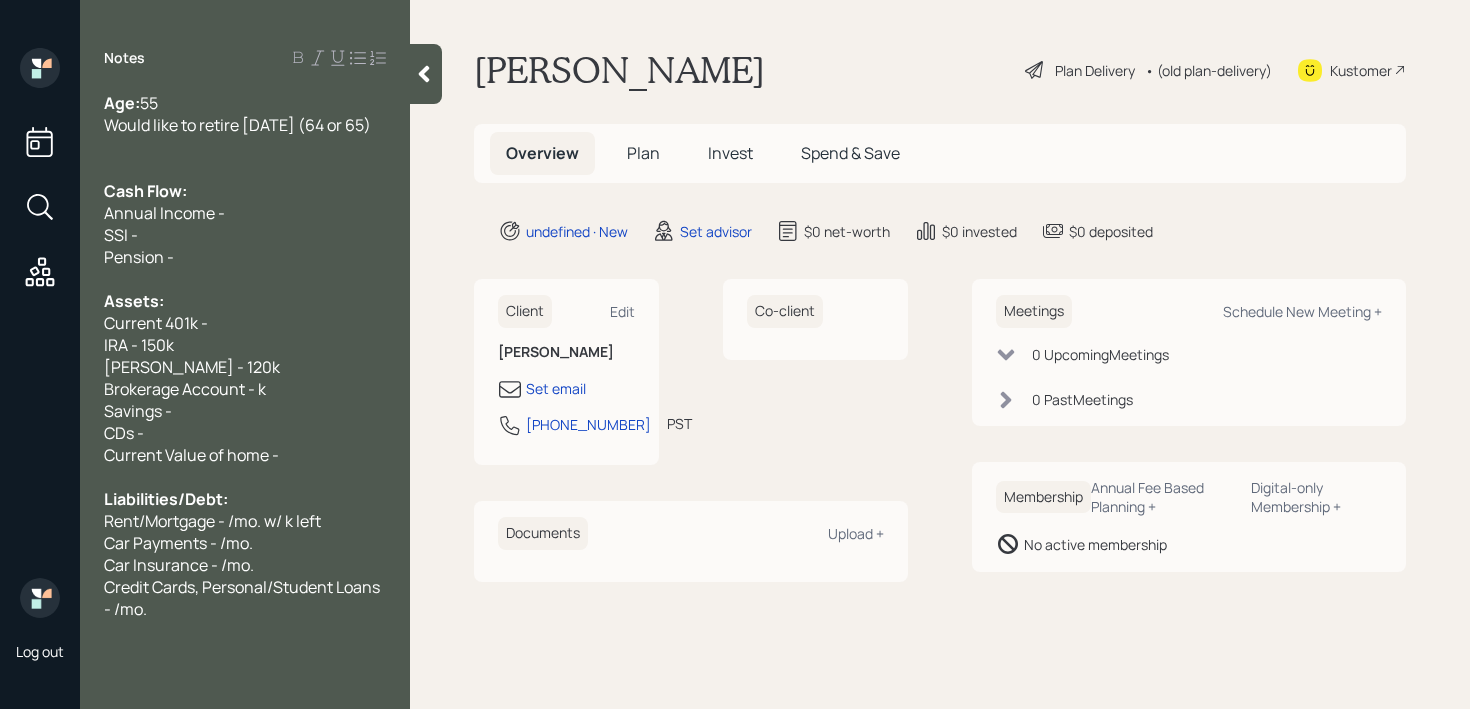 click on "Current Value of home -" at bounding box center [191, 455] 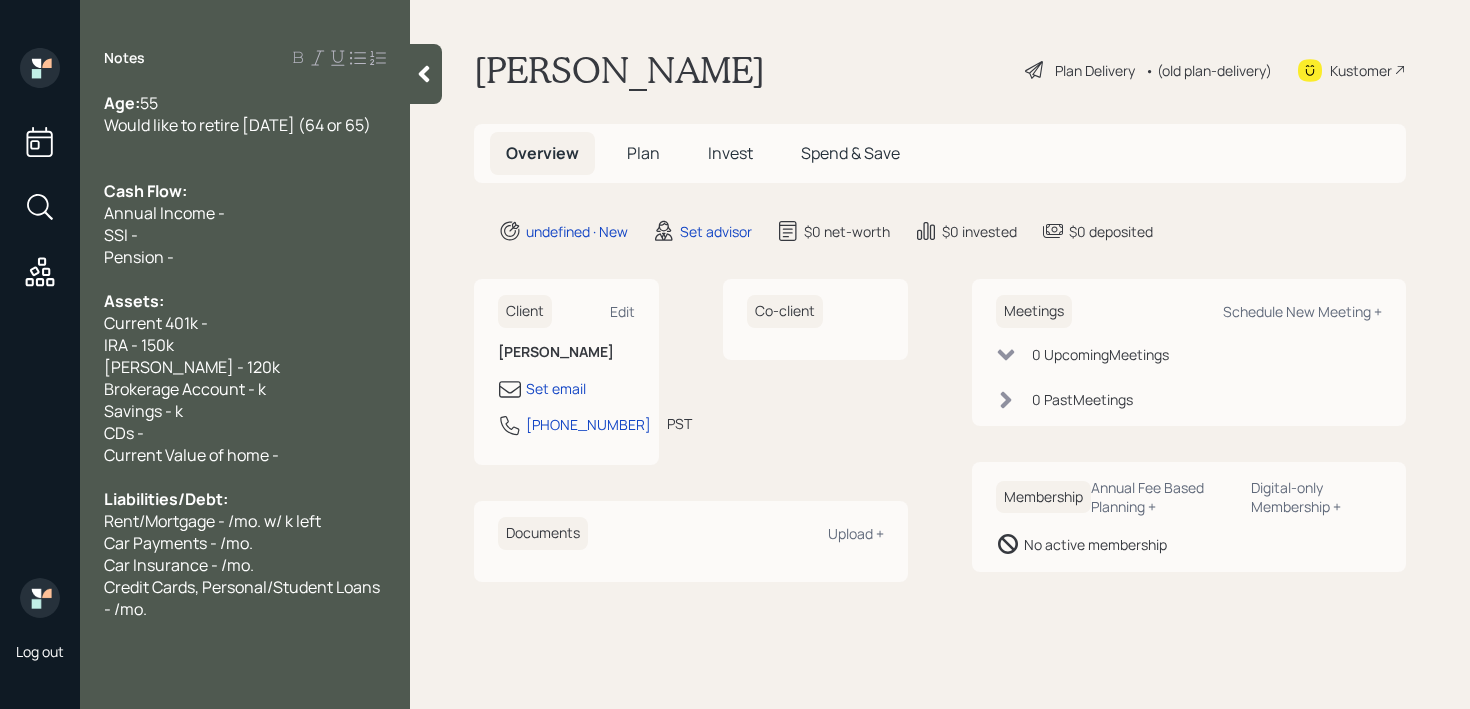 click on "Current 401k -" at bounding box center (245, 323) 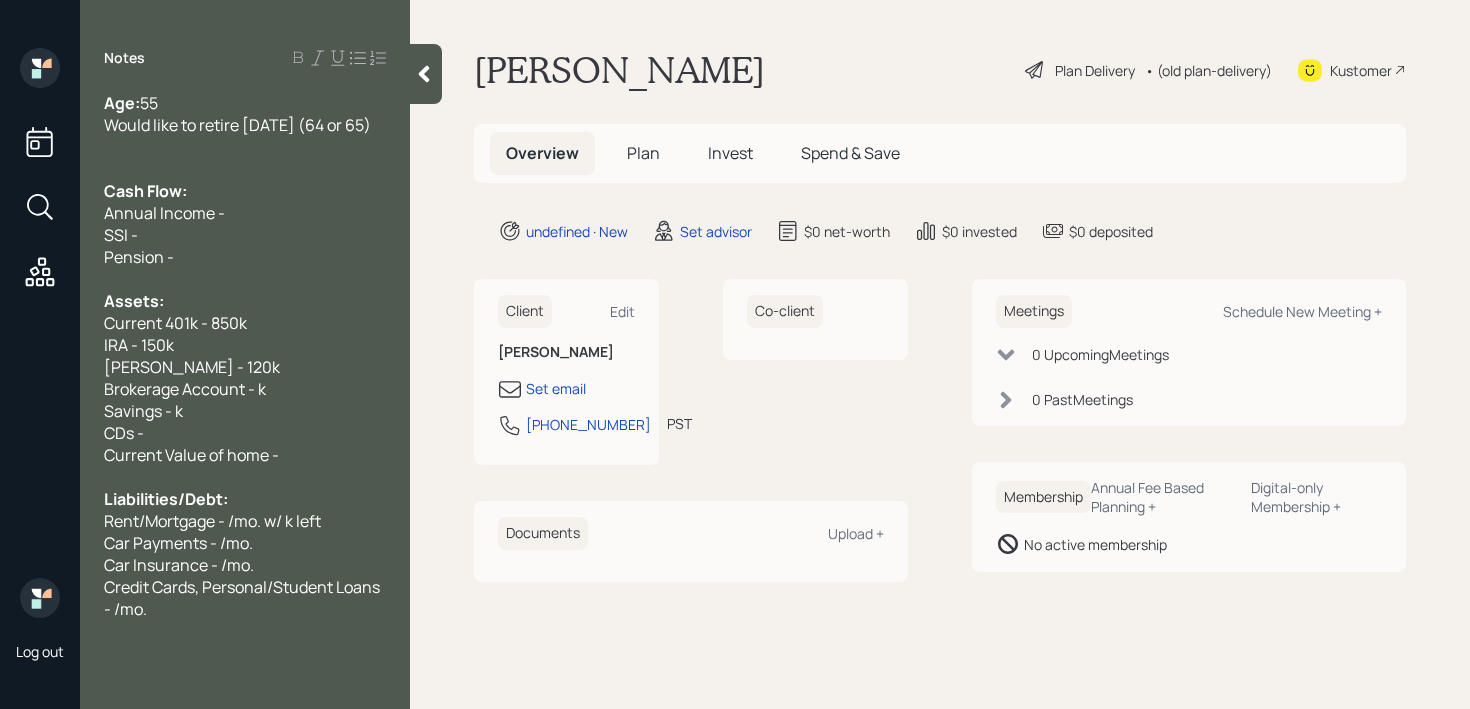 click on "[PERSON_NAME] - 120k" at bounding box center [245, 367] 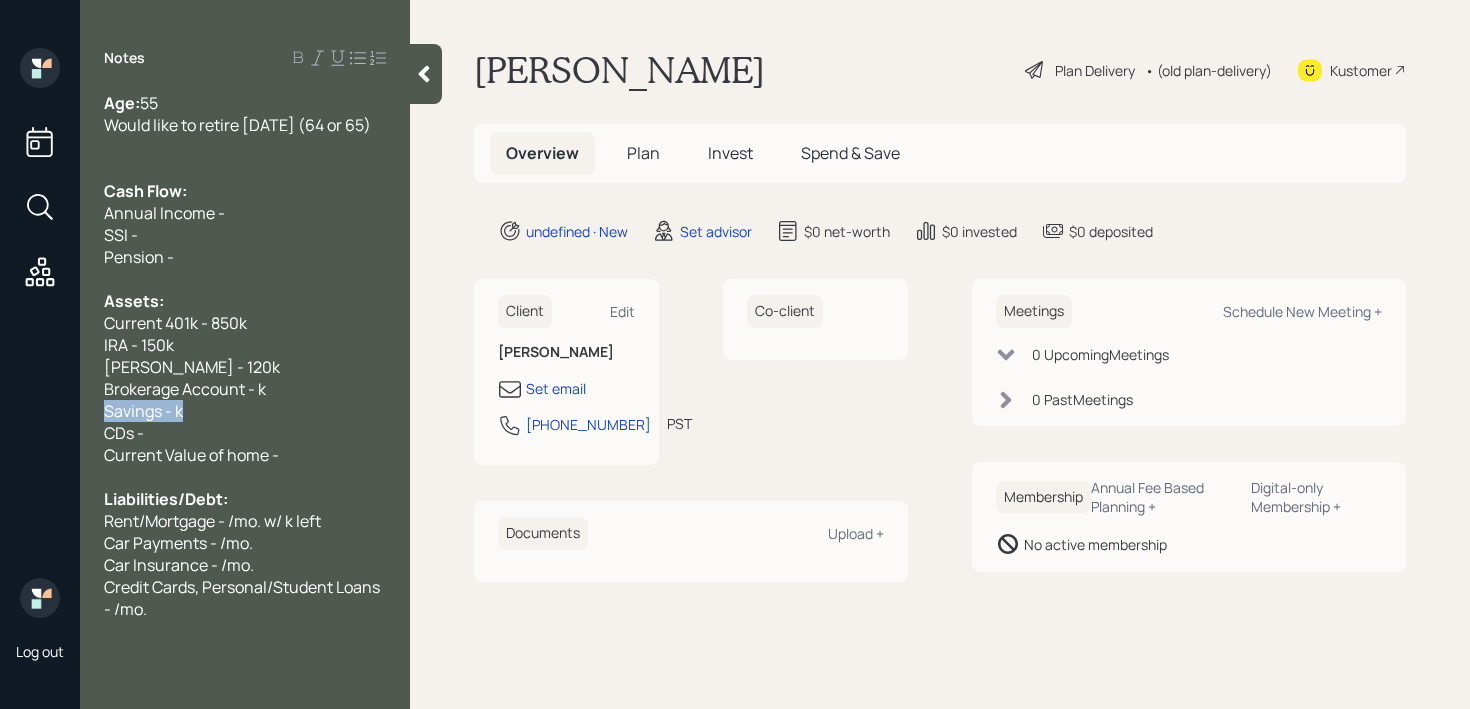 drag, startPoint x: 313, startPoint y: 434, endPoint x: 0, endPoint y: 420, distance: 313.31296 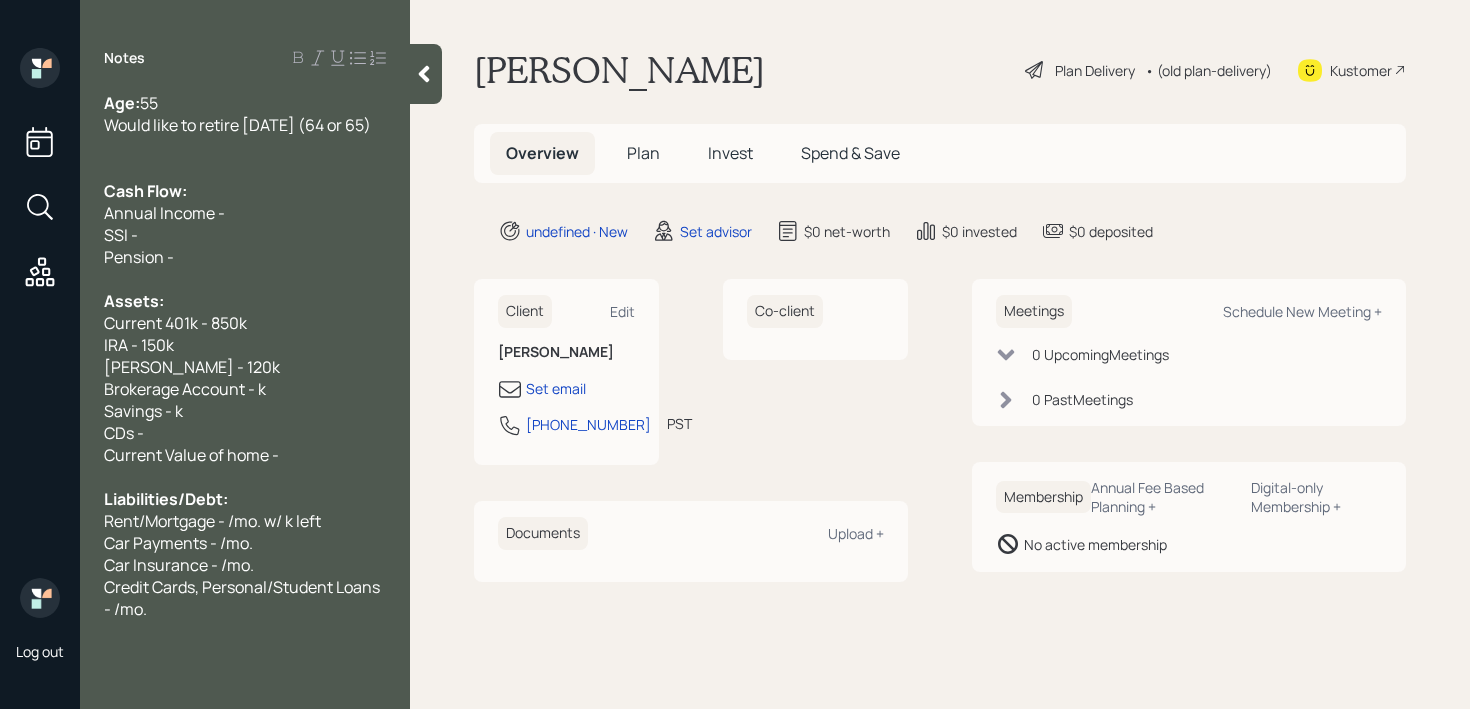 click on "Savings - k" at bounding box center (245, 411) 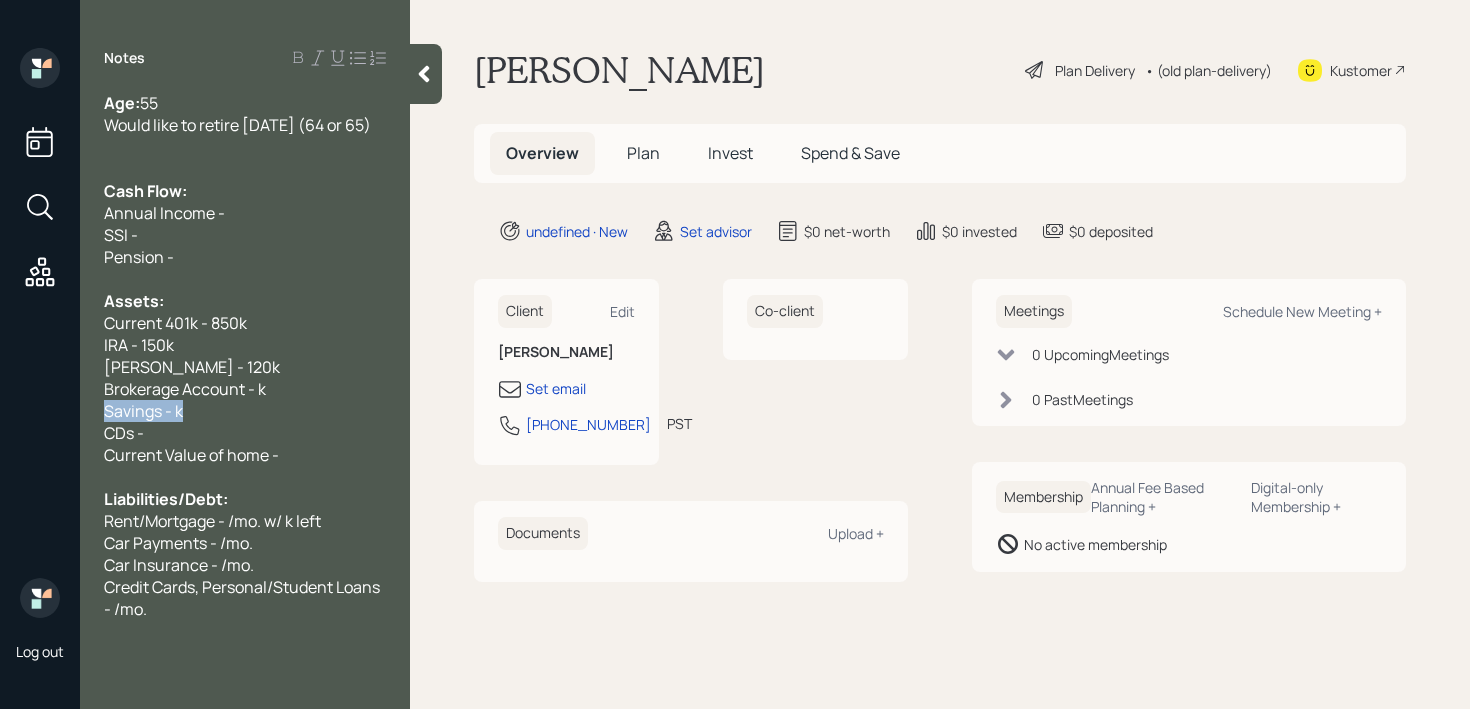drag, startPoint x: 219, startPoint y: 430, endPoint x: 0, endPoint y: 430, distance: 219 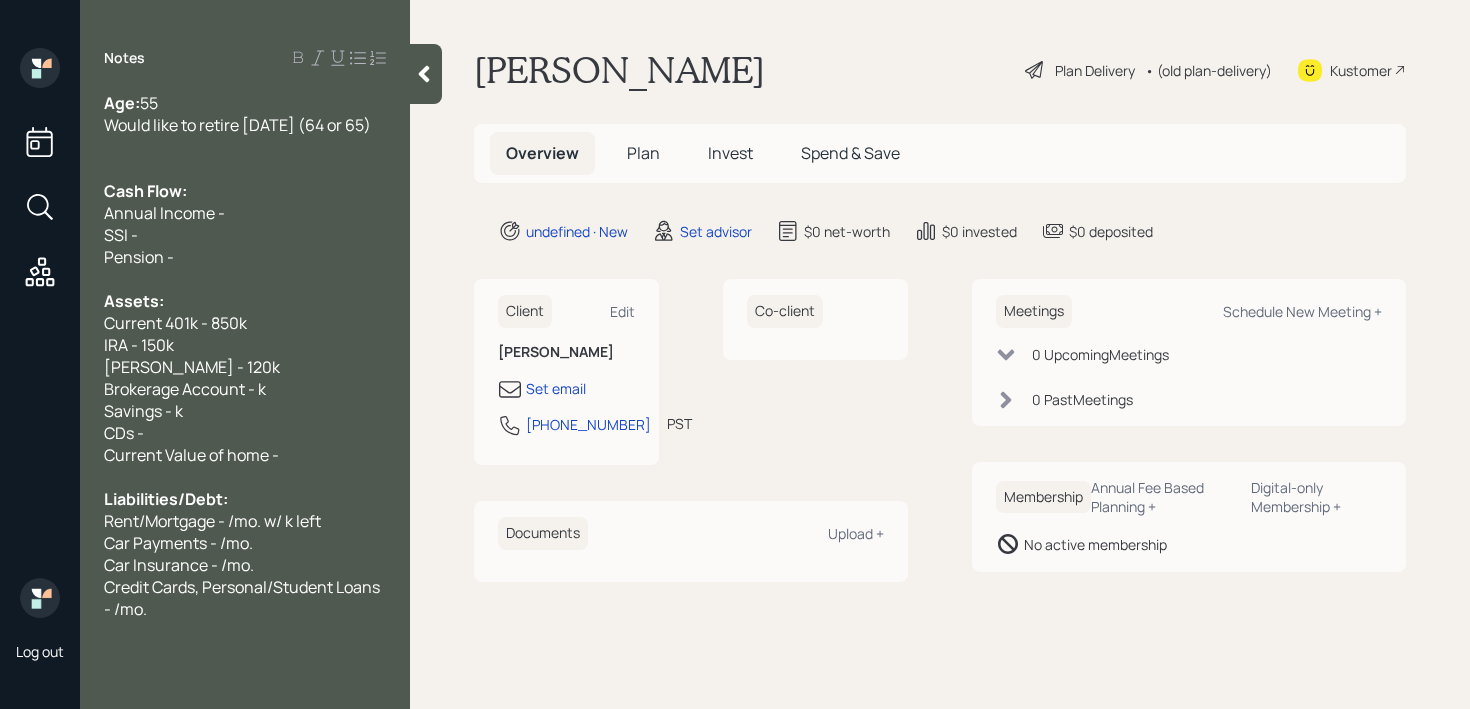 click on "Savings - k" at bounding box center (143, 411) 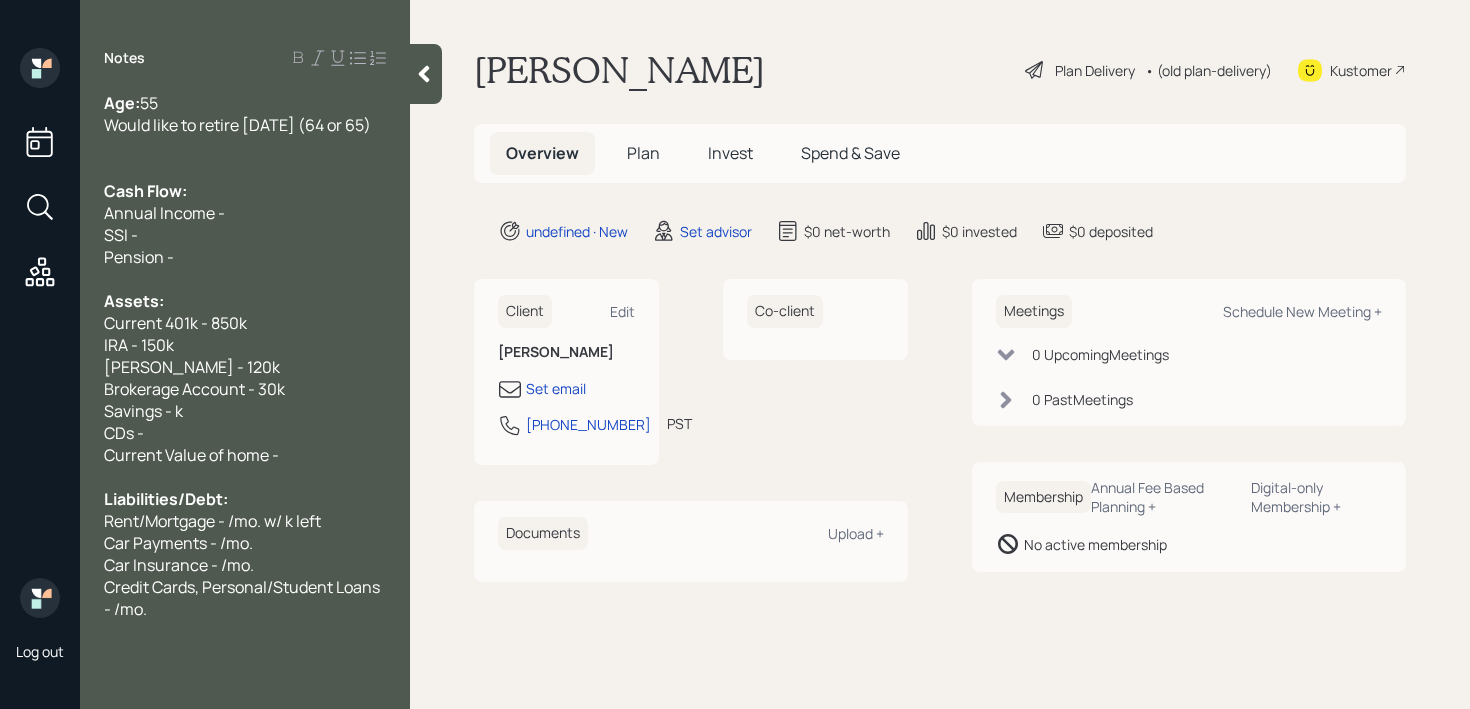 click on "Brokerage Account - 30k" at bounding box center [245, 389] 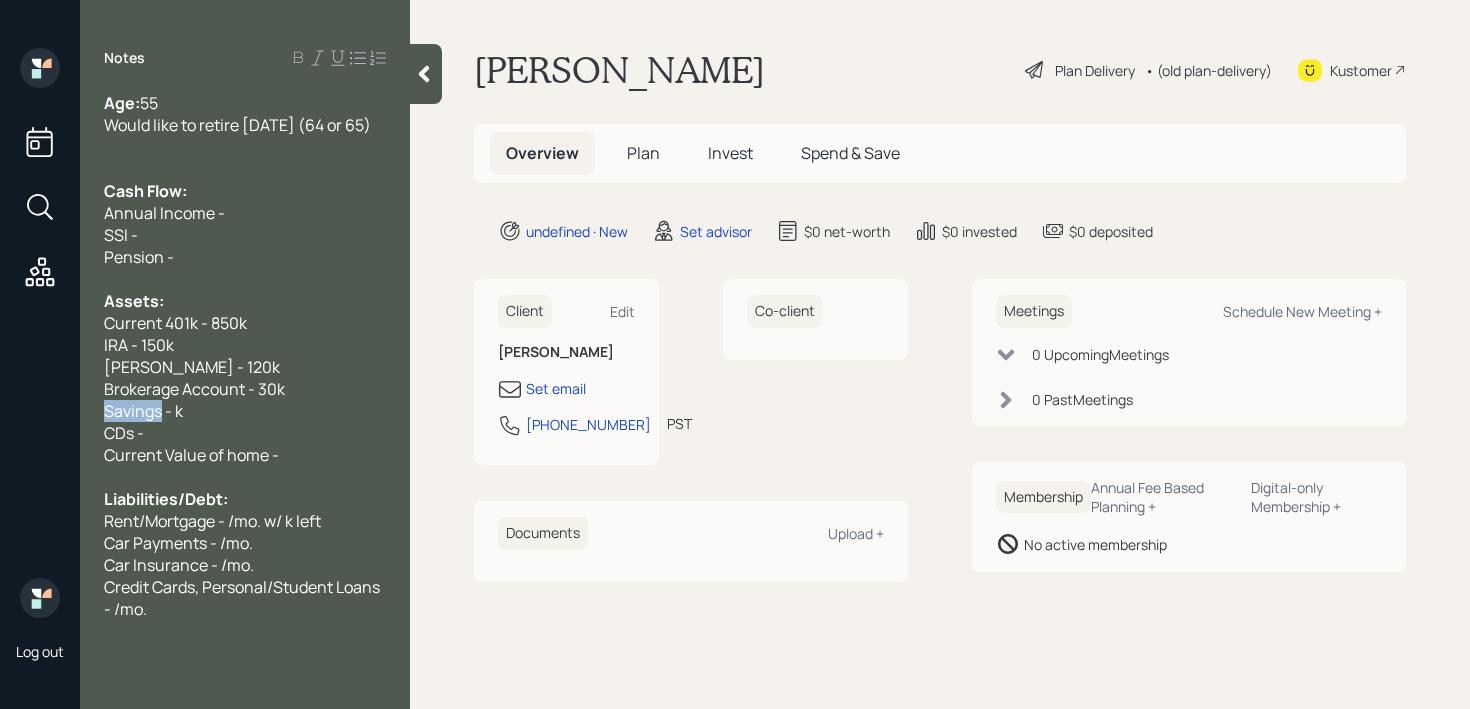 drag, startPoint x: 360, startPoint y: 412, endPoint x: 0, endPoint y: 428, distance: 360.35538 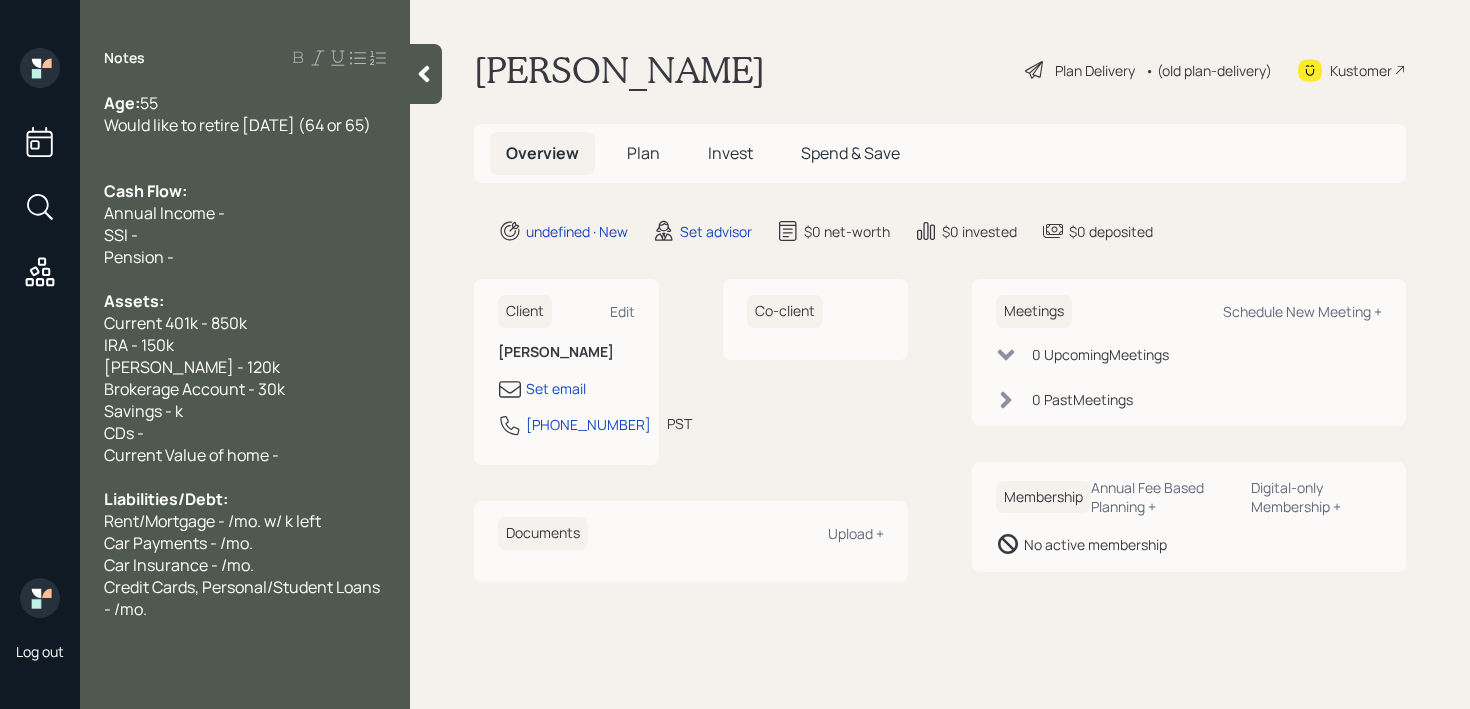 click on "Savings - k" at bounding box center (245, 411) 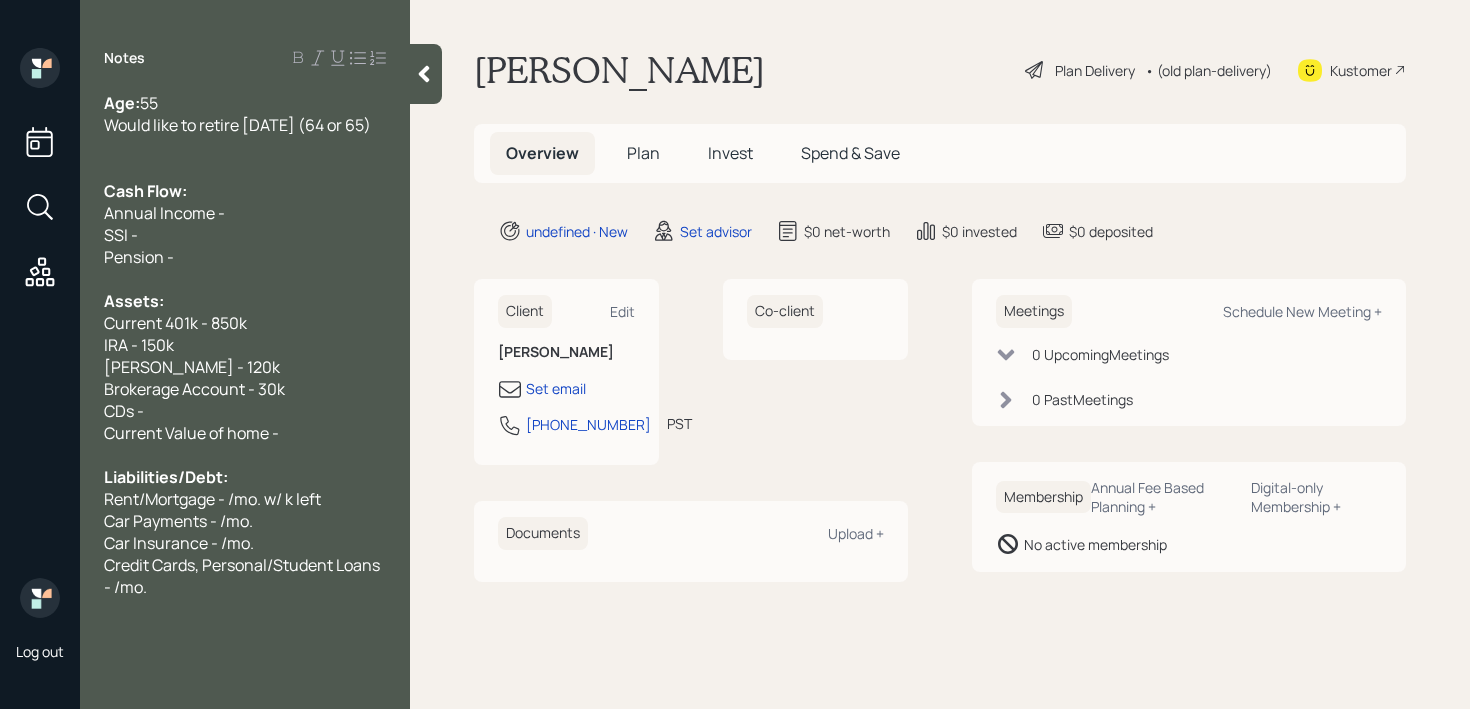 click on "CDs -" at bounding box center [245, 411] 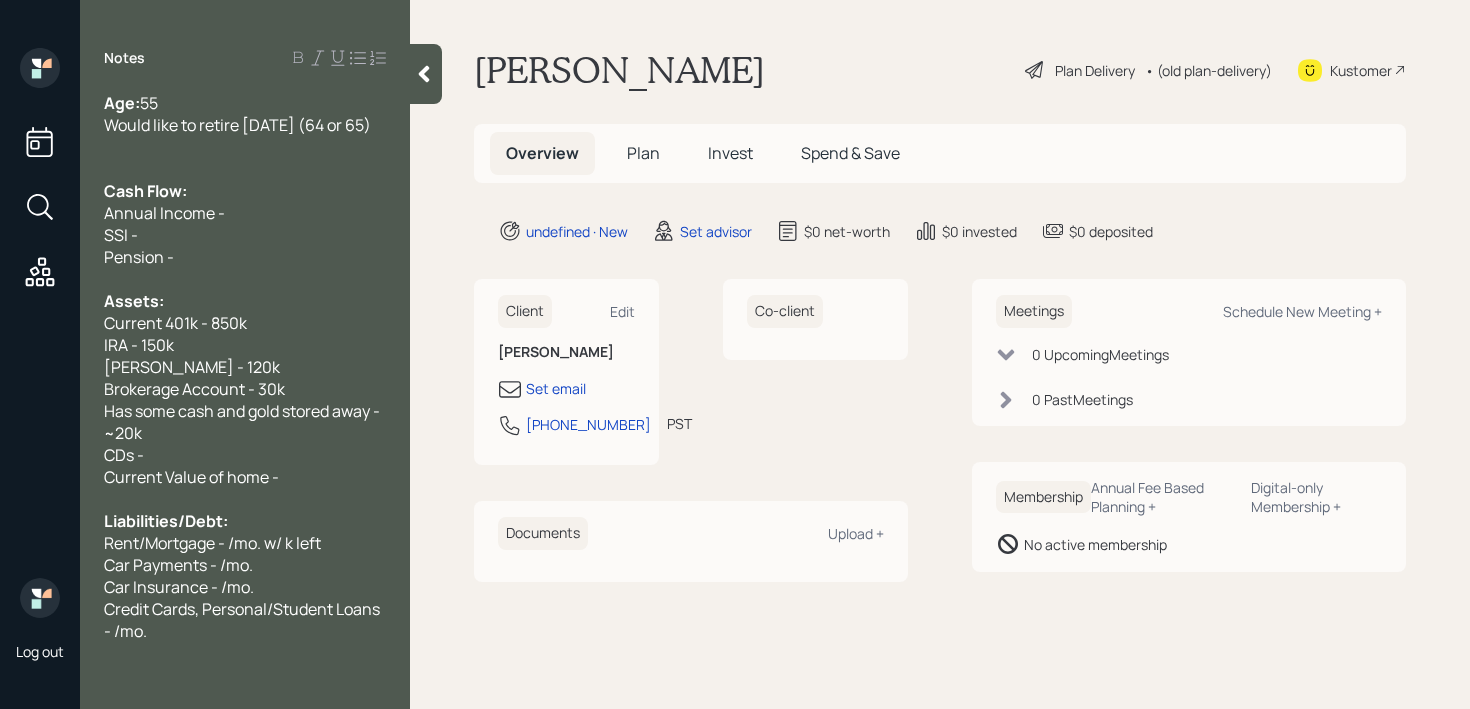 click on "Has some cash and gold stored away - ~20k" at bounding box center [243, 422] 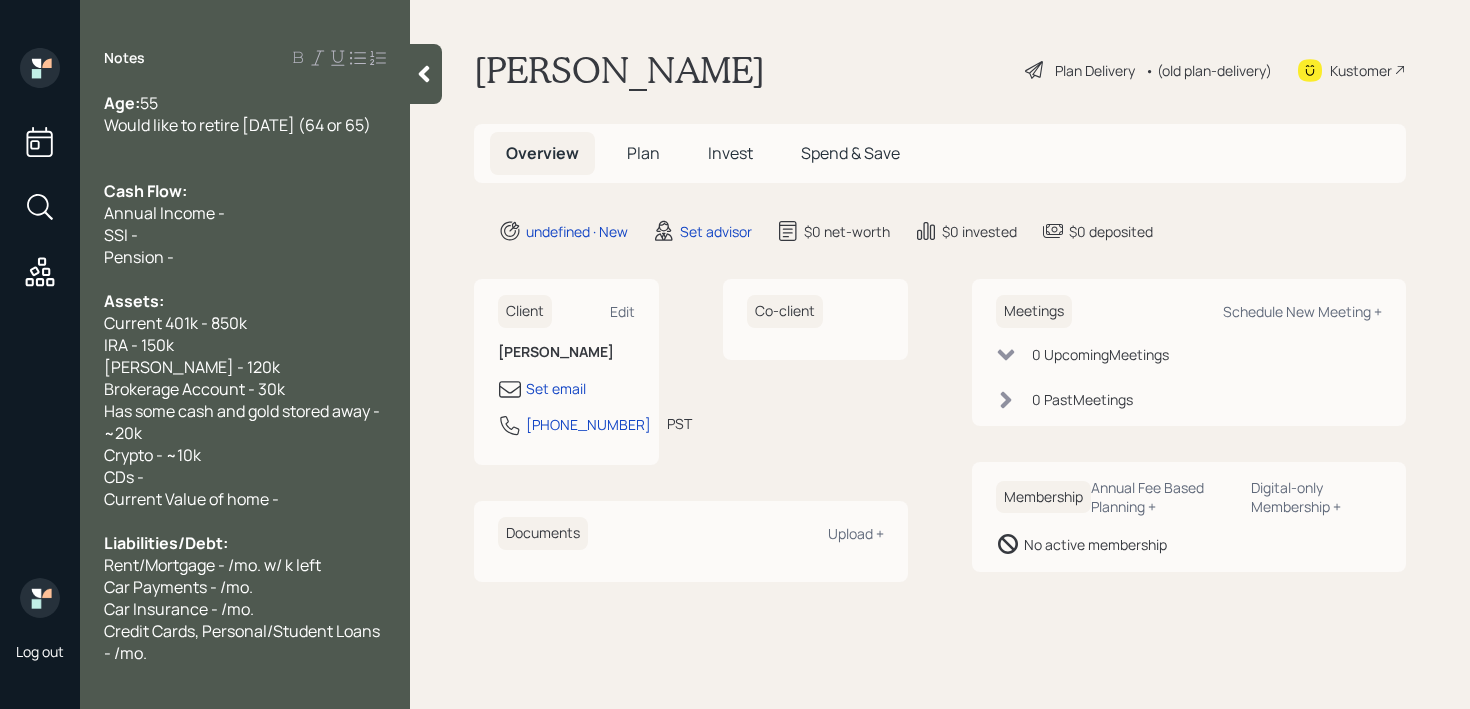click on "CDs -" at bounding box center [245, 477] 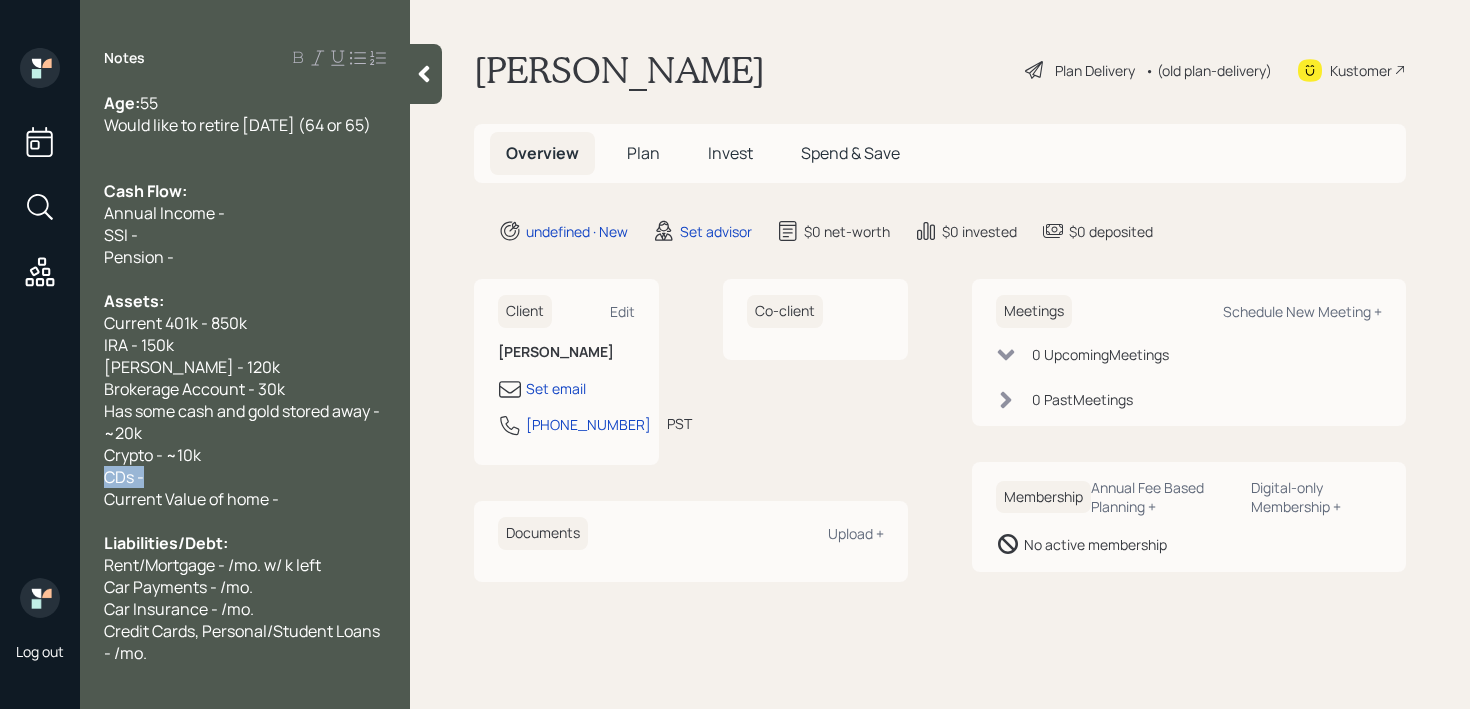 drag, startPoint x: 252, startPoint y: 495, endPoint x: 3, endPoint y: 495, distance: 249 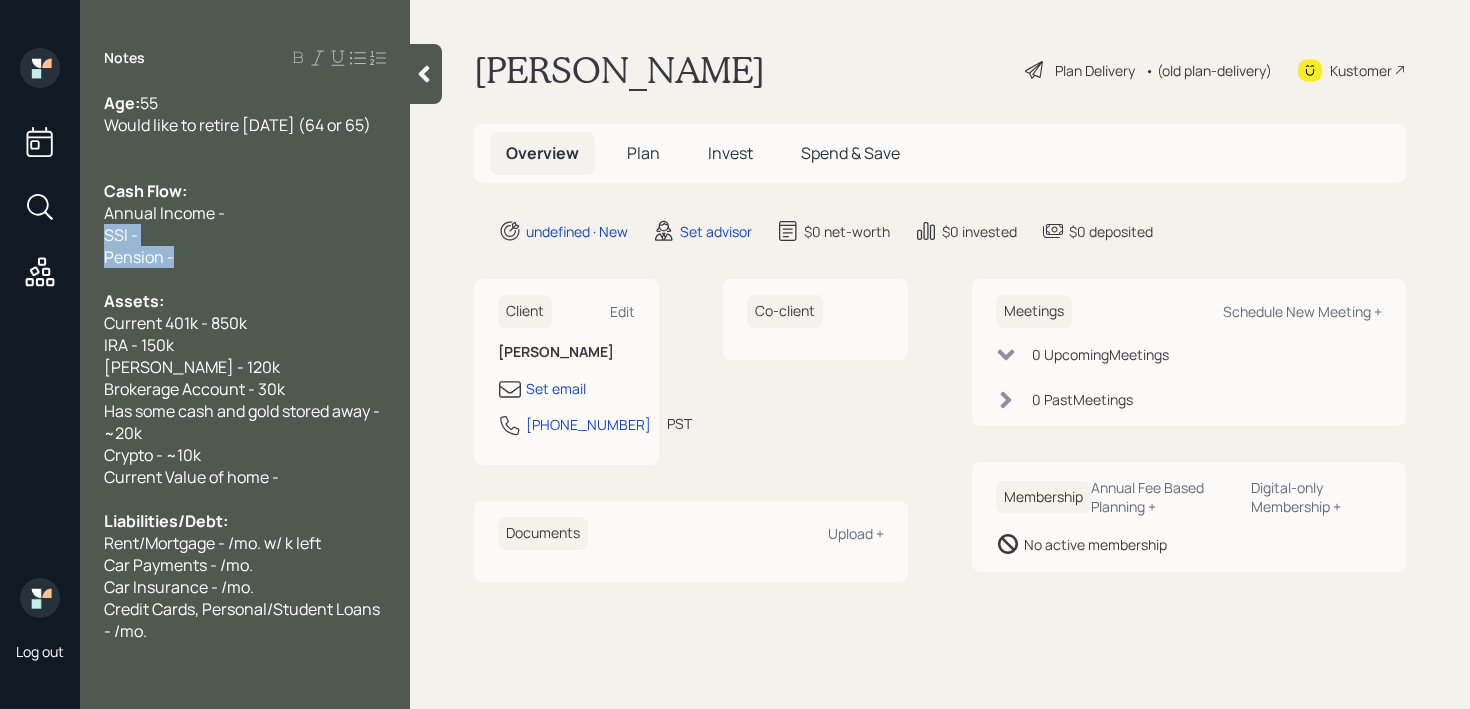 drag, startPoint x: 208, startPoint y: 272, endPoint x: 74, endPoint y: 264, distance: 134.23859 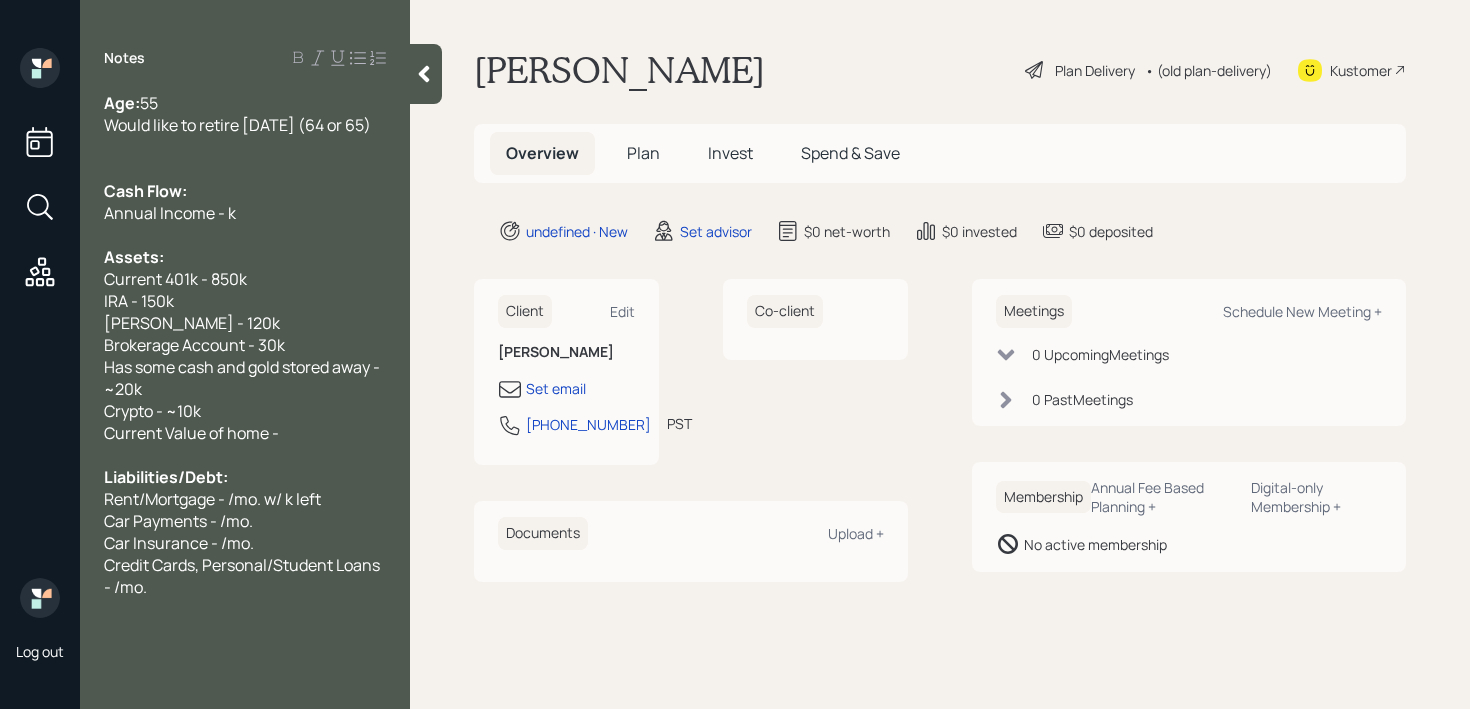 click on "Would like to retire [DATE] (64 or 65)" at bounding box center (245, 125) 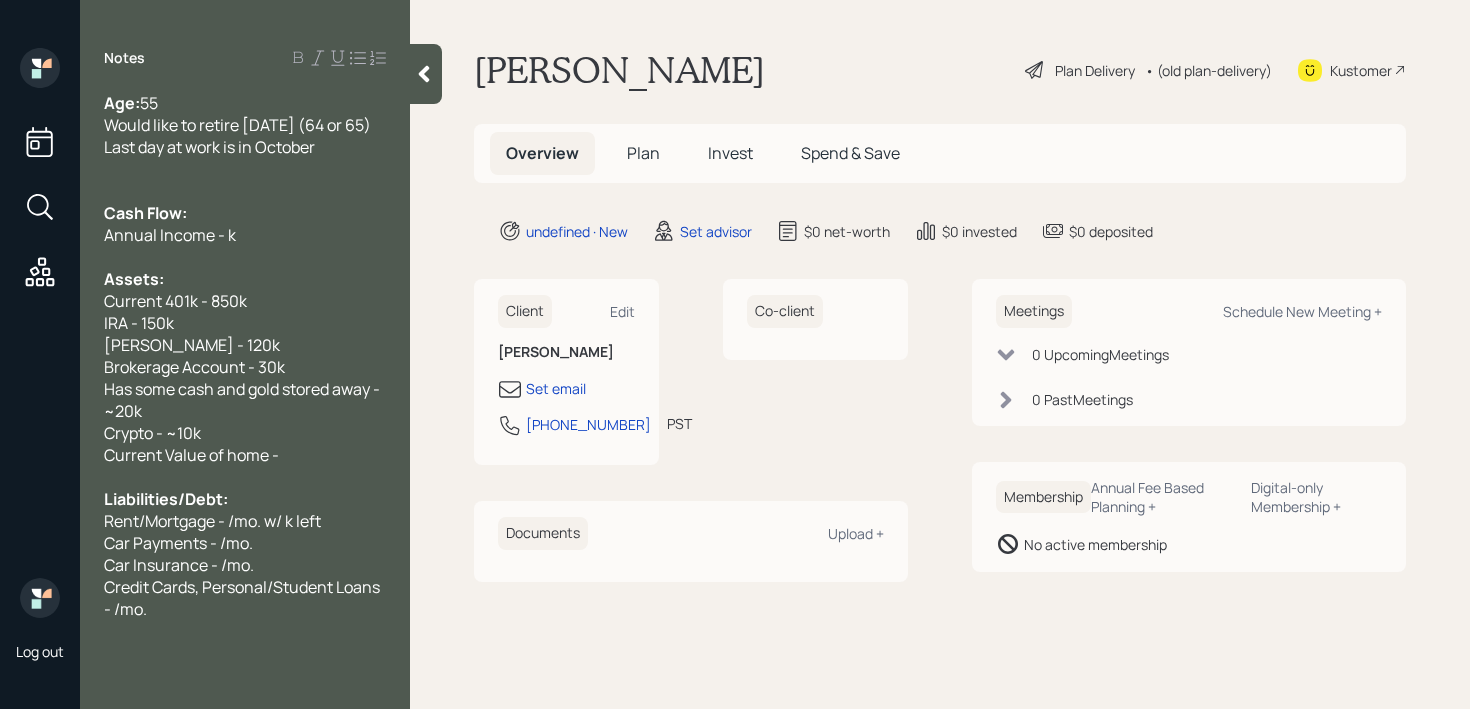 click at bounding box center [245, 169] 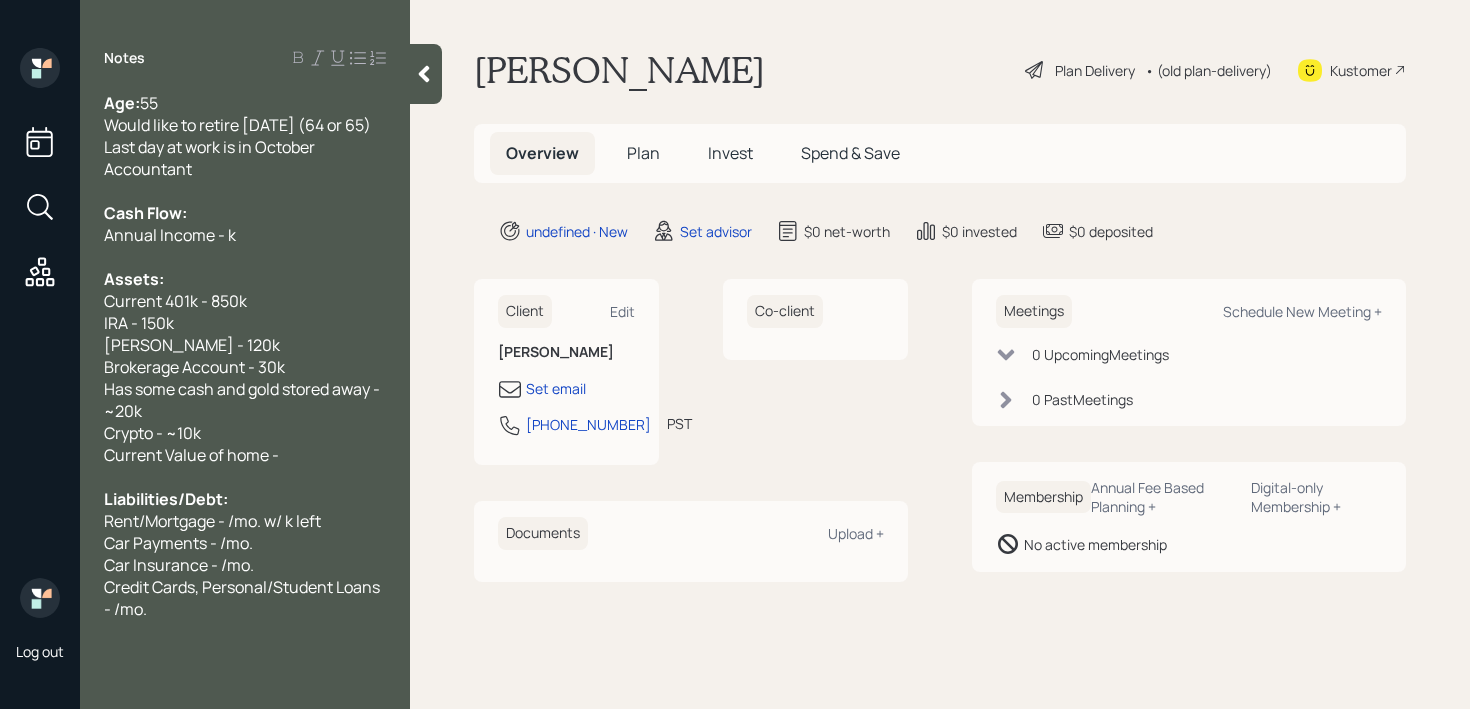 click on "Has some cash and gold stored away - ~20k" at bounding box center [243, 400] 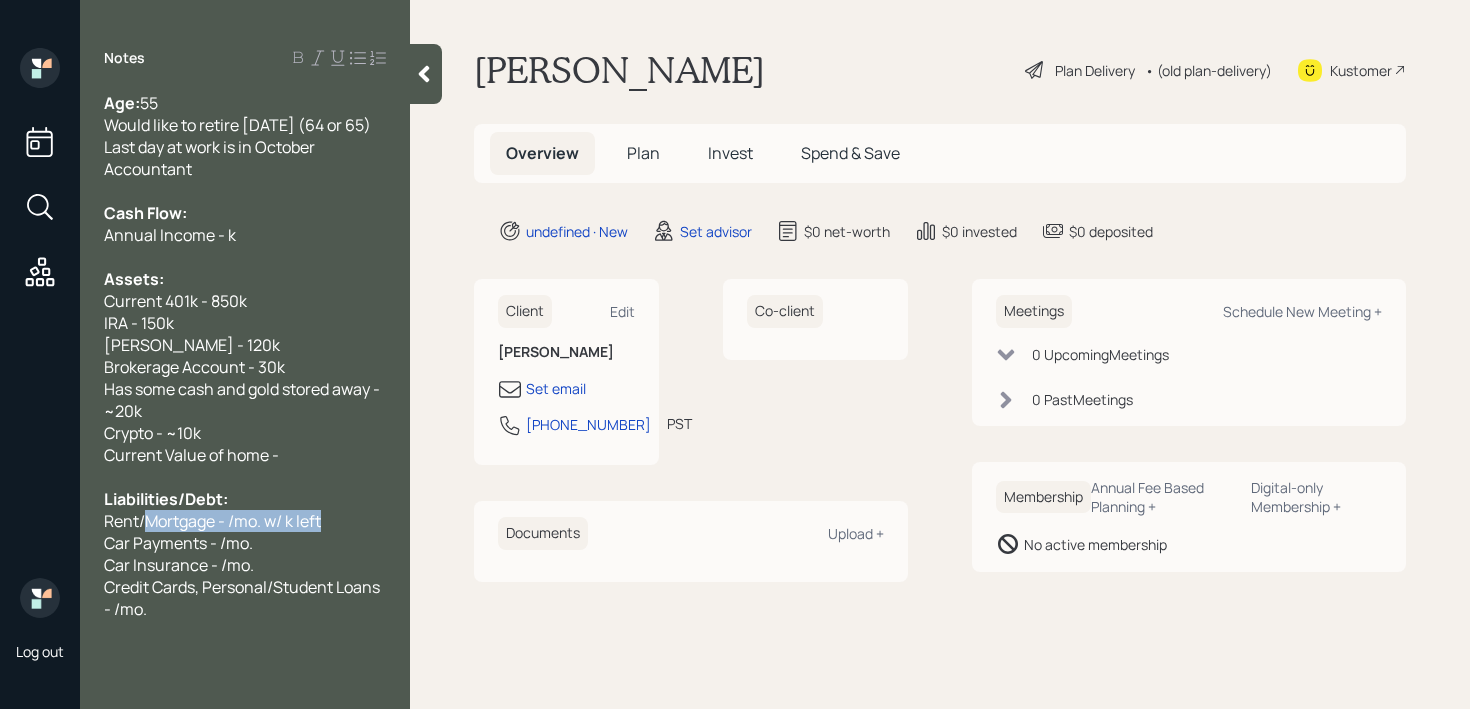 drag, startPoint x: 148, startPoint y: 538, endPoint x: 383, endPoint y: 537, distance: 235.00212 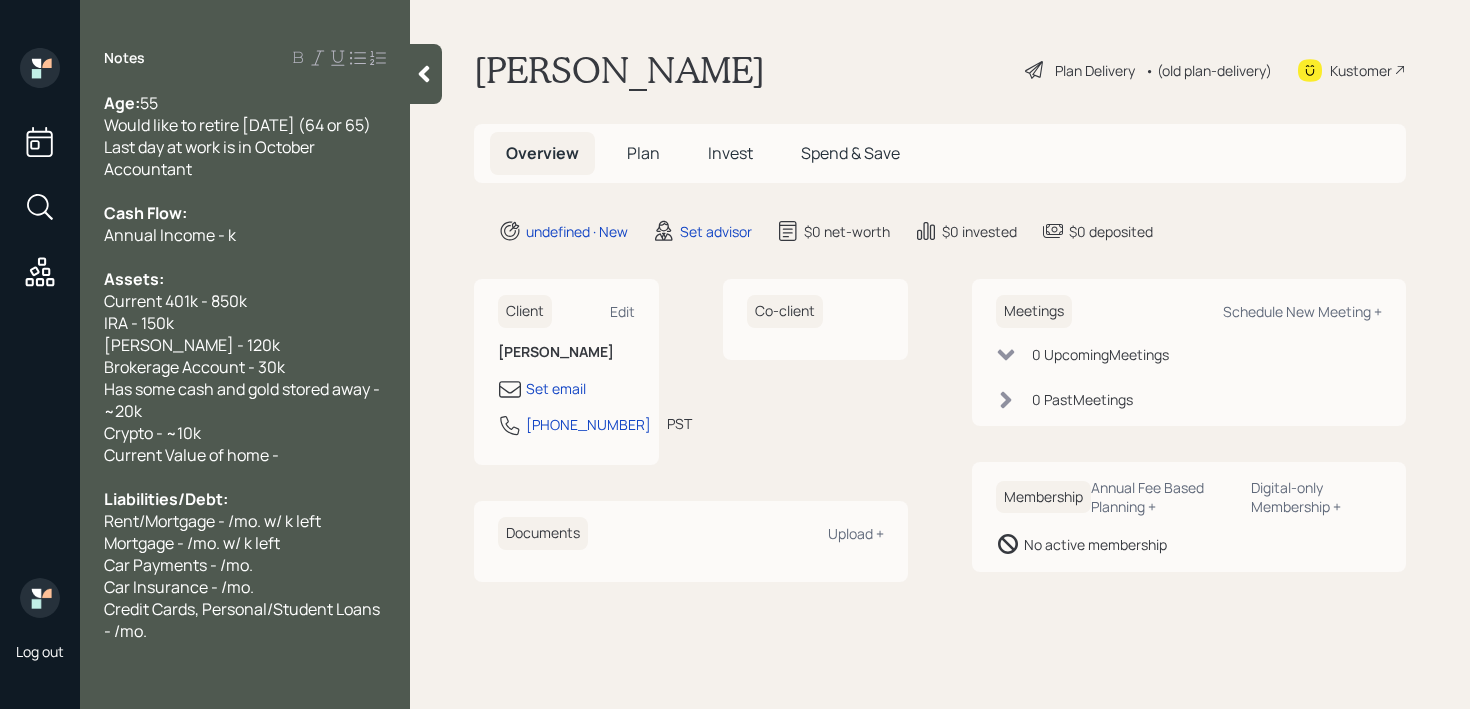 drag, startPoint x: 177, startPoint y: 570, endPoint x: 180, endPoint y: 555, distance: 15.297058 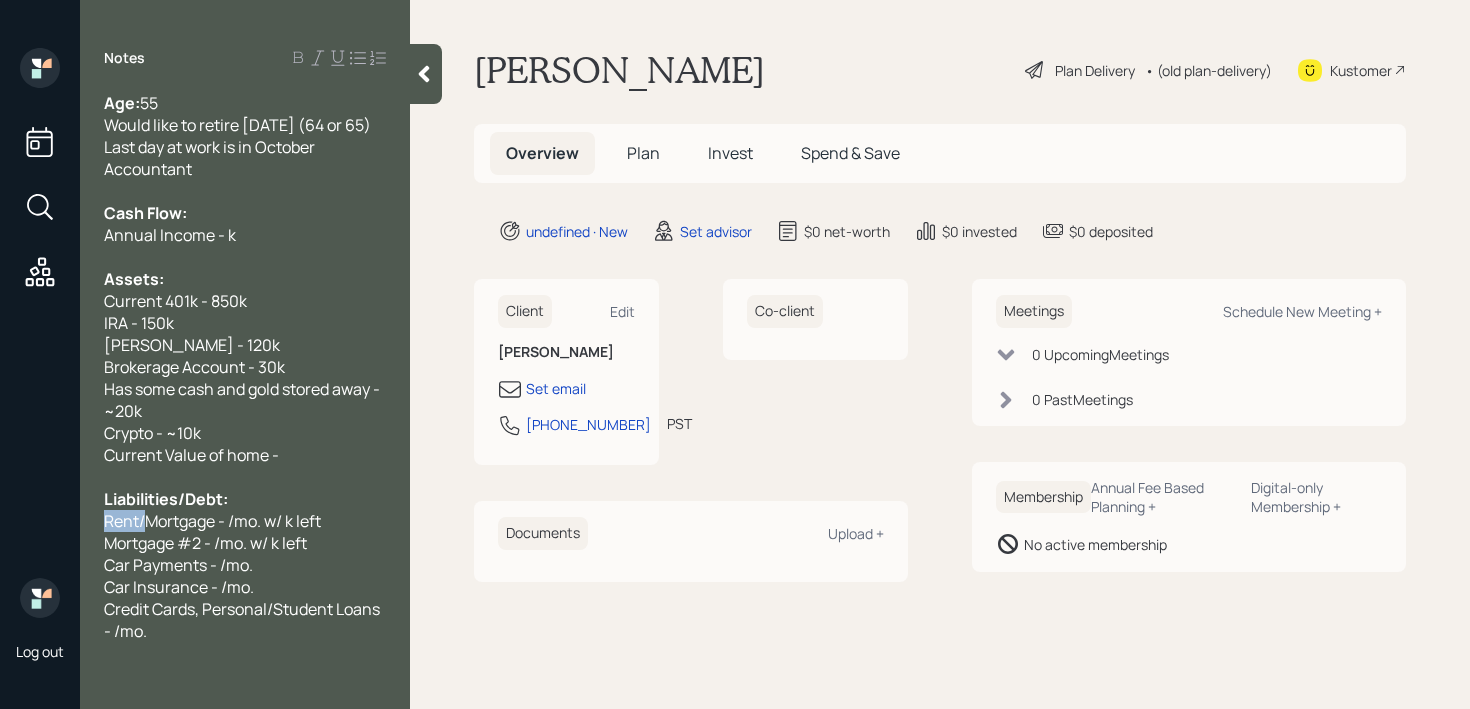 drag, startPoint x: 144, startPoint y: 547, endPoint x: 55, endPoint y: 547, distance: 89 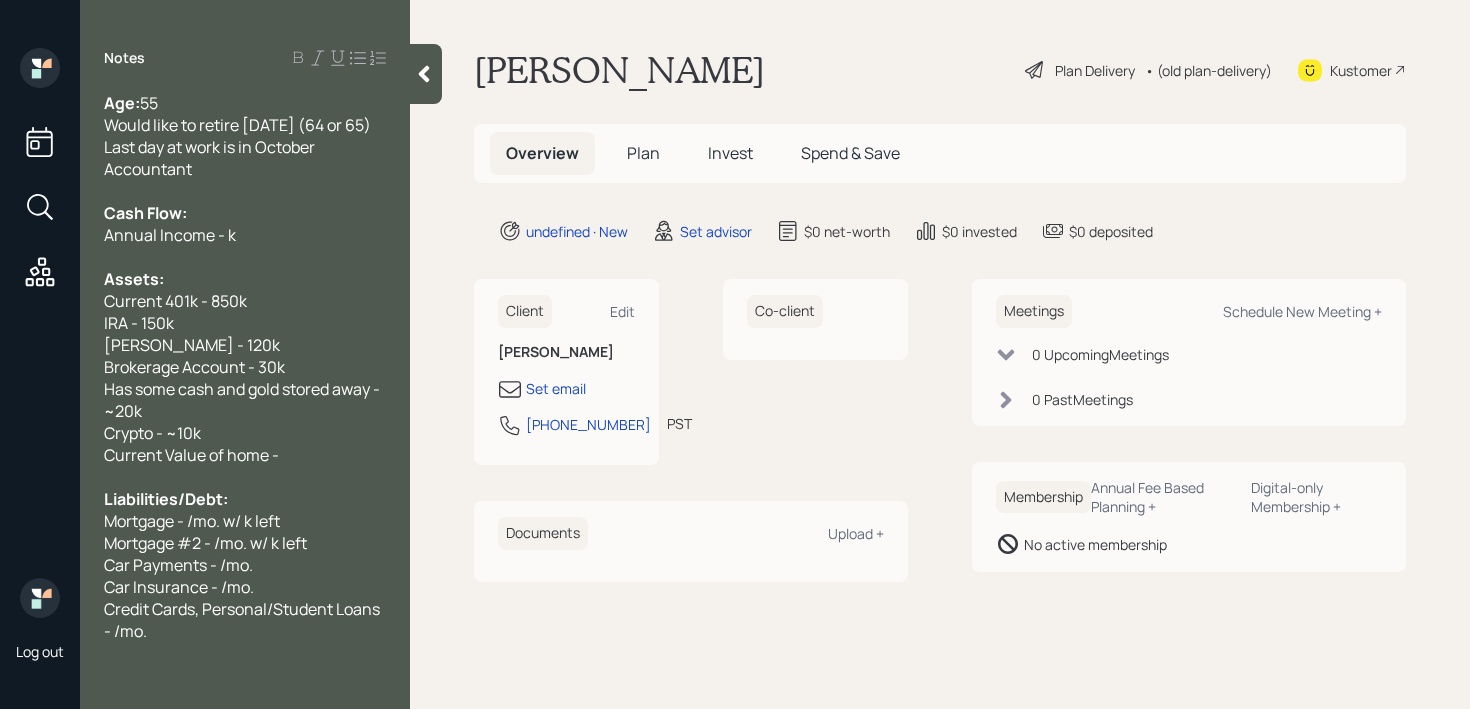 click on "Mortgage - /mo. w/ k left" at bounding box center [192, 521] 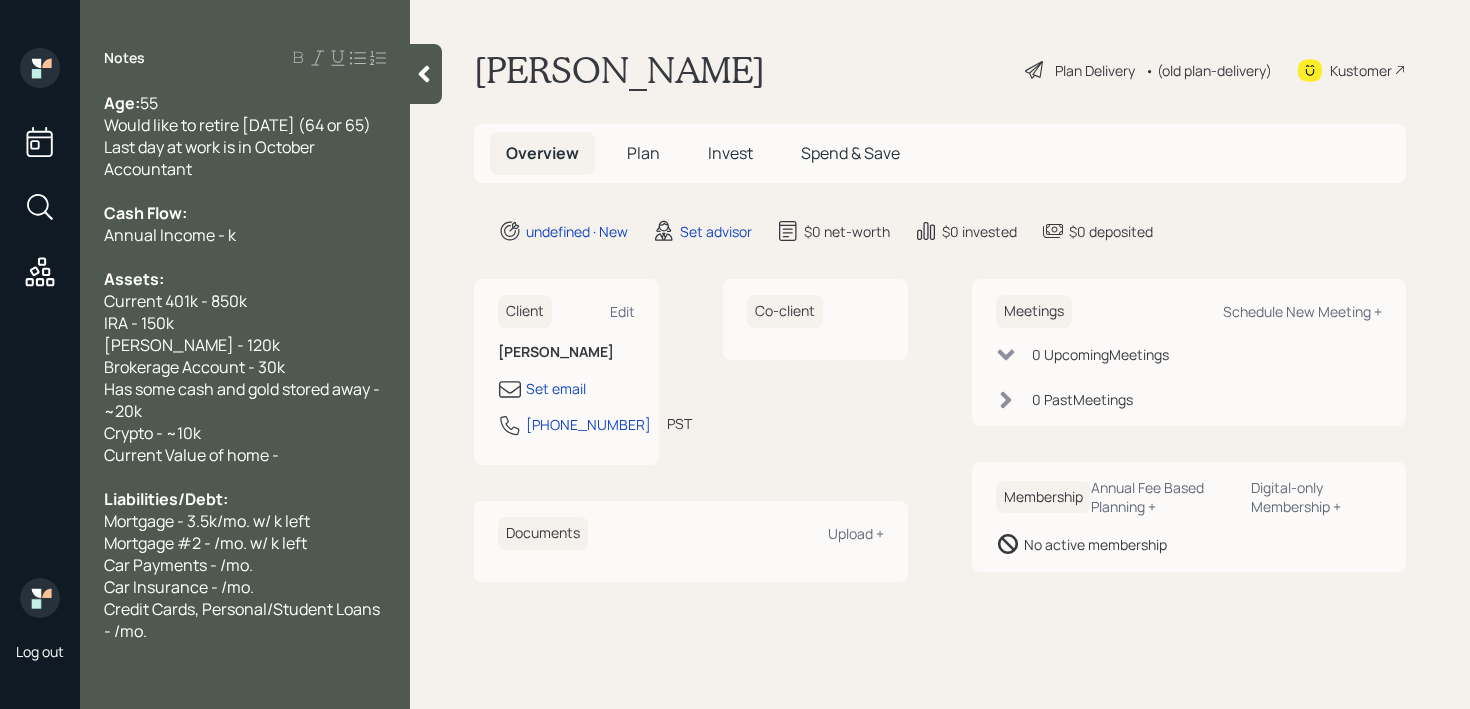 click on "Mortgage #2 - /mo. w/ k left" at bounding box center (205, 543) 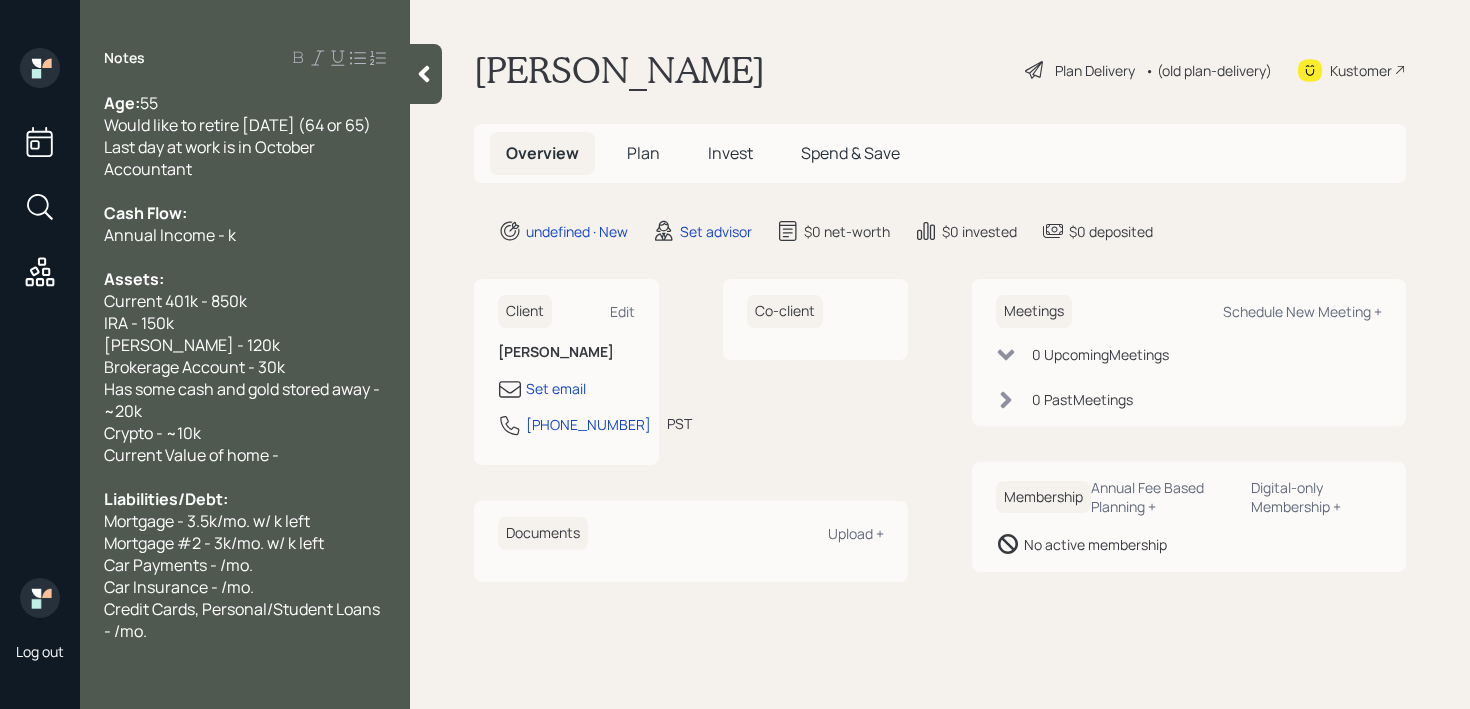 click on "Mortgage - 3.5k/mo. w/ k left" at bounding box center (207, 521) 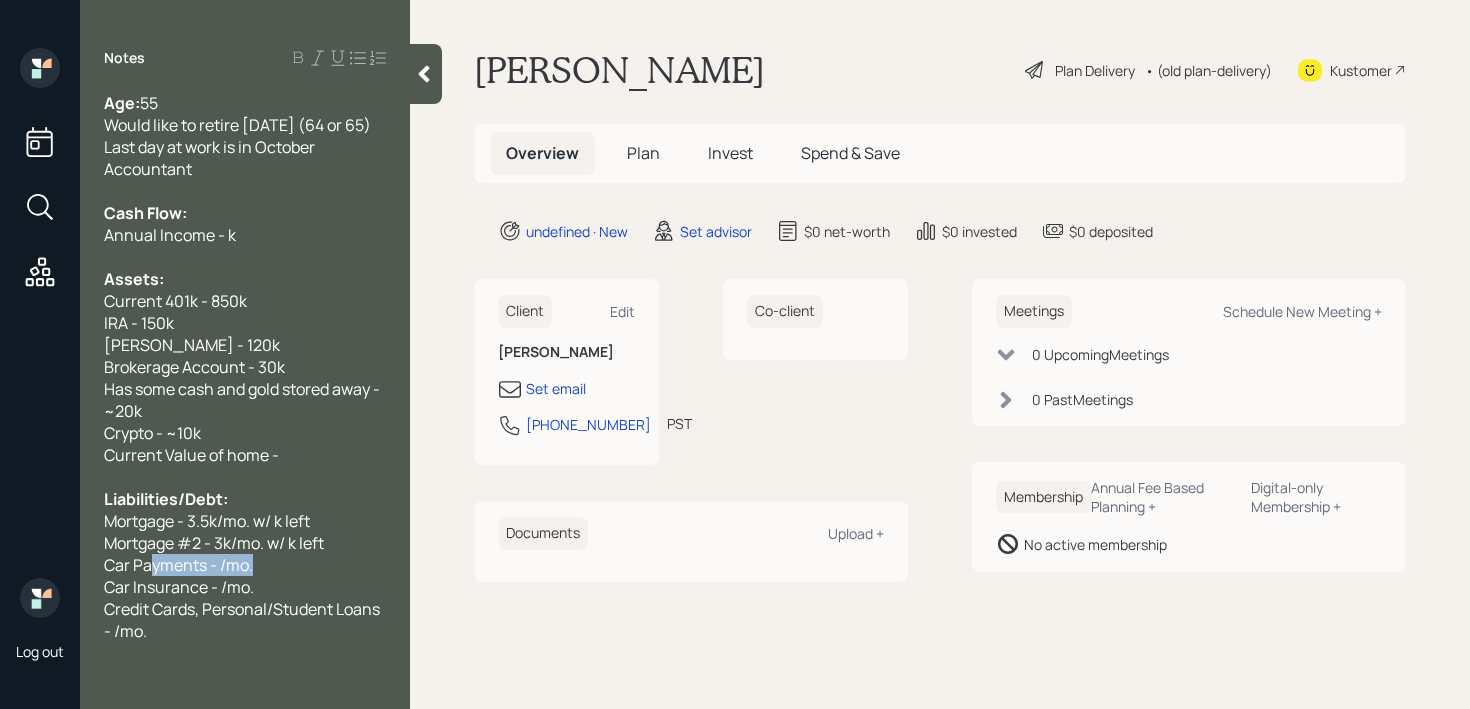 drag, startPoint x: 286, startPoint y: 581, endPoint x: 0, endPoint y: 581, distance: 286 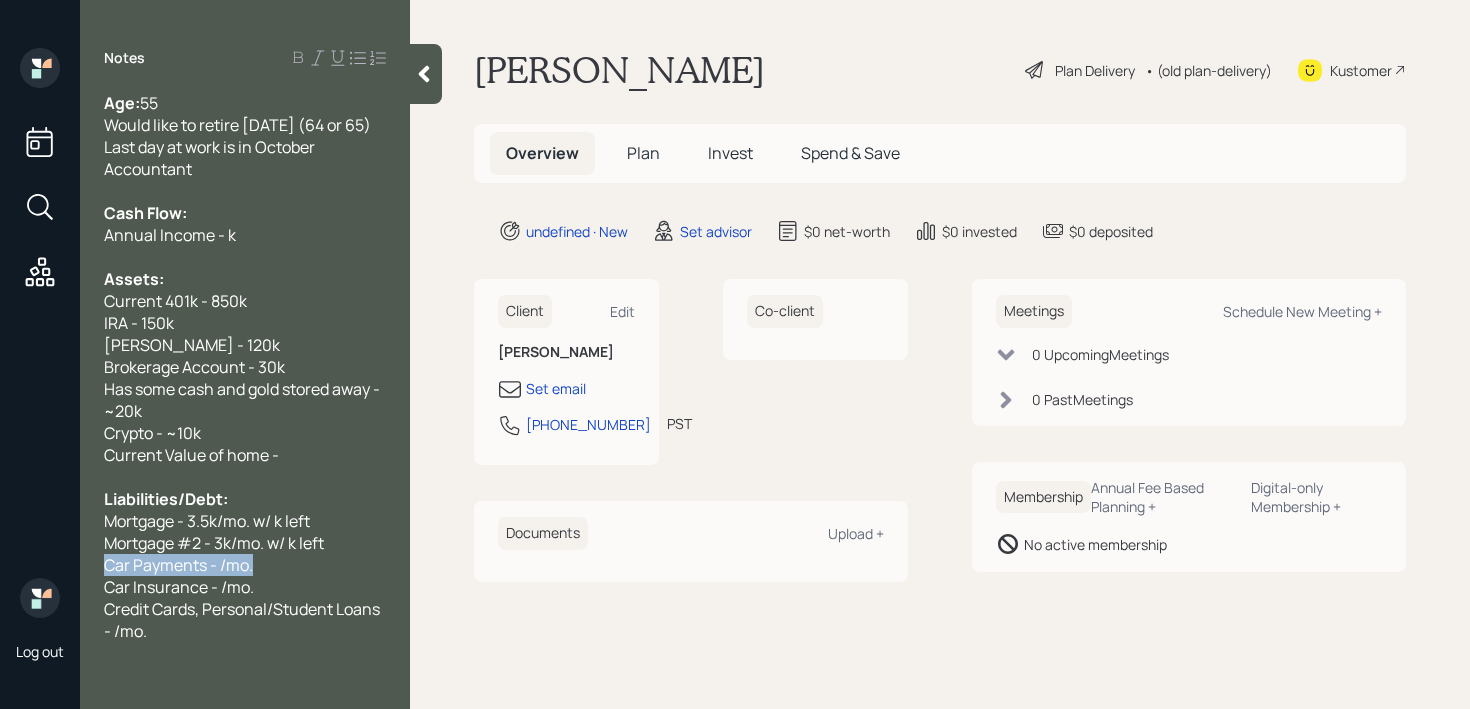 click on "Car Payments - /mo." at bounding box center (178, 565) 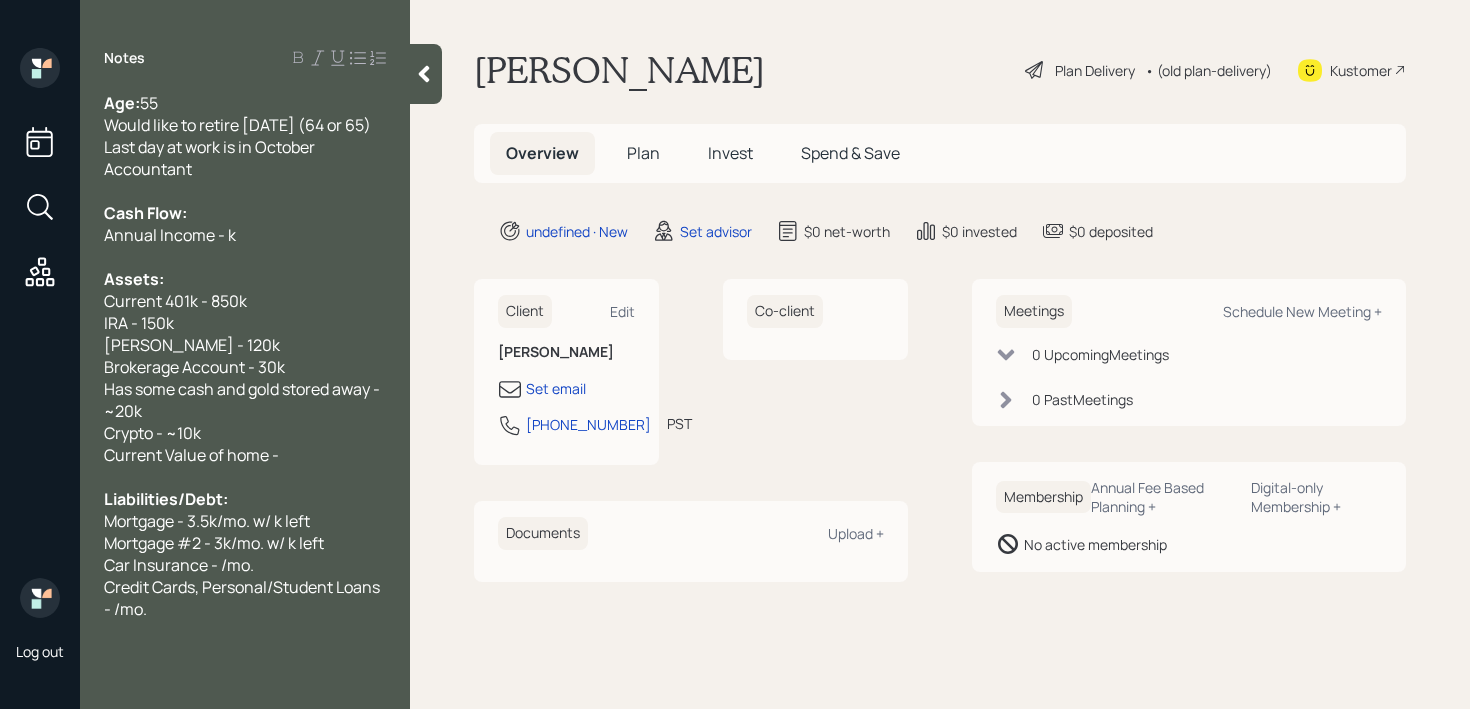 click on "Annual Income - k" at bounding box center (170, 235) 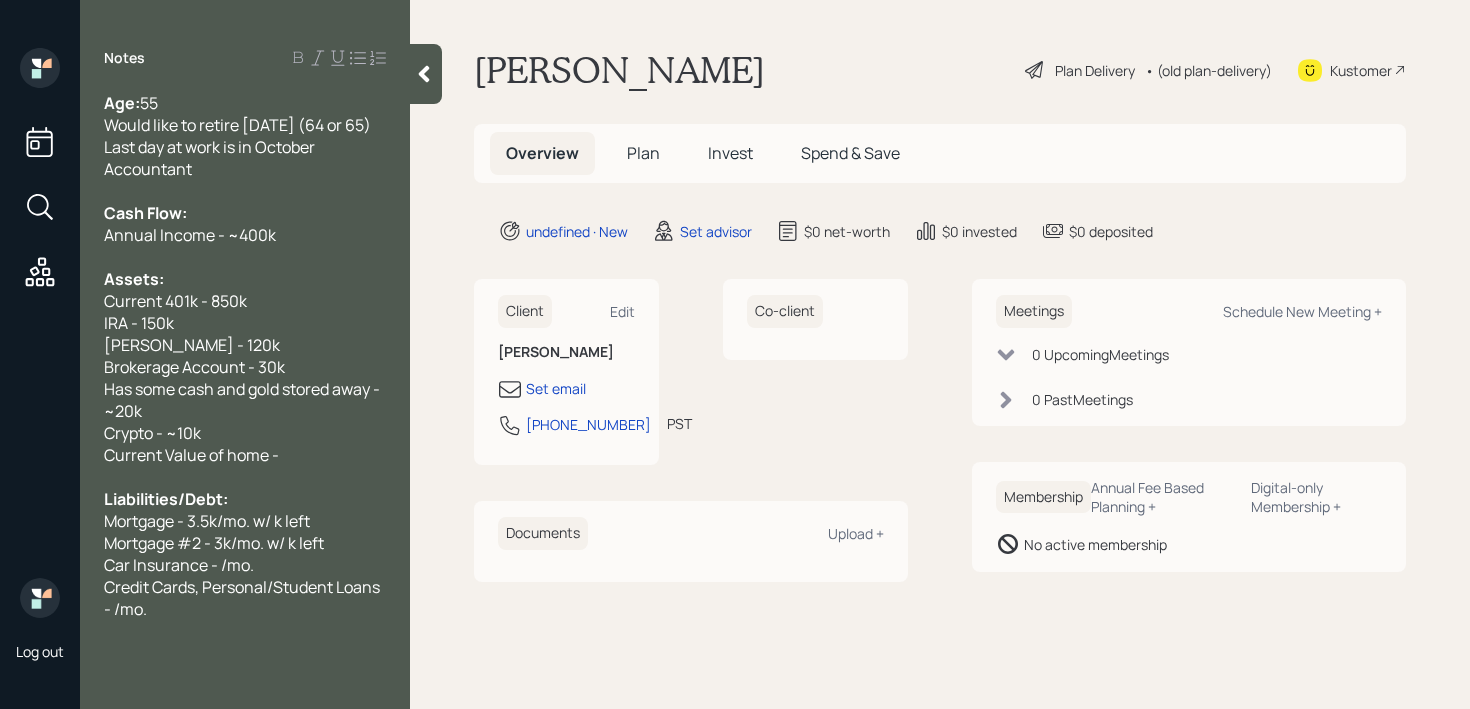 click on "Car Insurance - /mo." at bounding box center [179, 565] 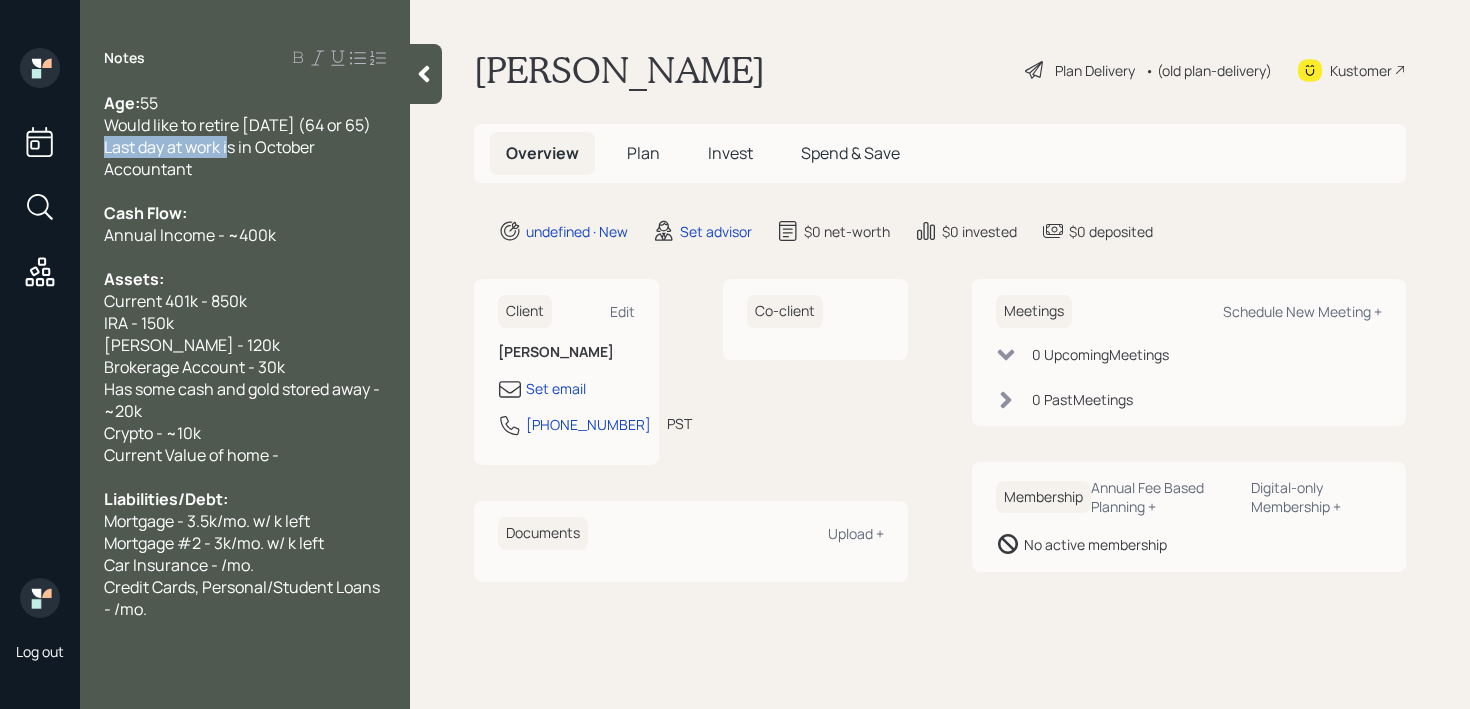 drag, startPoint x: 234, startPoint y: 162, endPoint x: 28, endPoint y: 162, distance: 206 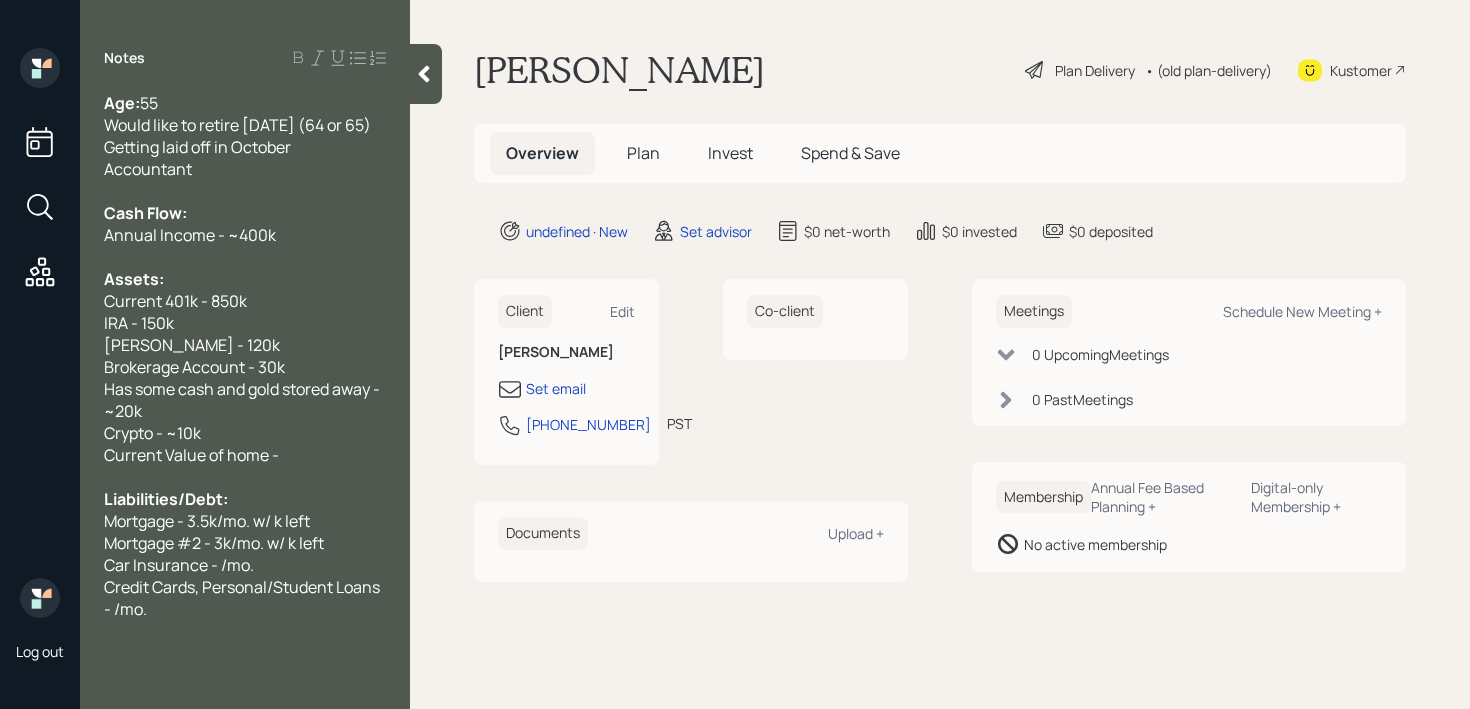 click on "Accountant" at bounding box center (245, 169) 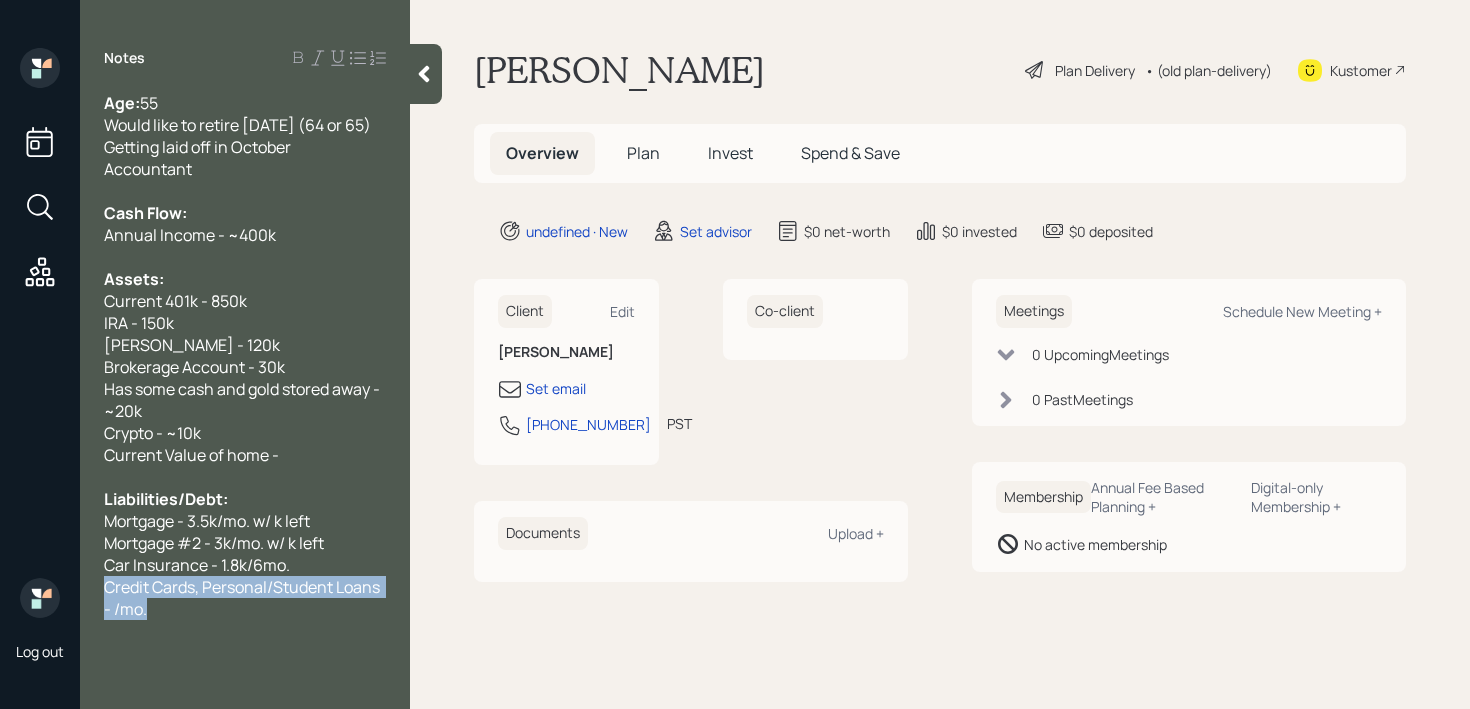 drag, startPoint x: 274, startPoint y: 645, endPoint x: 78, endPoint y: 606, distance: 199.84244 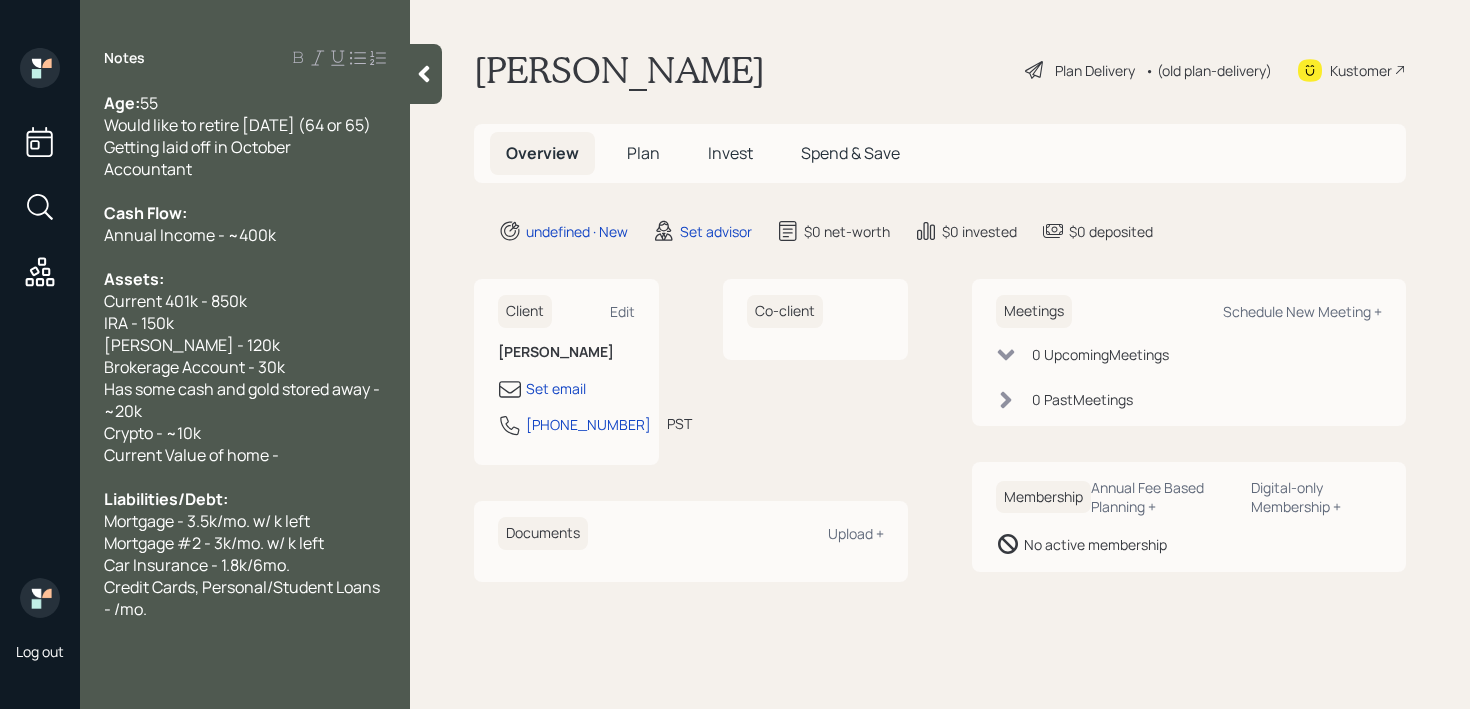 click on "Car Insurance - 1.8k/6mo." at bounding box center [197, 565] 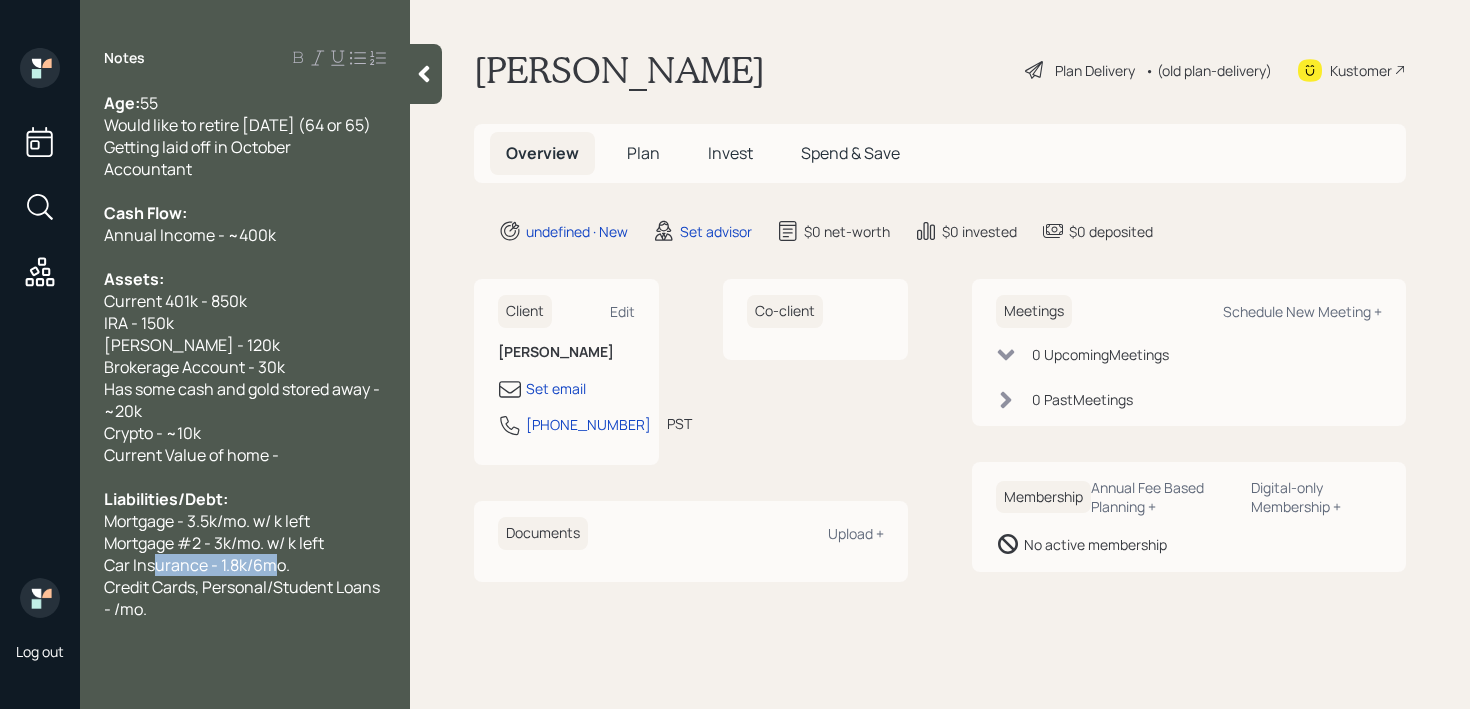 drag, startPoint x: 276, startPoint y: 591, endPoint x: 65, endPoint y: 591, distance: 211 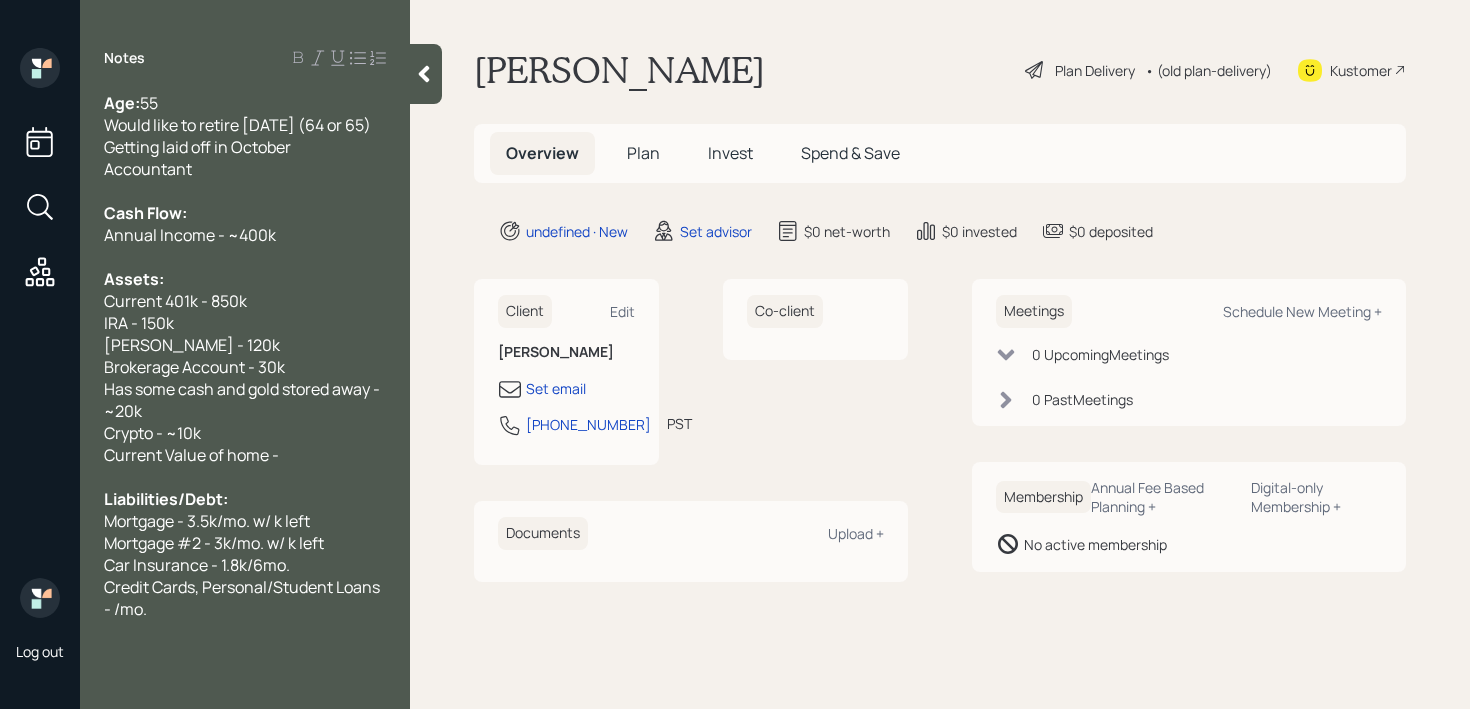 click on "Car Insurance - 1.8k/6mo." at bounding box center [197, 565] 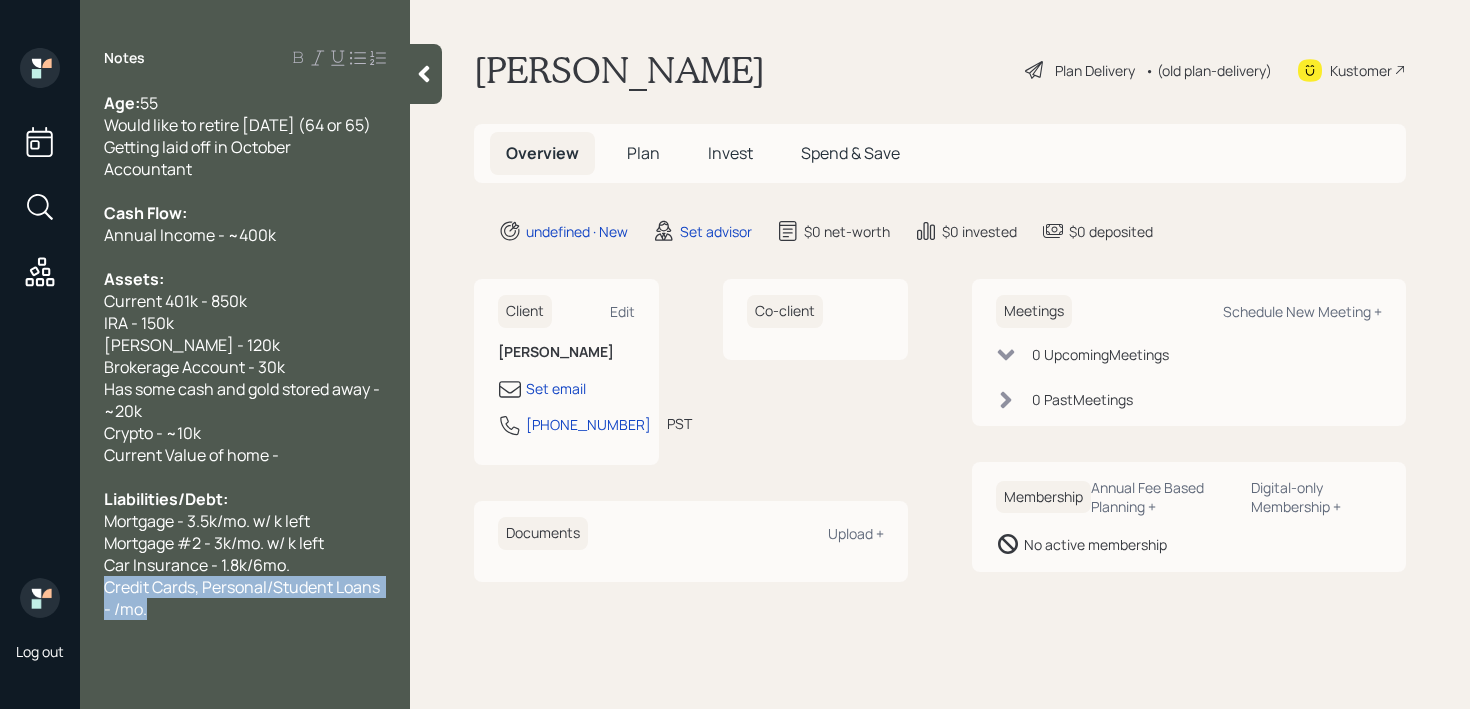 drag, startPoint x: 231, startPoint y: 657, endPoint x: 101, endPoint y: 606, distance: 139.64598 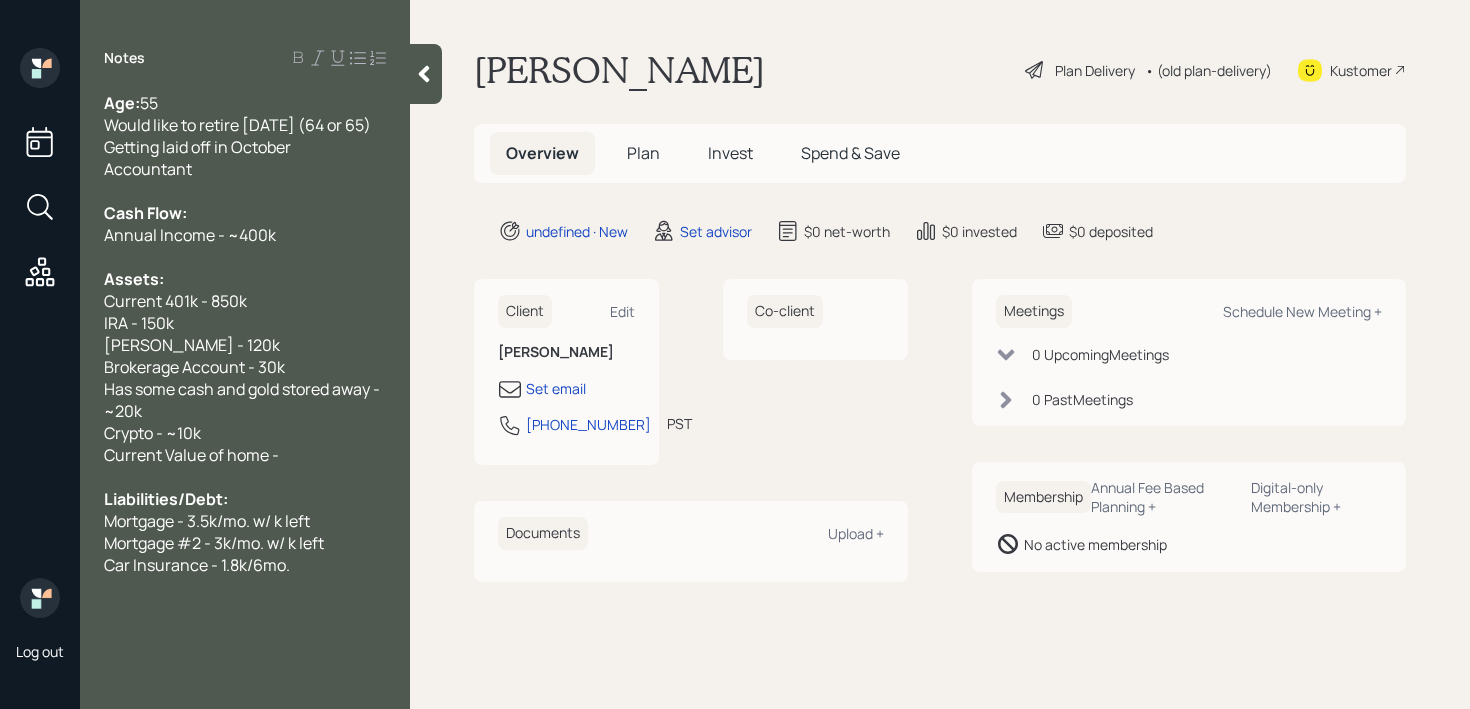 click on "Accountant" at bounding box center [245, 169] 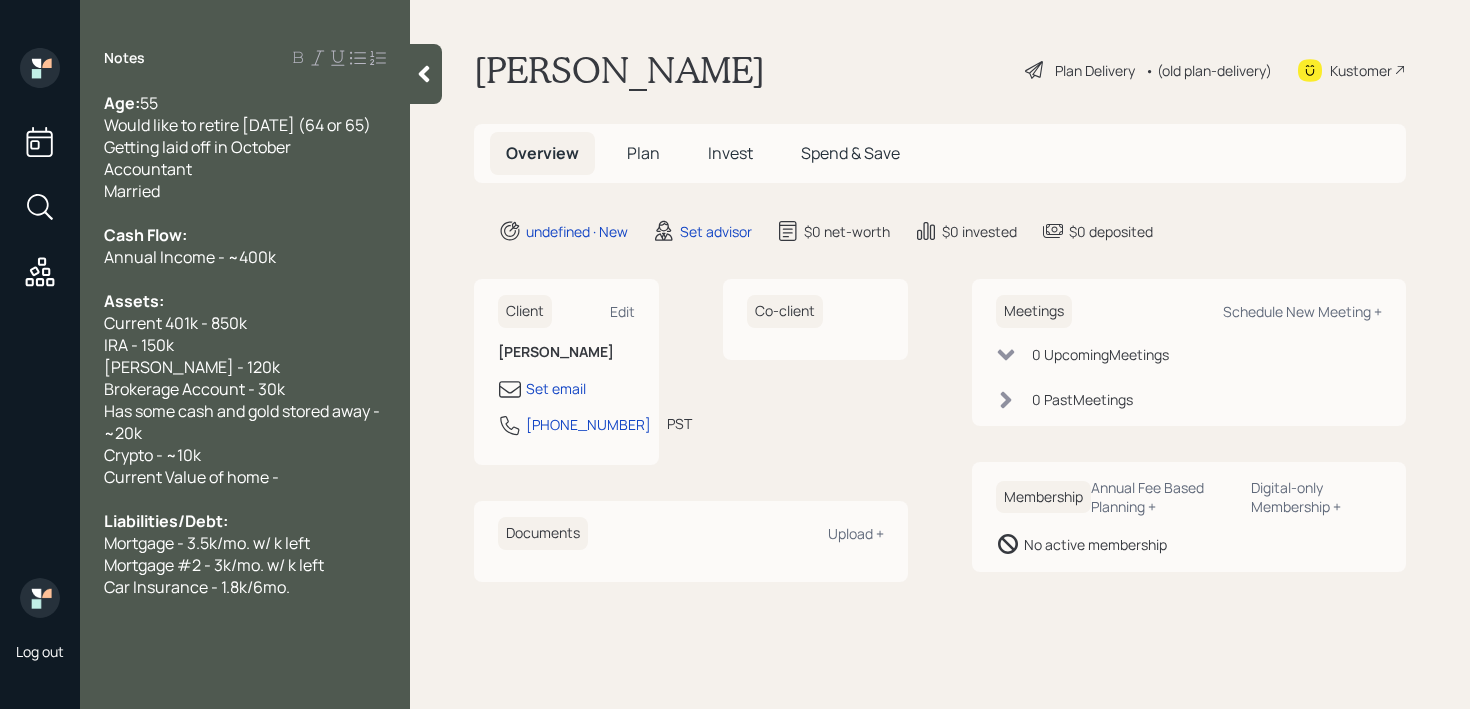 drag, startPoint x: 268, startPoint y: 187, endPoint x: 0, endPoint y: 187, distance: 268 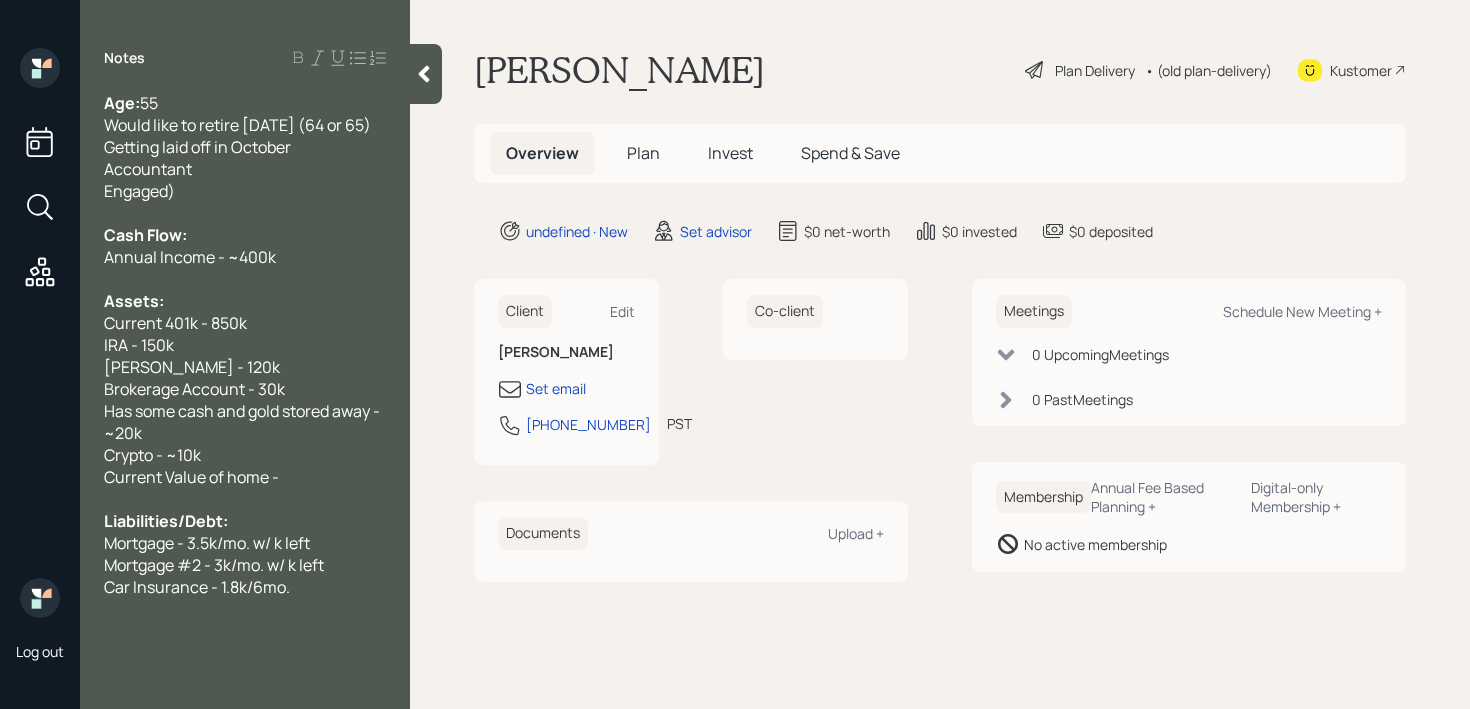 click on "Engaged)" at bounding box center [245, 191] 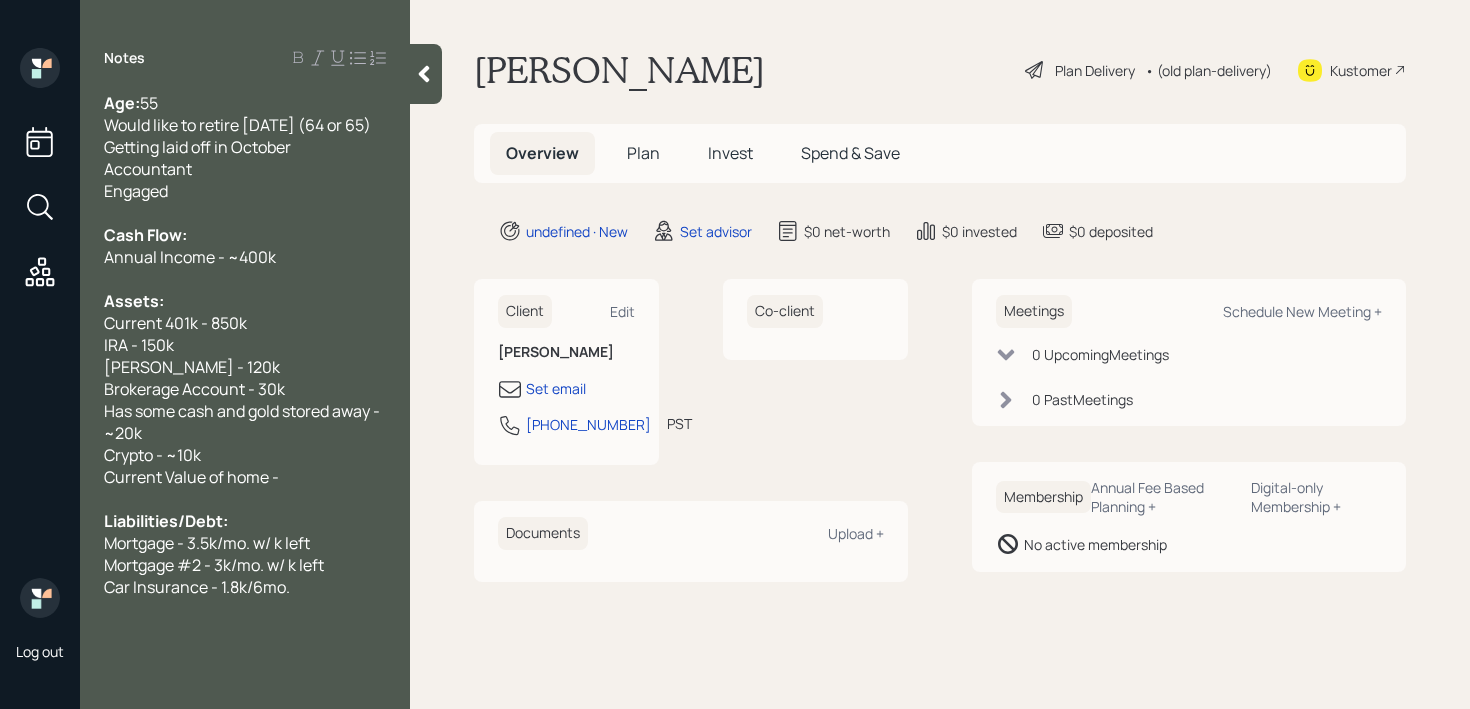 click on "Annual Income - ~400k" at bounding box center (190, 257) 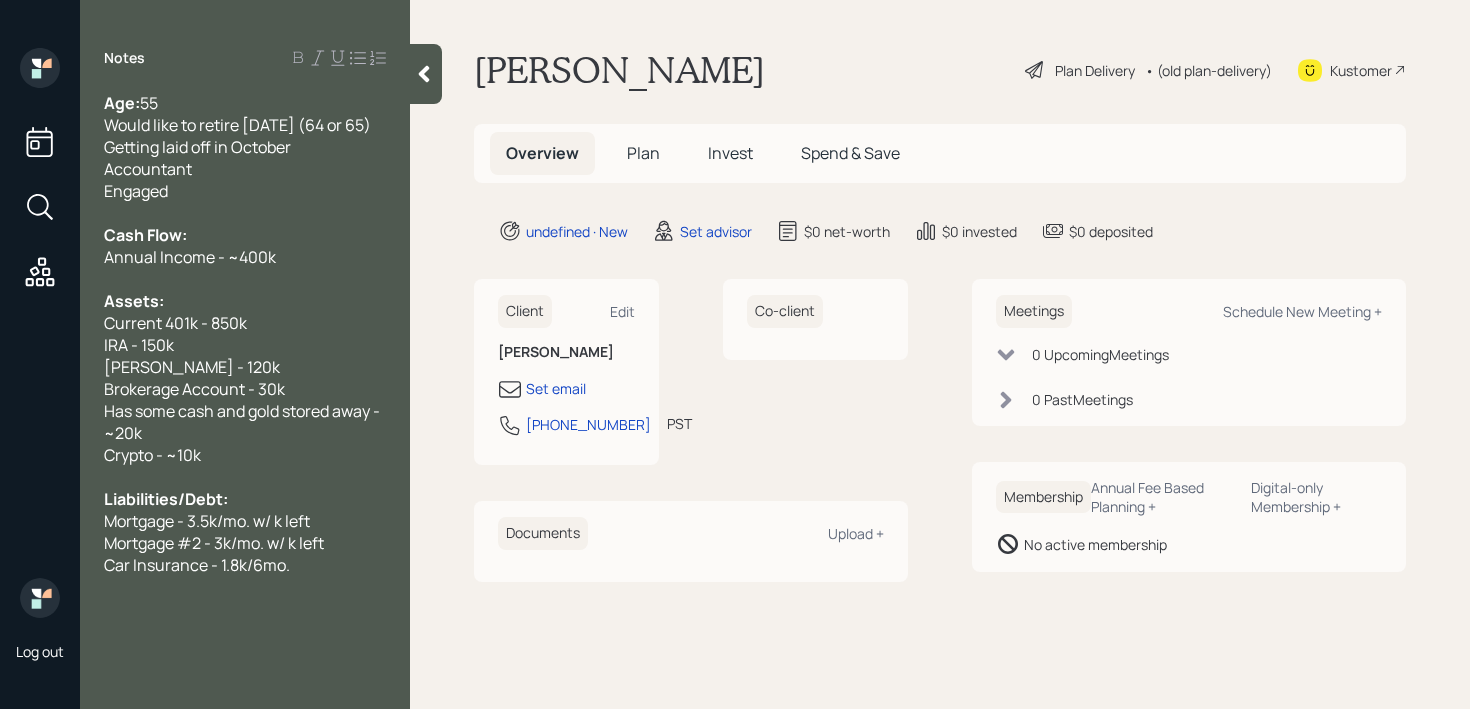 click at bounding box center (426, 74) 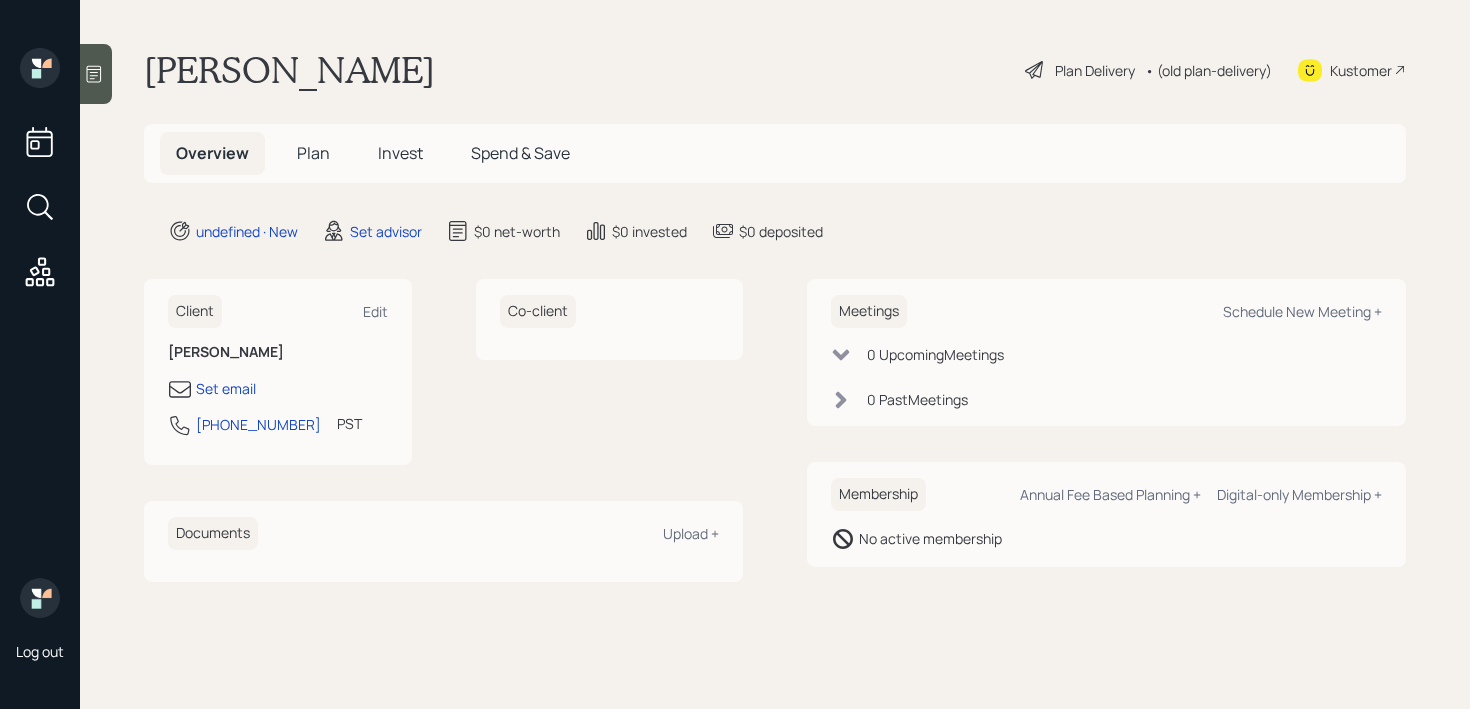 click at bounding box center (96, 74) 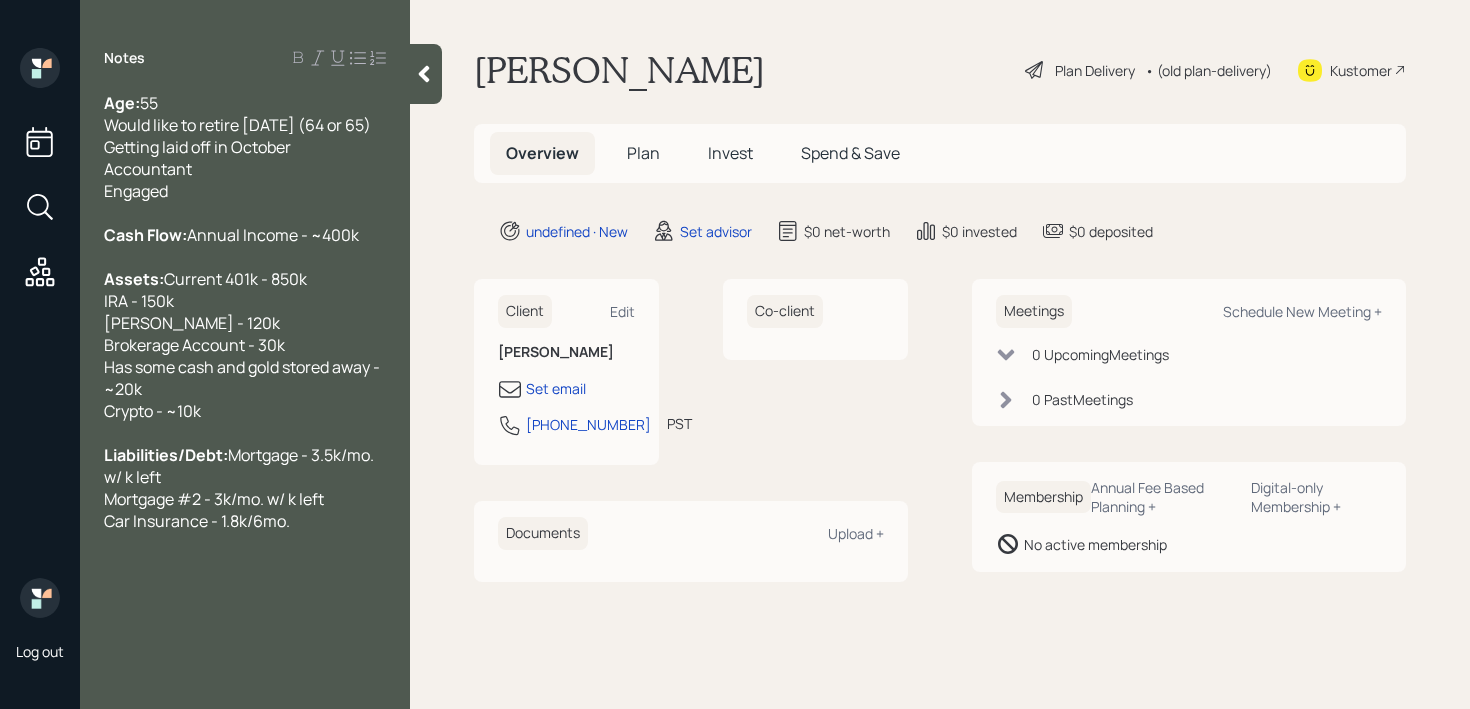click 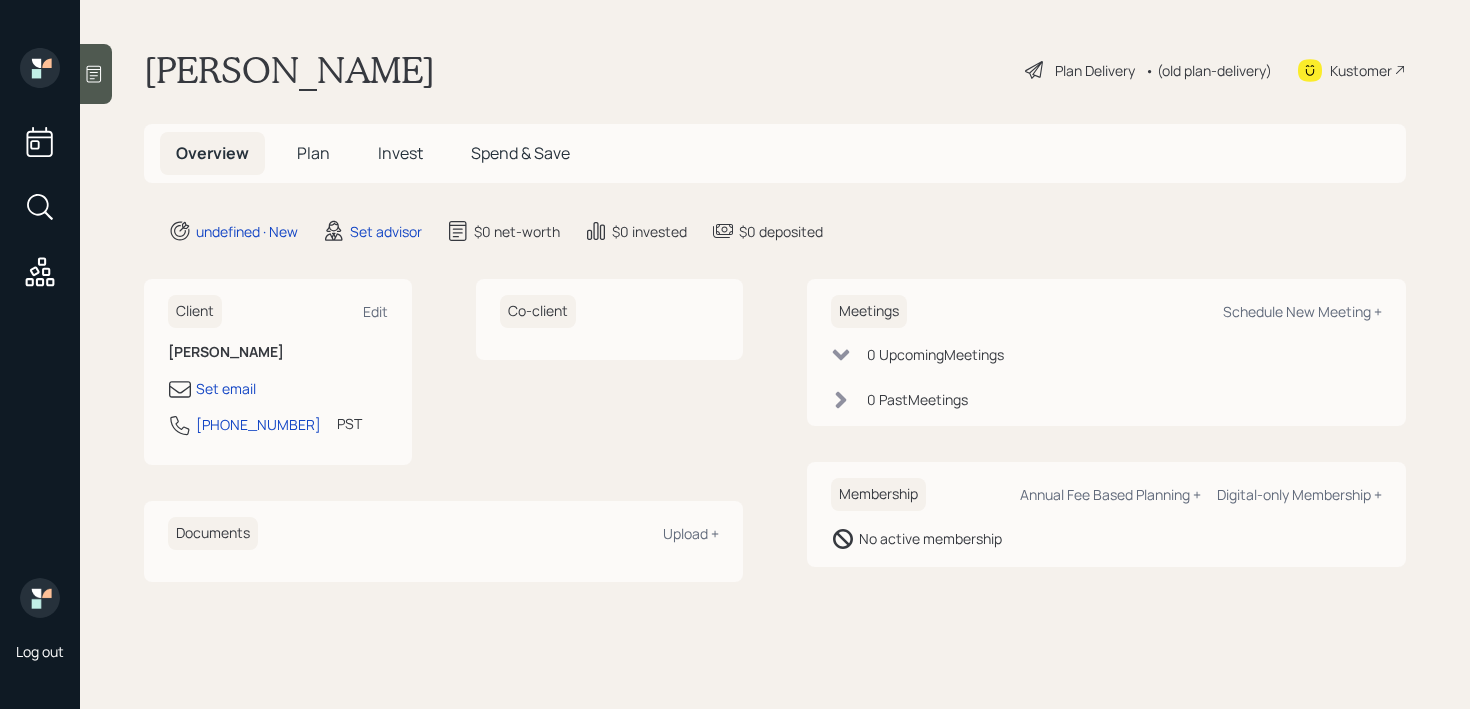 click on "Set email [PHONE_NUMBER] PST Currently 10:53 AM" at bounding box center [278, 413] 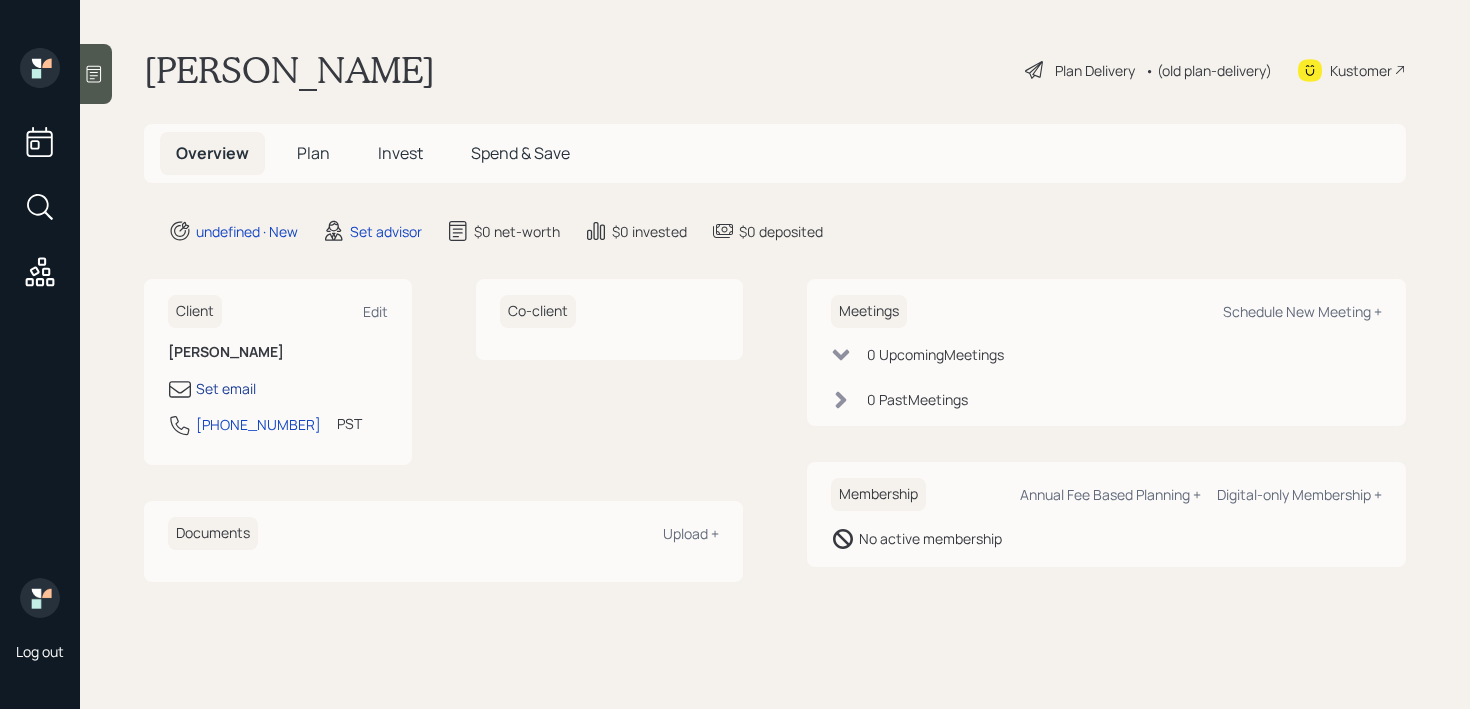 click on "Set email" at bounding box center [226, 388] 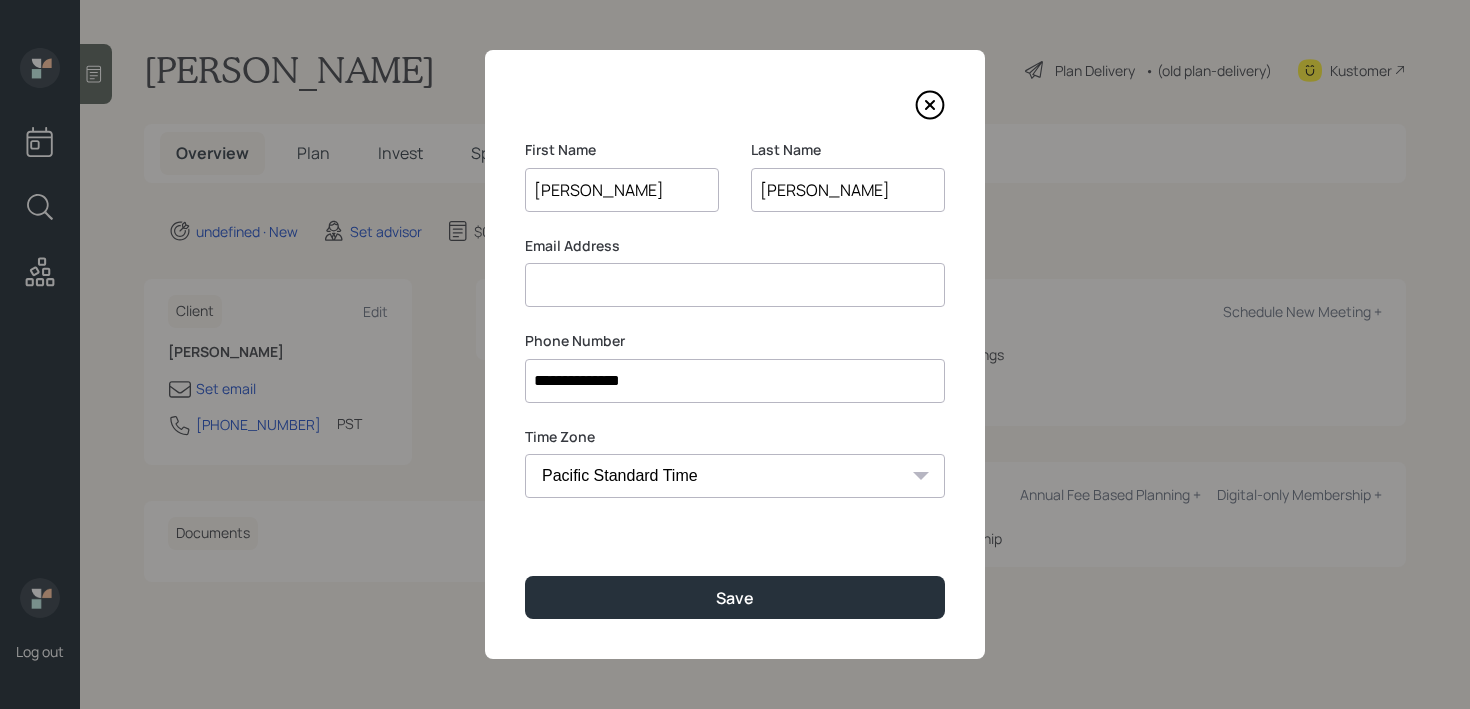 click at bounding box center (735, 285) 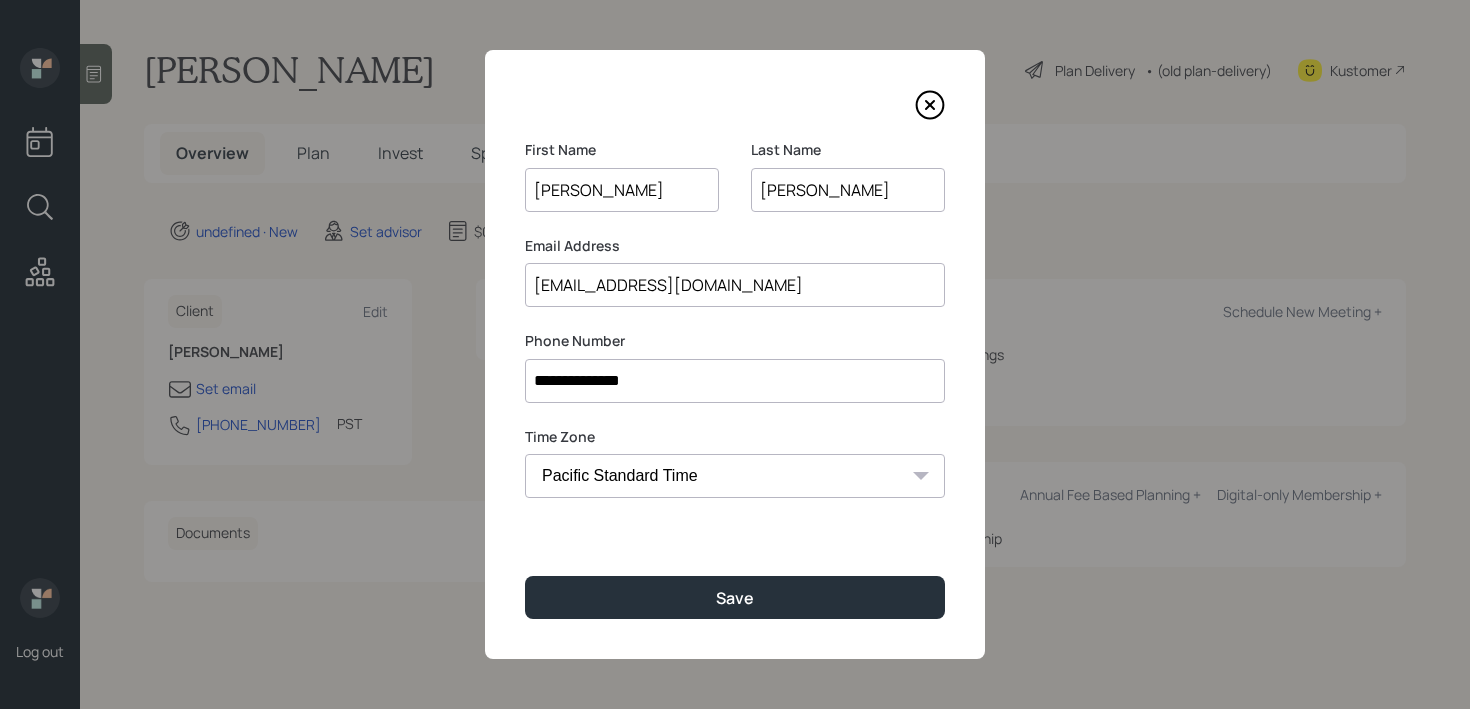 drag, startPoint x: 731, startPoint y: 289, endPoint x: 238, endPoint y: 310, distance: 493.44705 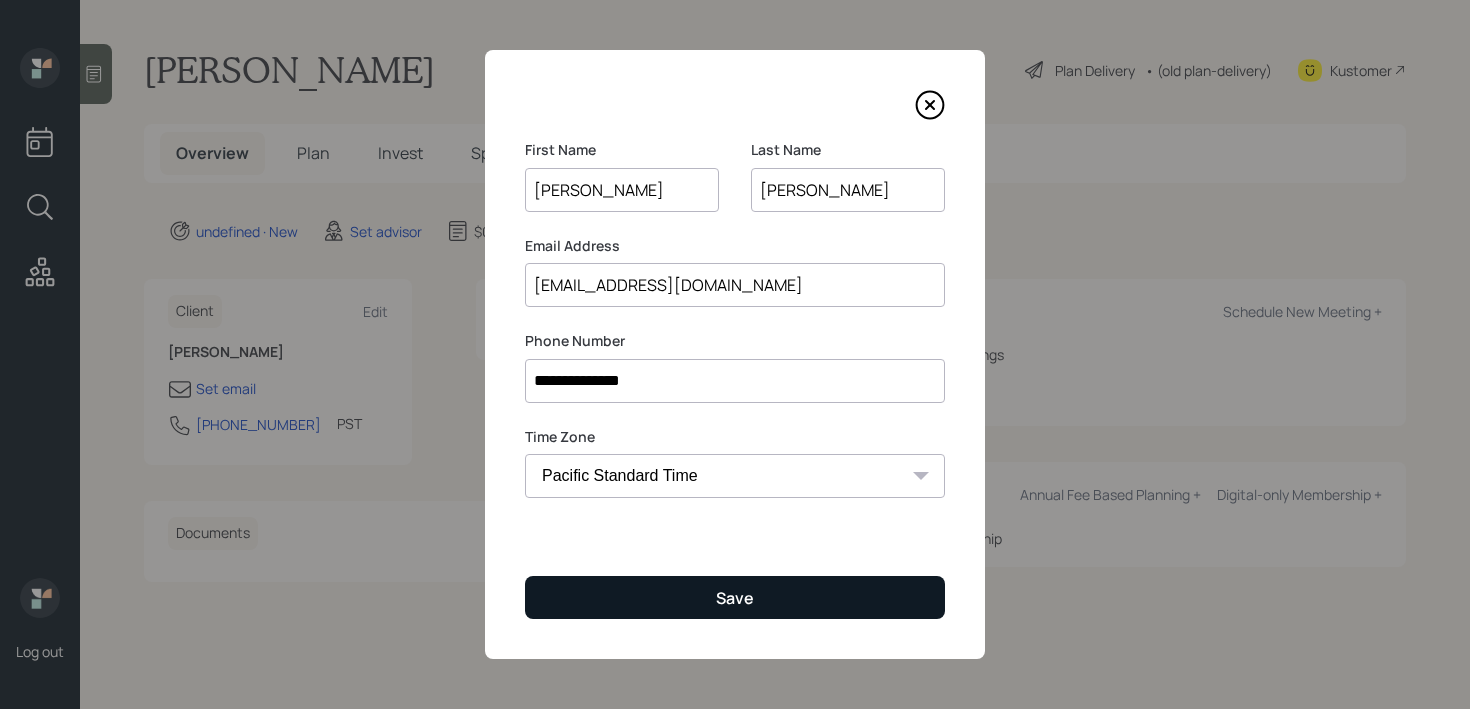 type on "[EMAIL_ADDRESS][DOMAIN_NAME]" 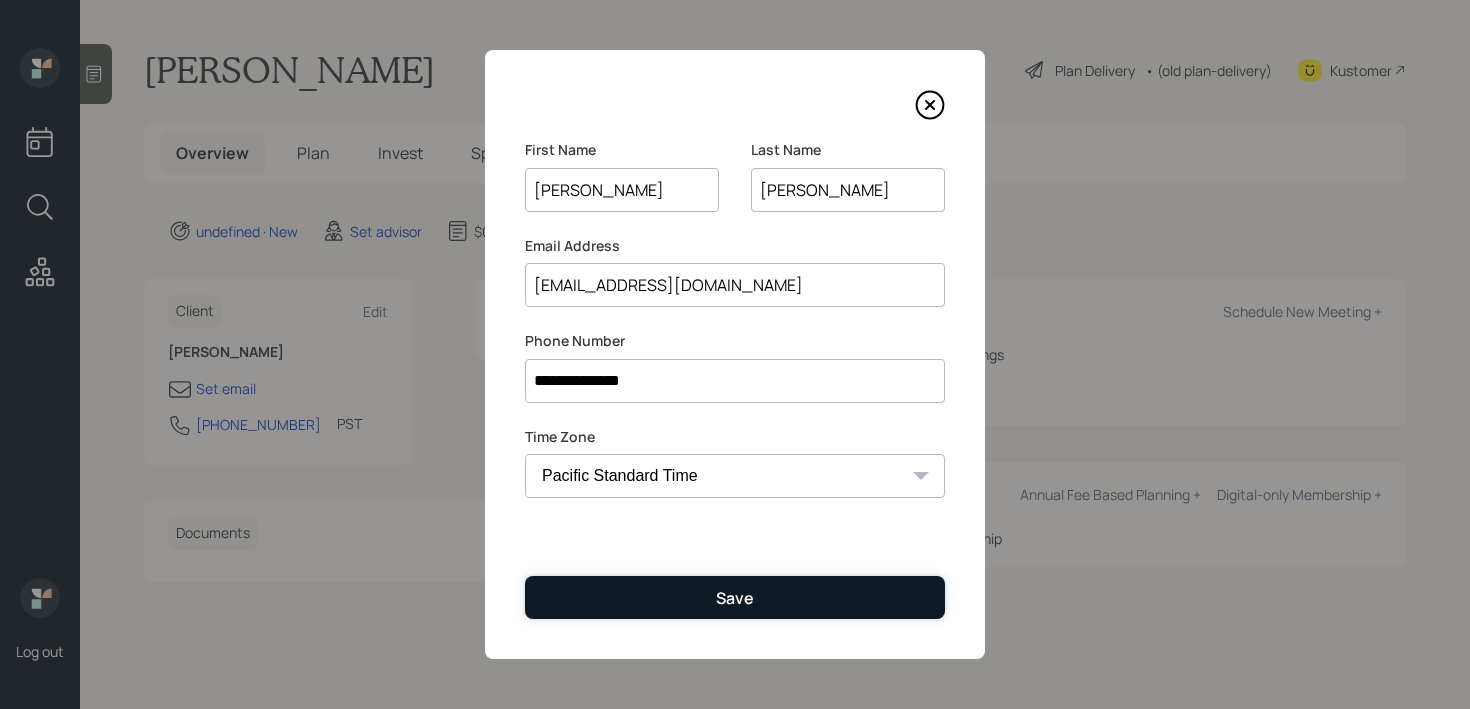 click on "Save" at bounding box center [735, 597] 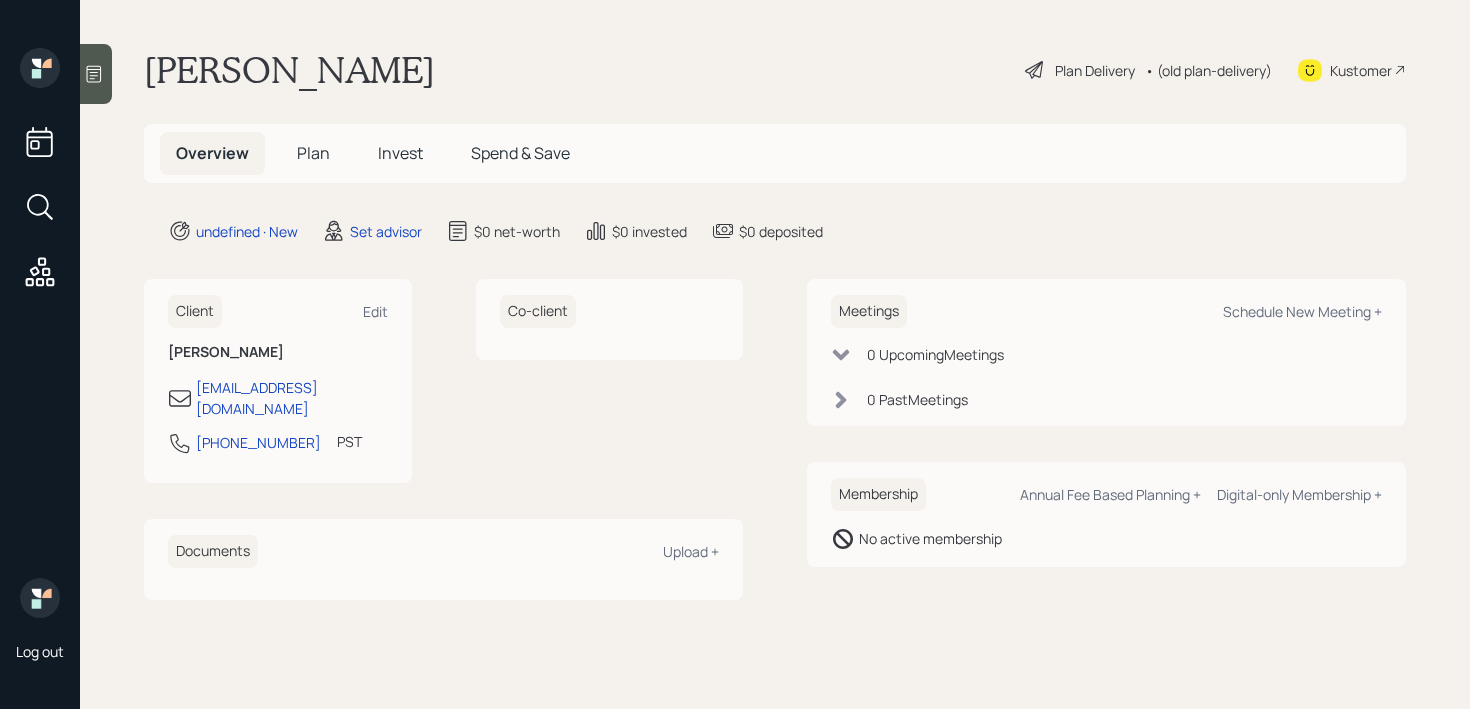 click at bounding box center [96, 74] 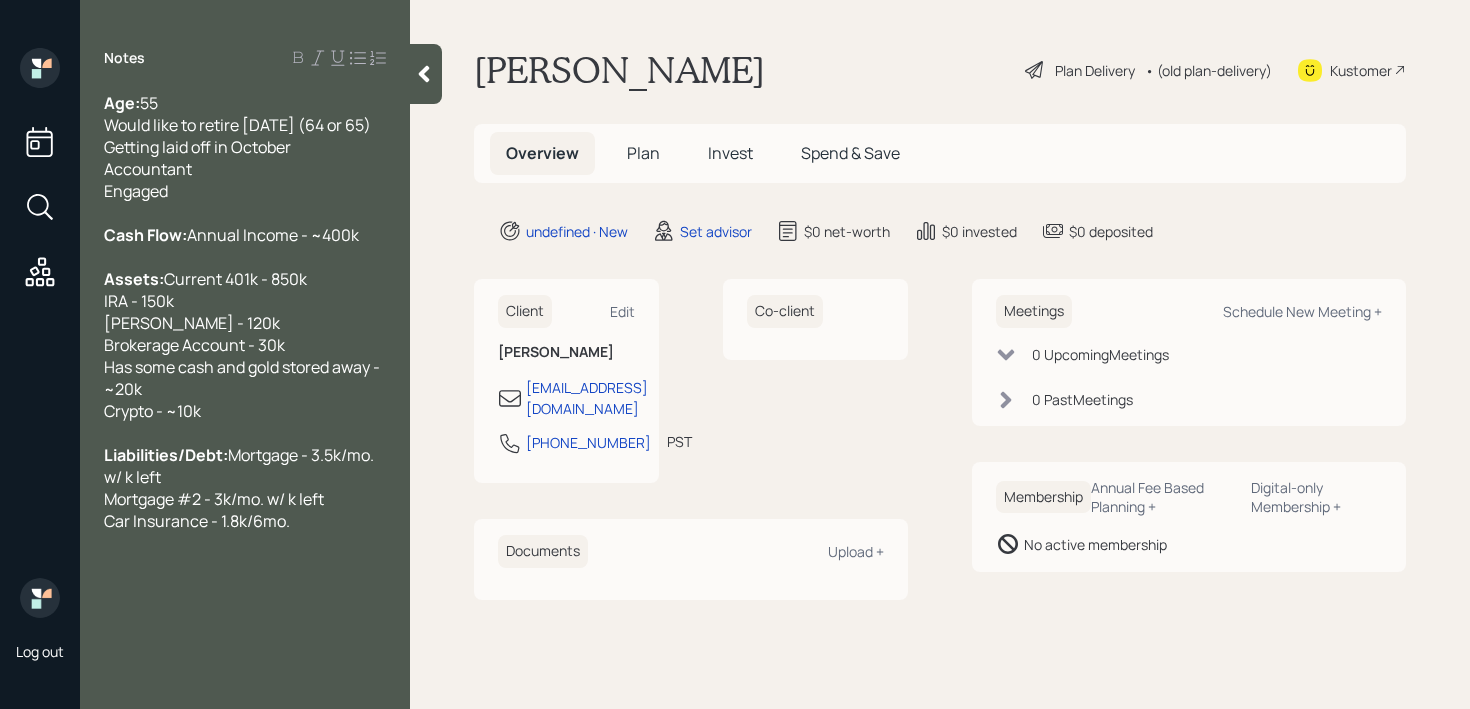 click at bounding box center [426, 74] 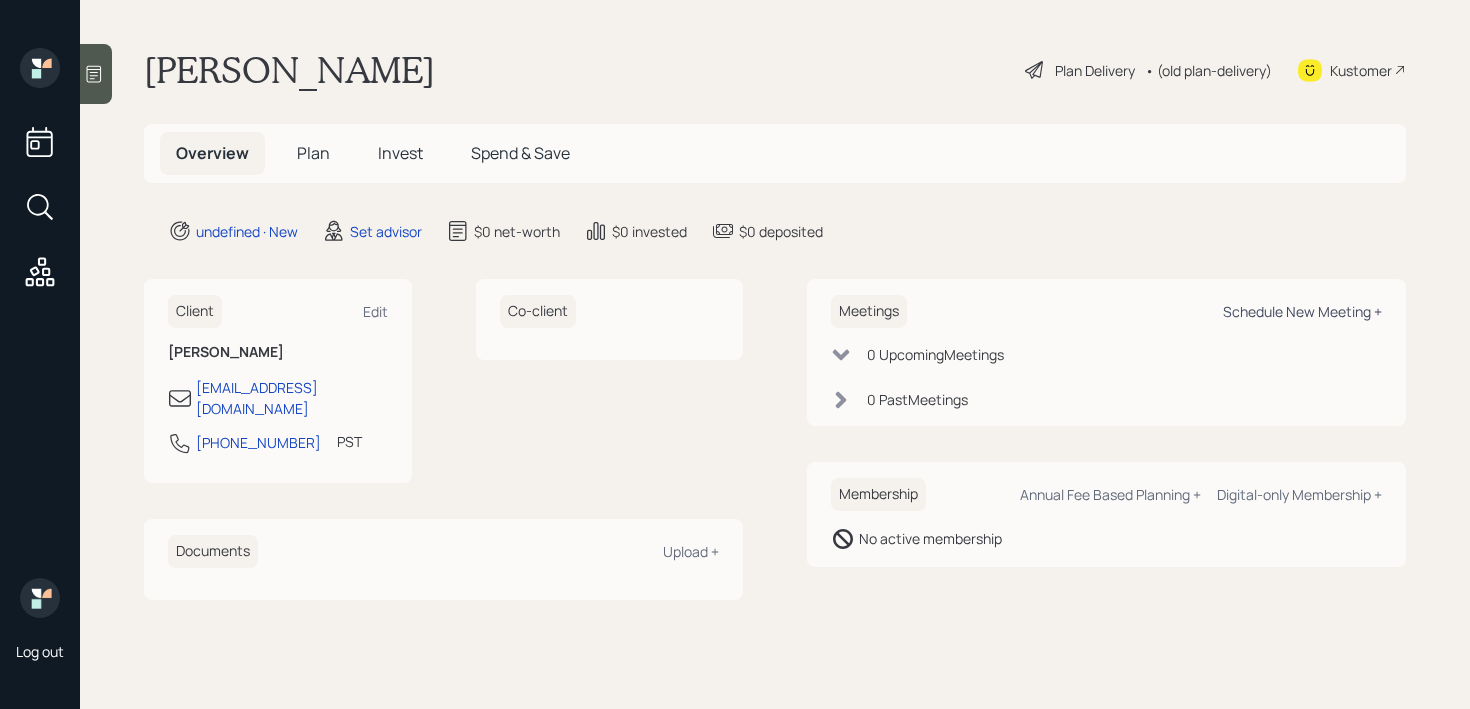 click on "Schedule New Meeting +" at bounding box center (1302, 311) 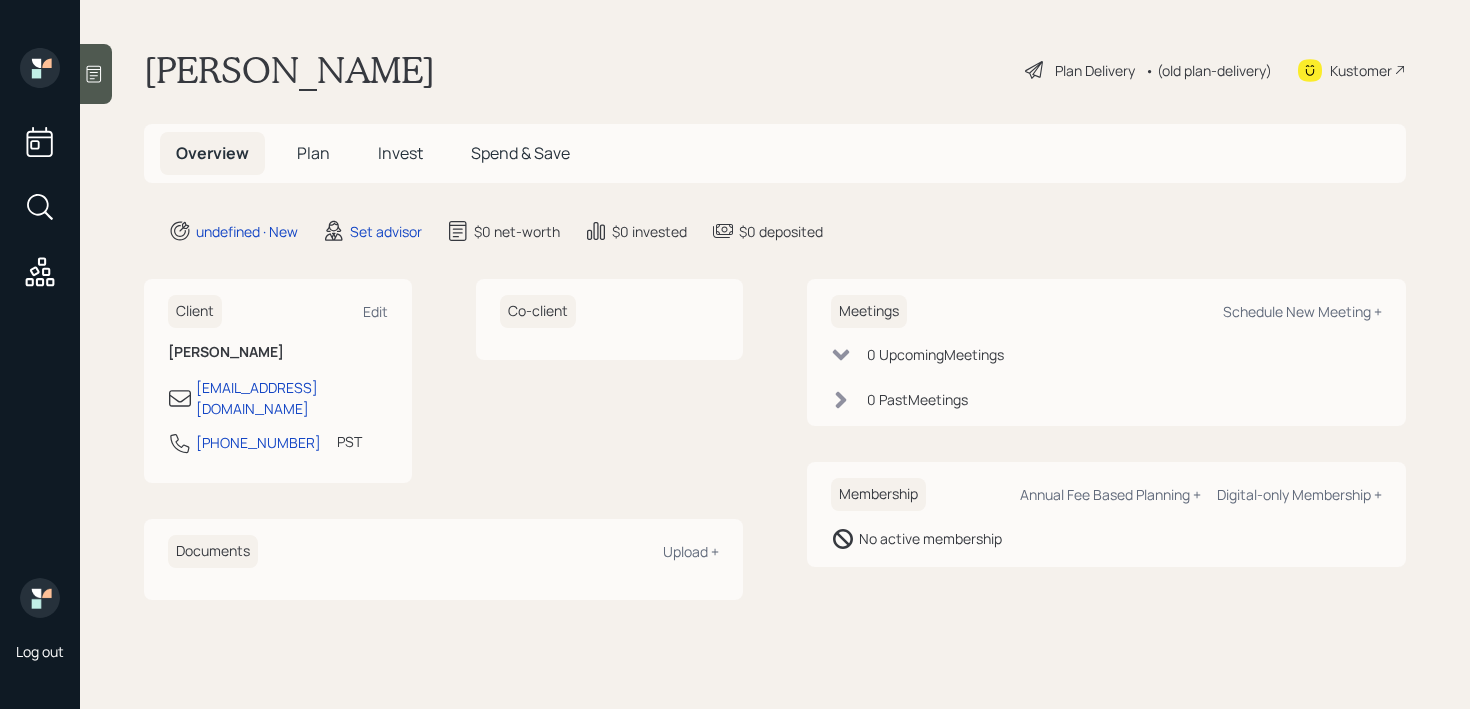 select on "round-[PERSON_NAME]" 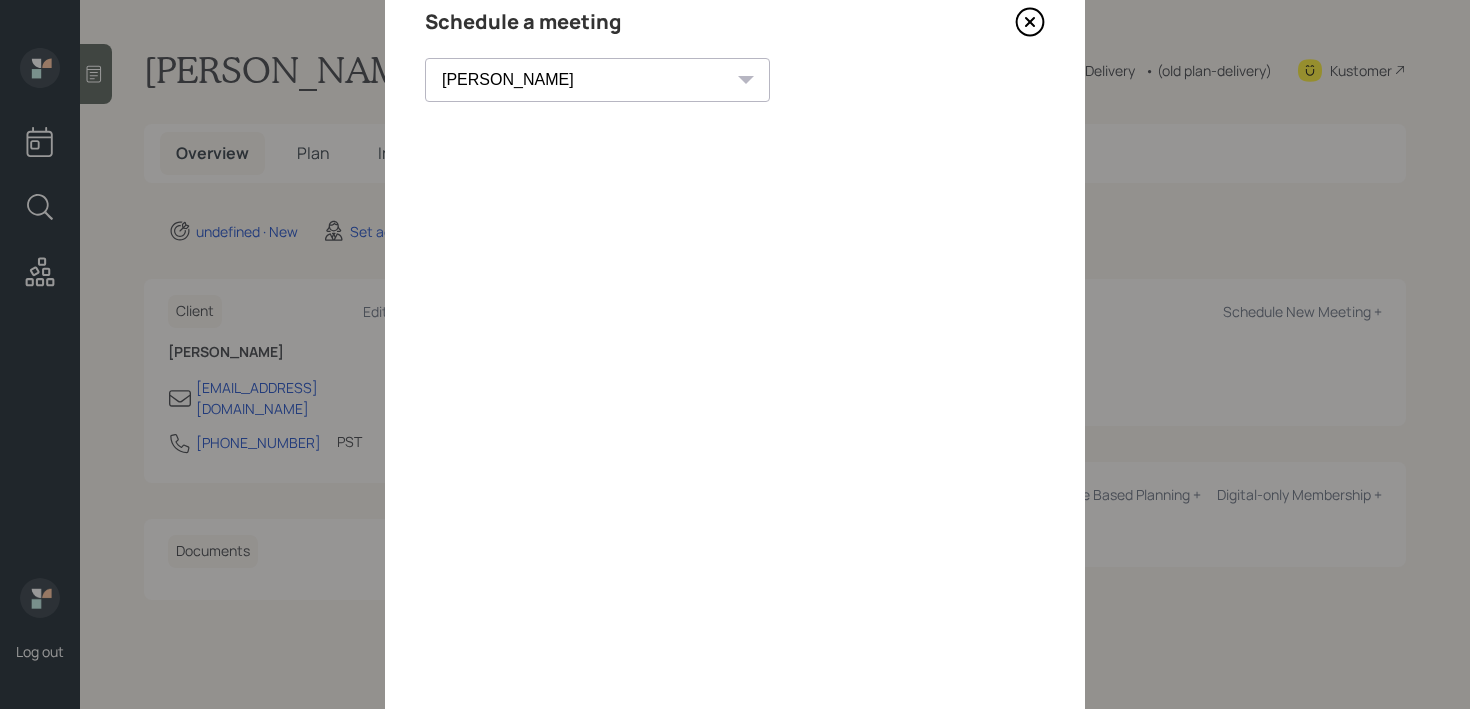scroll, scrollTop: 83, scrollLeft: 0, axis: vertical 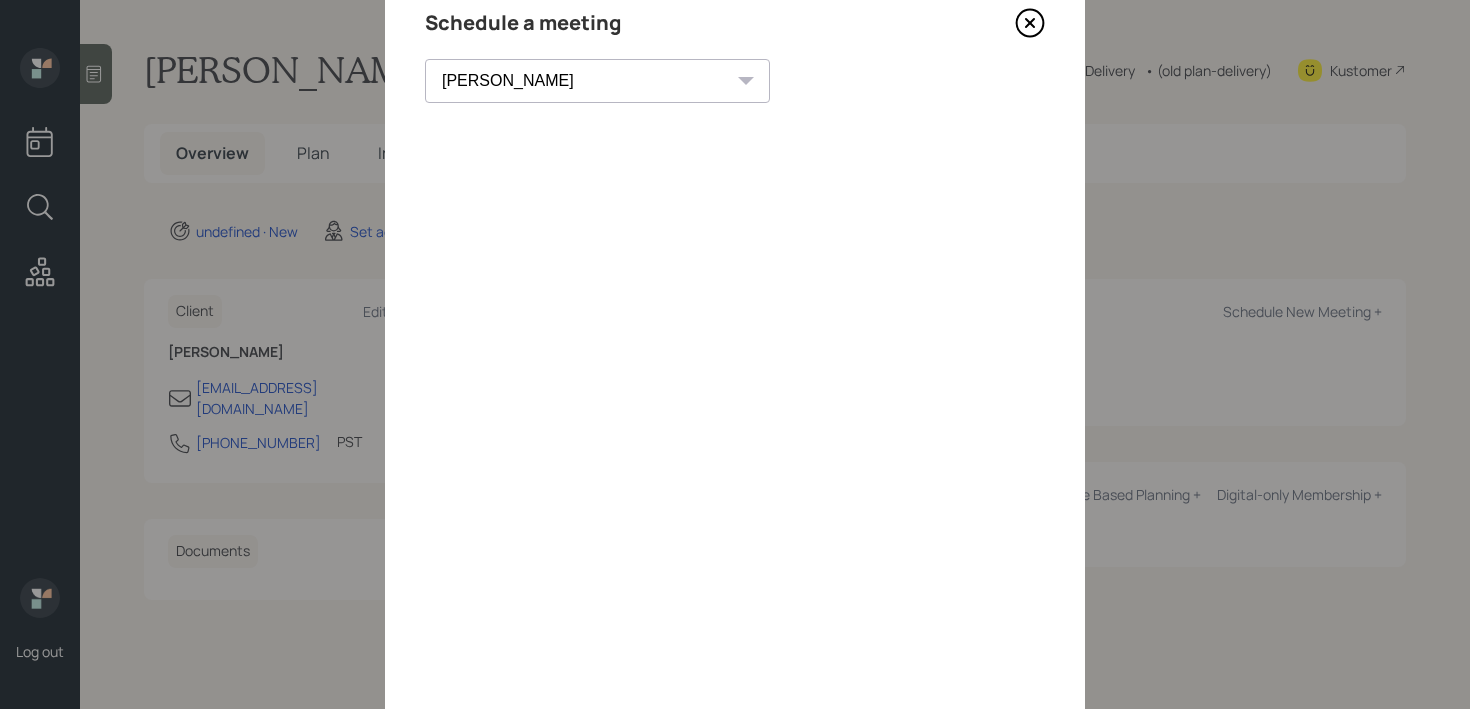 click 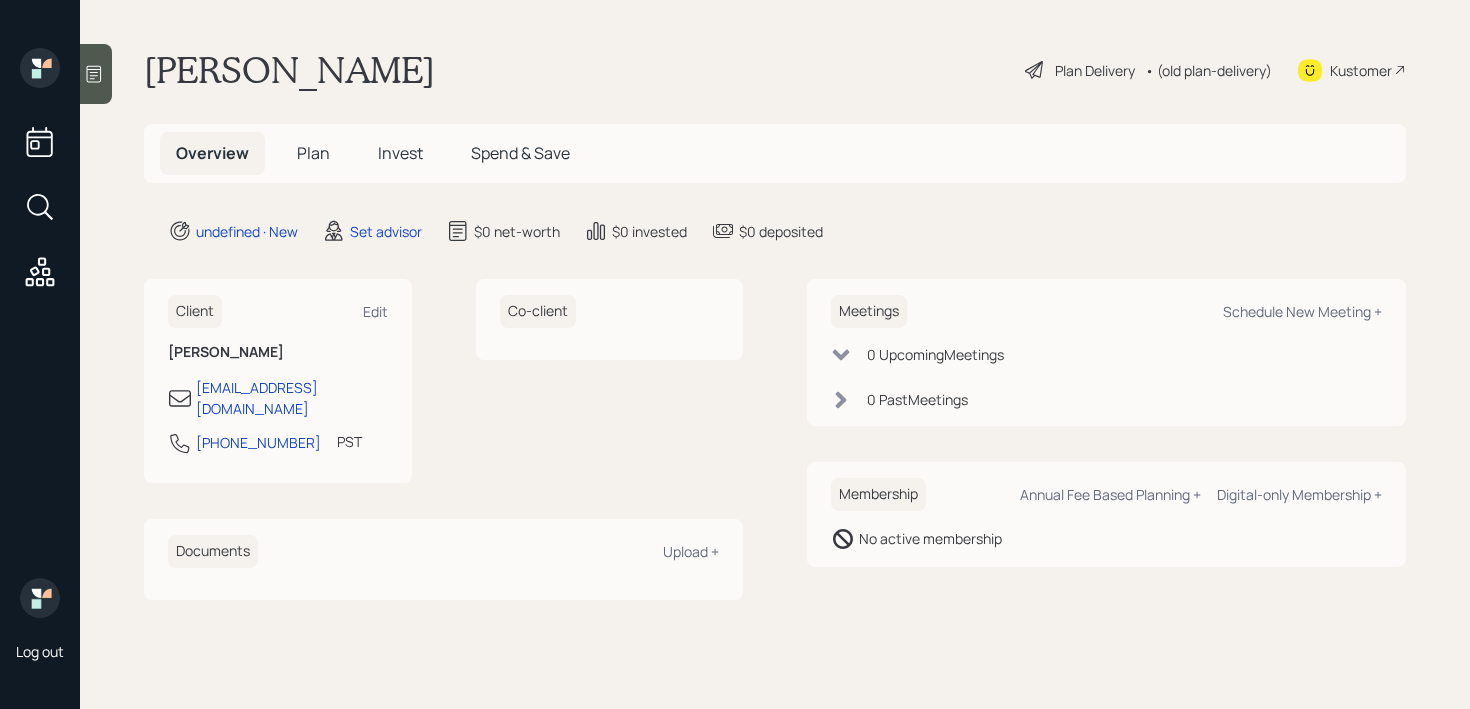 click at bounding box center (96, 74) 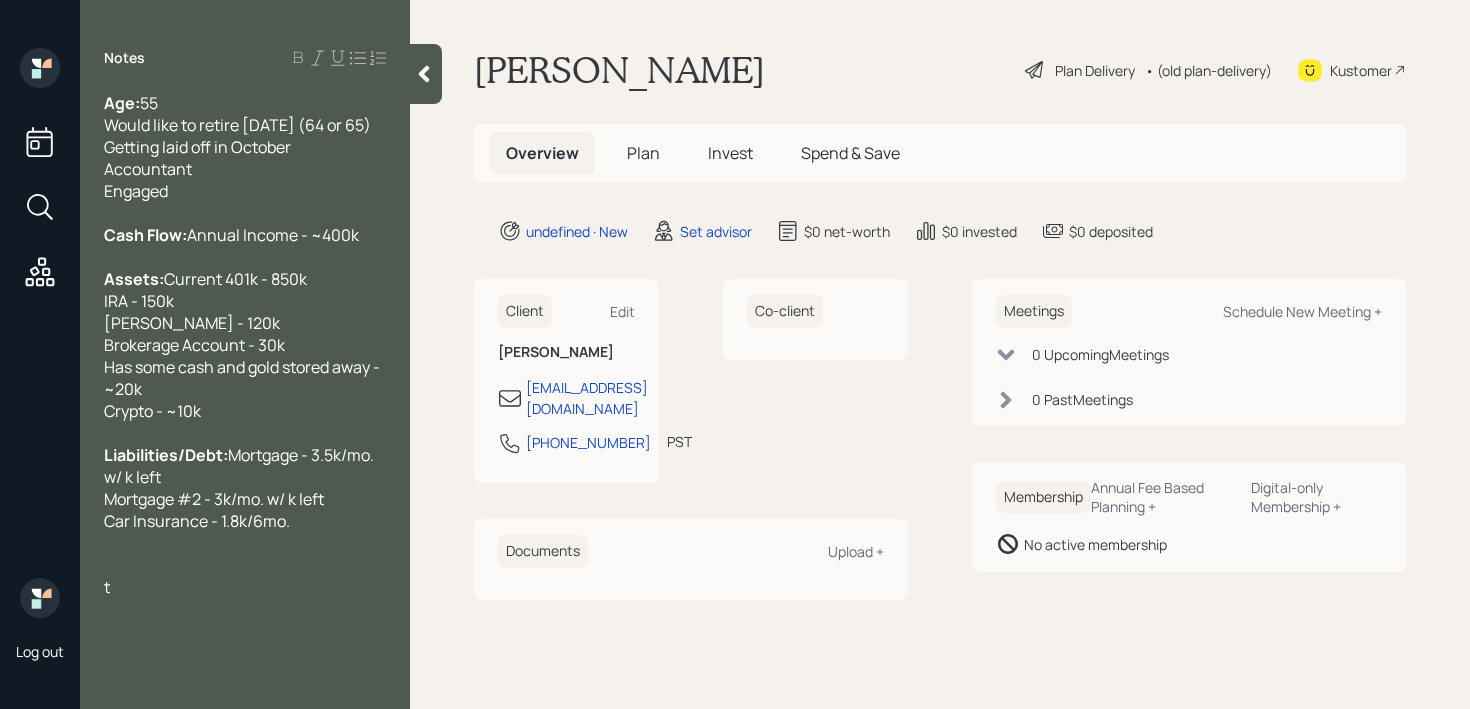 type 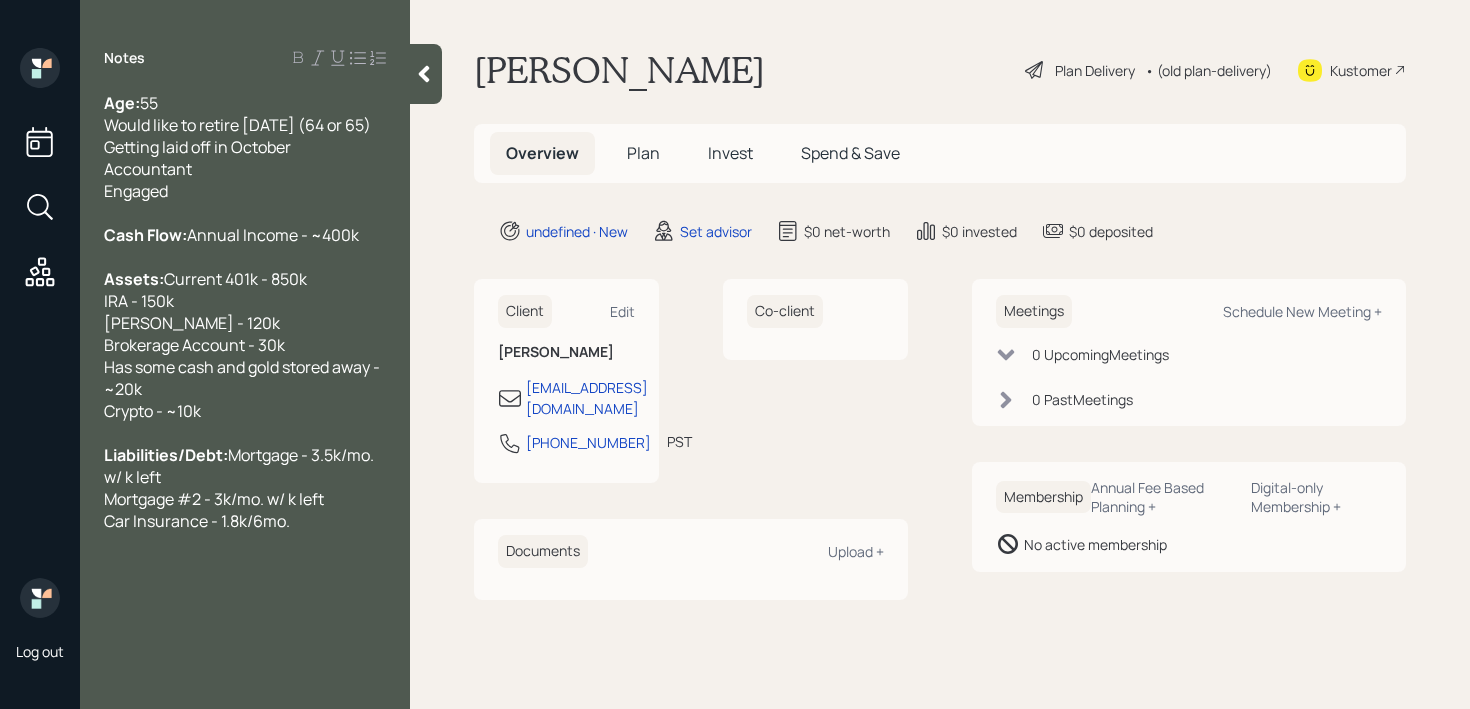 scroll, scrollTop: 0, scrollLeft: 0, axis: both 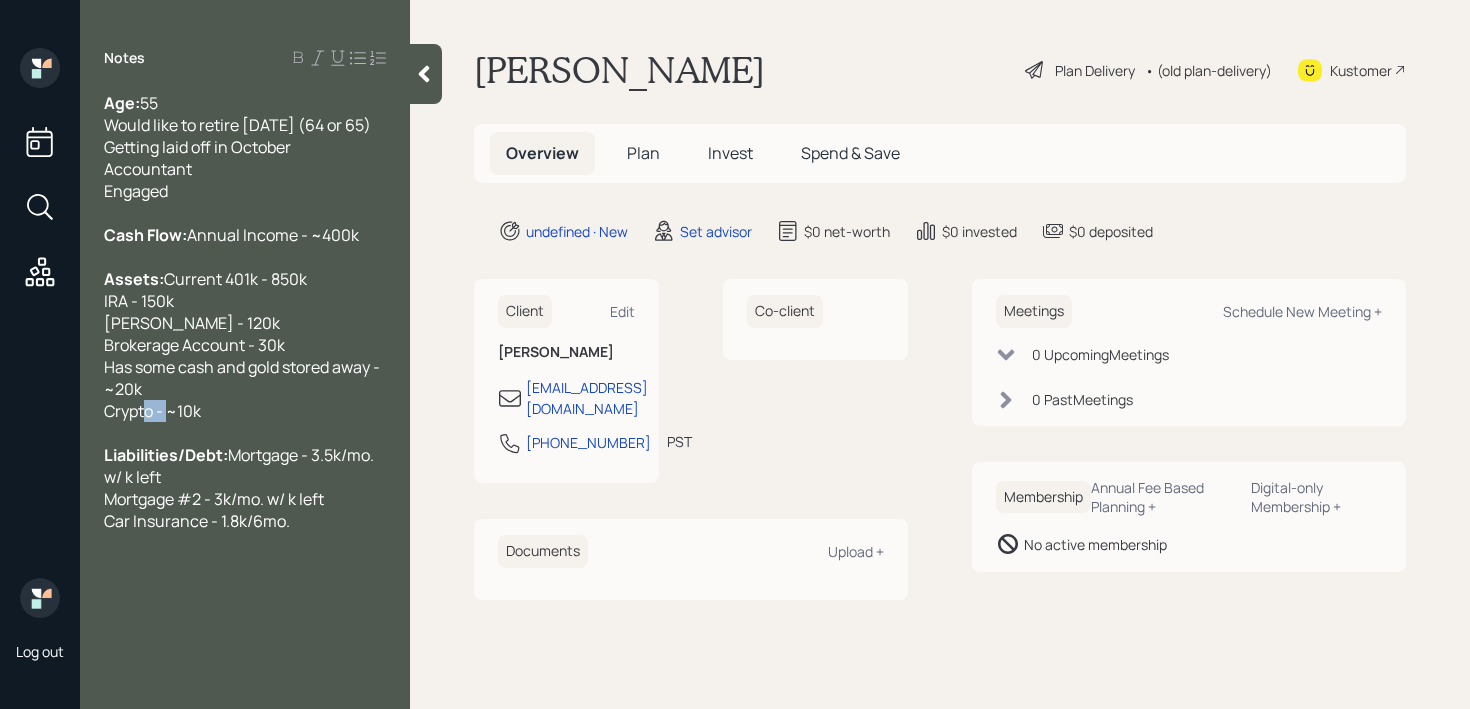 drag, startPoint x: 272, startPoint y: 474, endPoint x: 138, endPoint y: 474, distance: 134 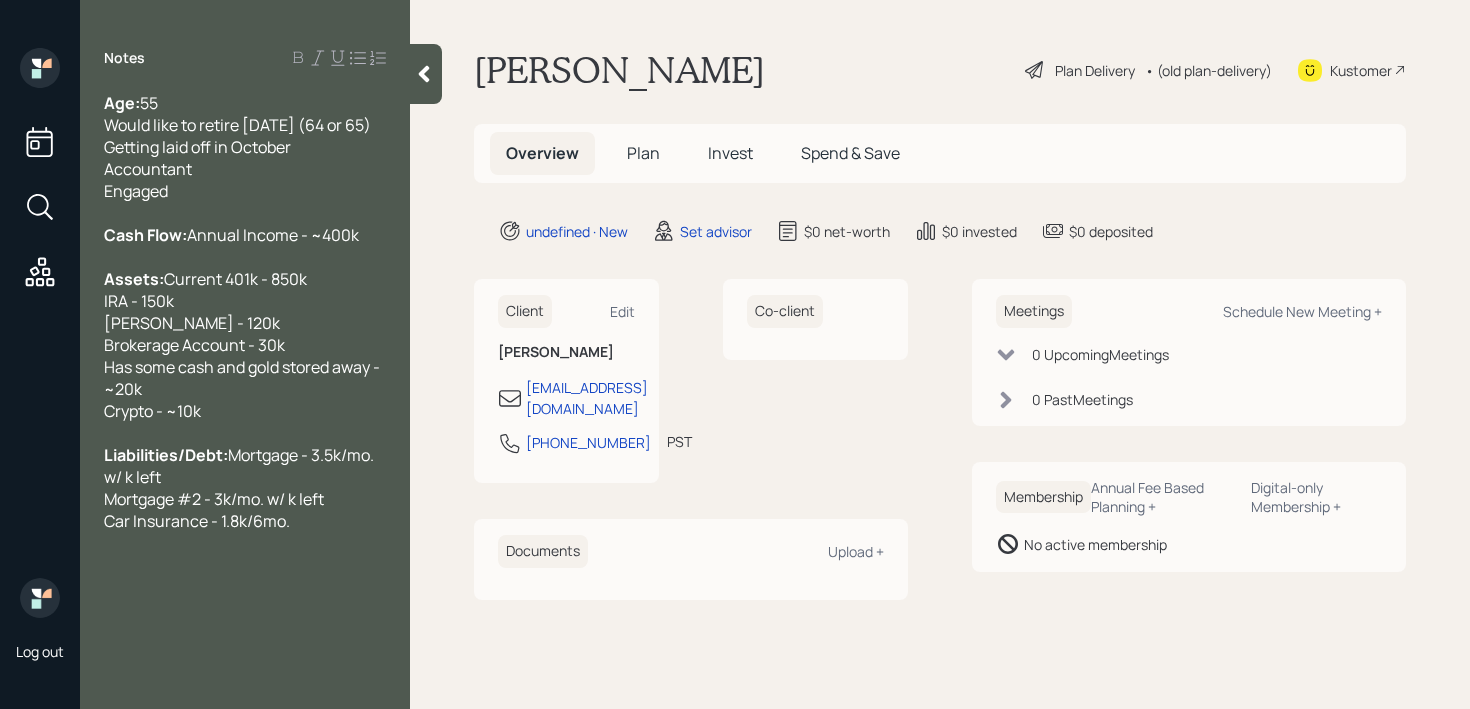 click on "Assets:
Current 401k - 850k
IRA - 150k
[PERSON_NAME] - 120k
Brokerage Account - 30k
Has some cash and gold stored away - ~20k
Crypto - ~10k" at bounding box center (245, 345) 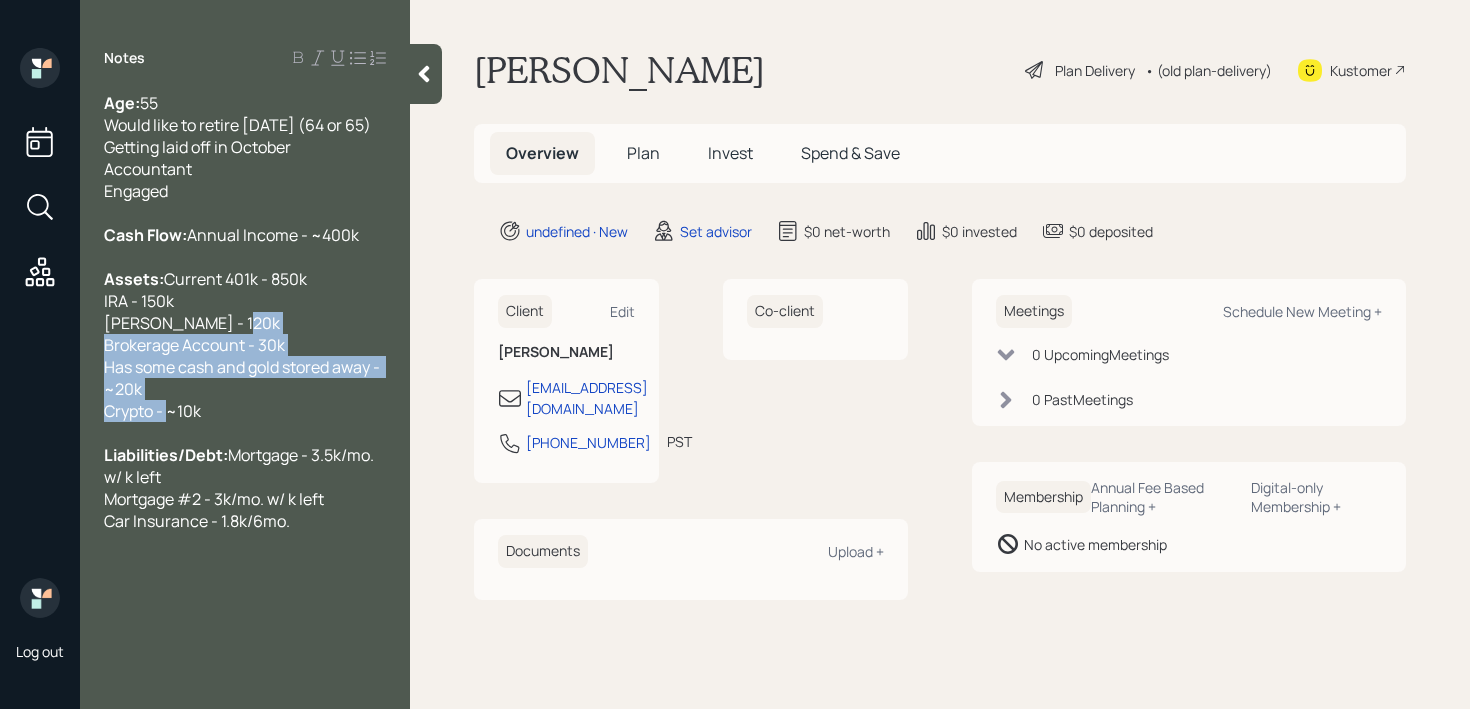drag, startPoint x: 215, startPoint y: 472, endPoint x: 22, endPoint y: 388, distance: 210.48753 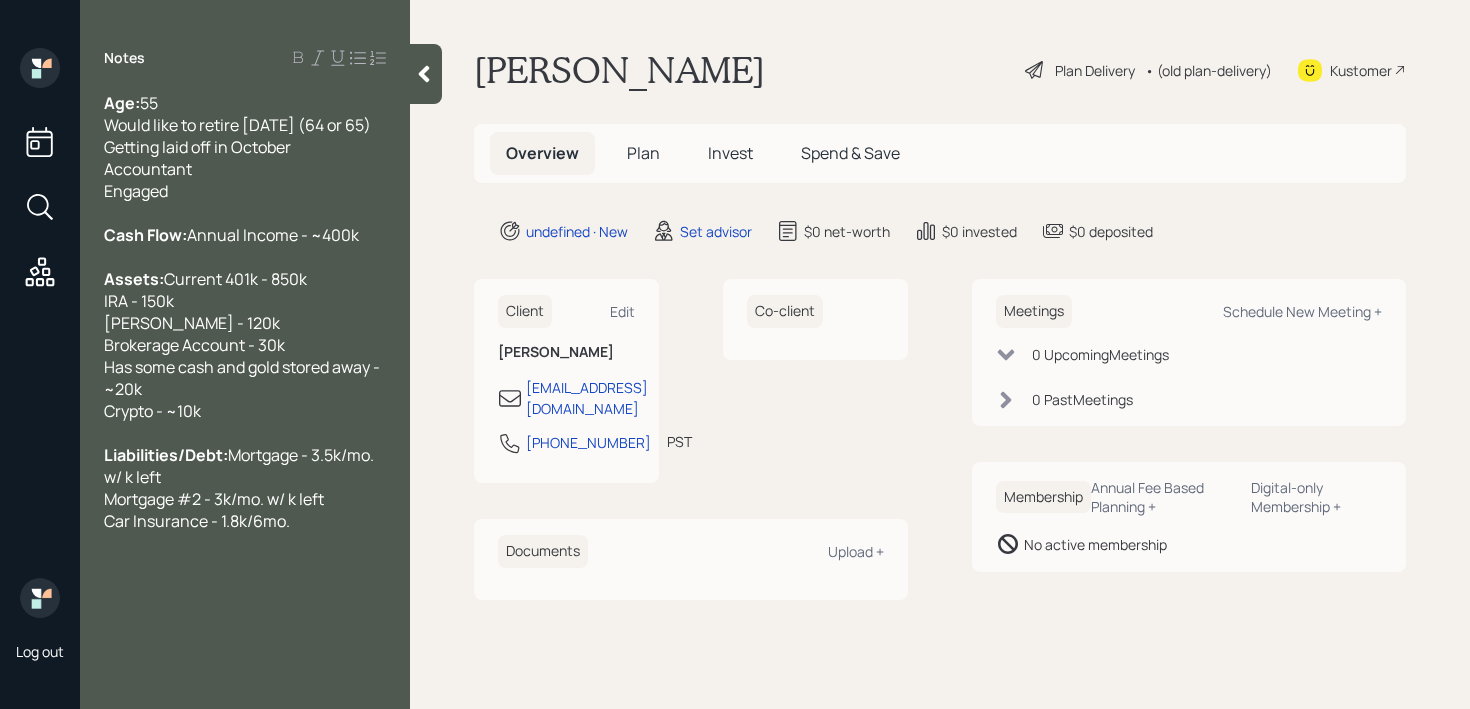 click on "Assets:
Current 401k - 850k
IRA - 150k
[PERSON_NAME] - 120k
Brokerage Account - 30k
Has some cash and gold stored away - ~20k
Crypto - ~10k" at bounding box center (245, 345) 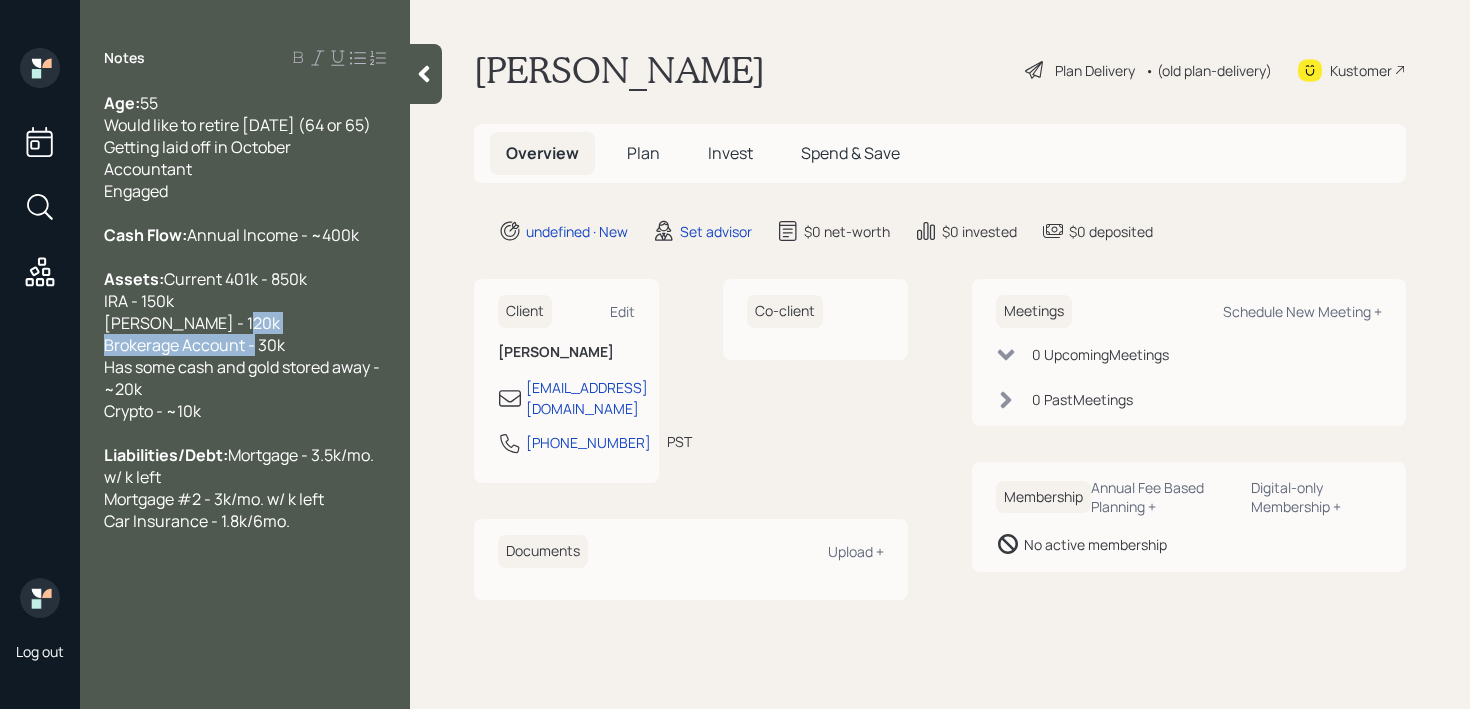 drag, startPoint x: 297, startPoint y: 410, endPoint x: 0, endPoint y: 410, distance: 297 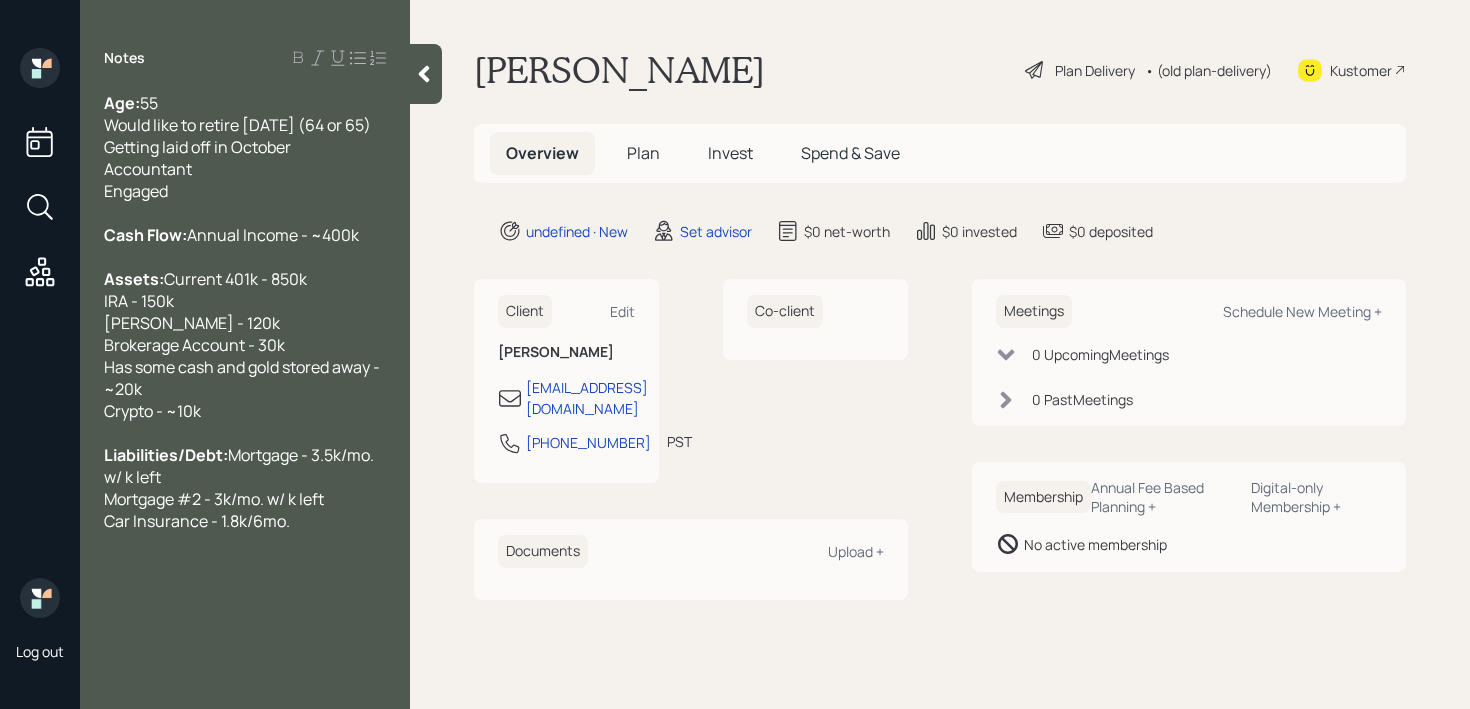 click at bounding box center (245, 543) 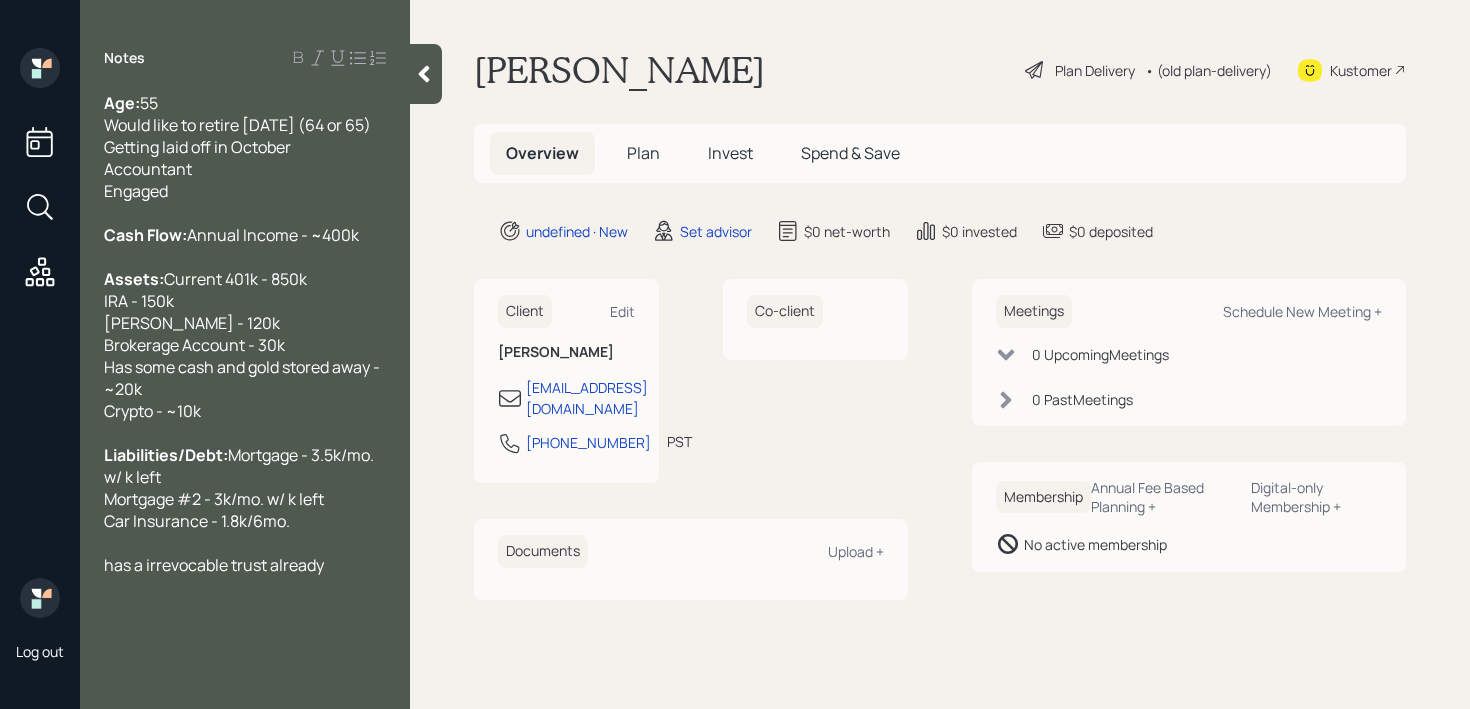 click on "has a irrevocable trust already" at bounding box center [245, 565] 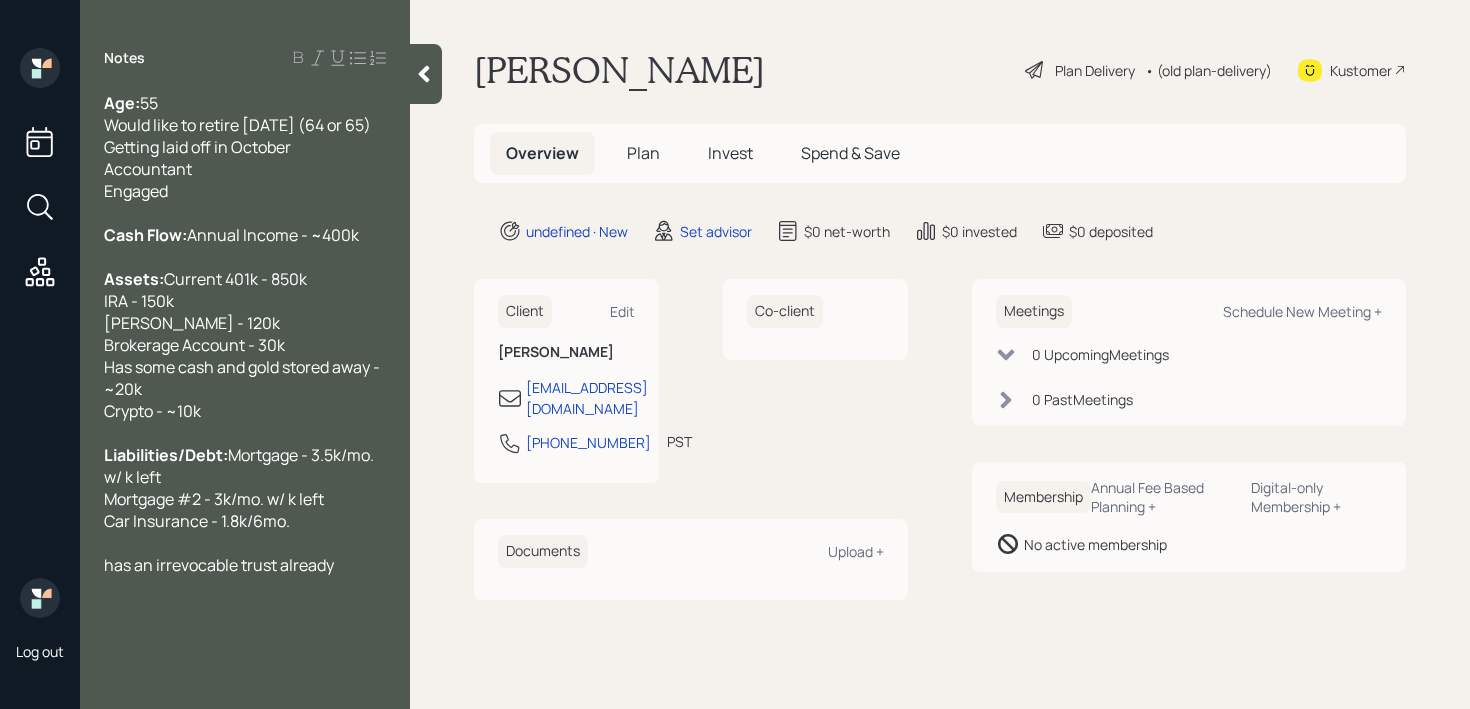 click on "has an irrevocable trust already" at bounding box center [219, 565] 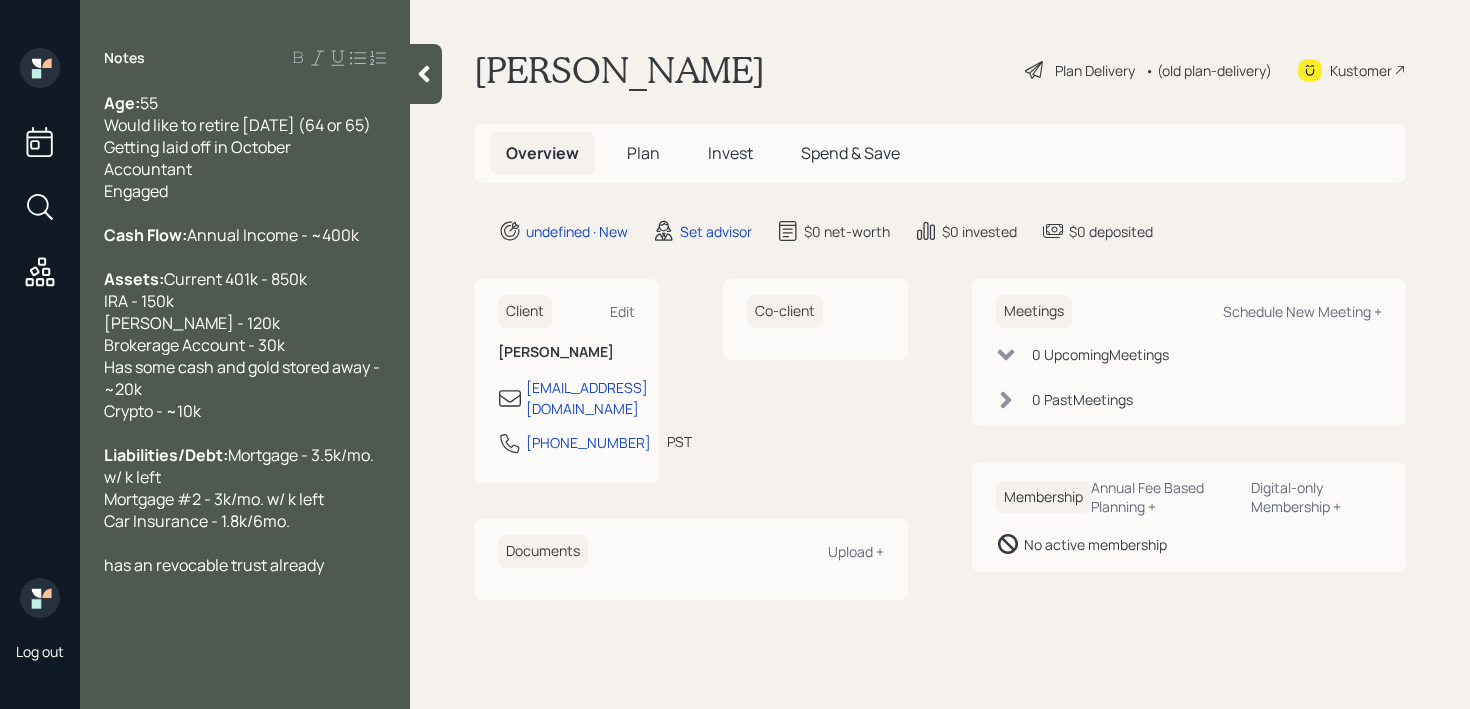 drag, startPoint x: 150, startPoint y: 637, endPoint x: 530, endPoint y: 334, distance: 486.01337 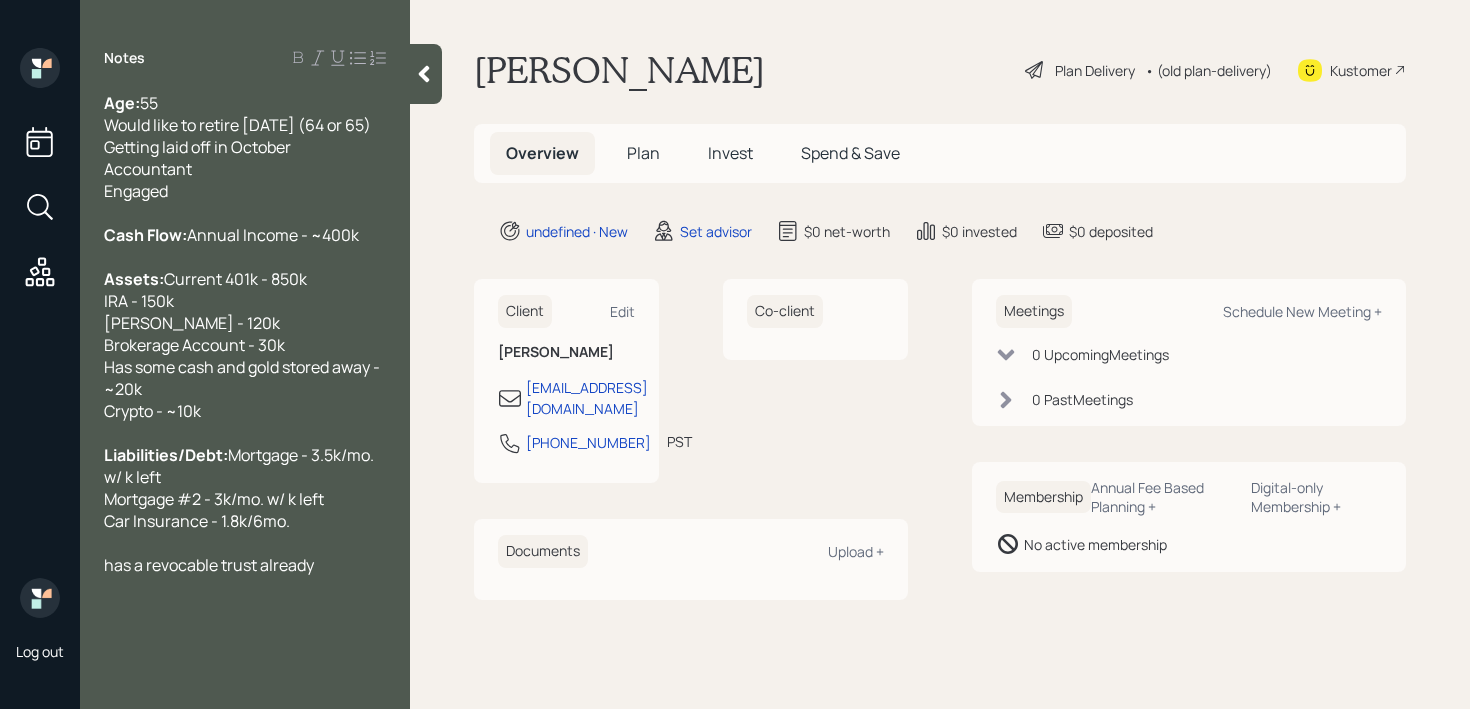 click on "Kustomer" at bounding box center [1361, 70] 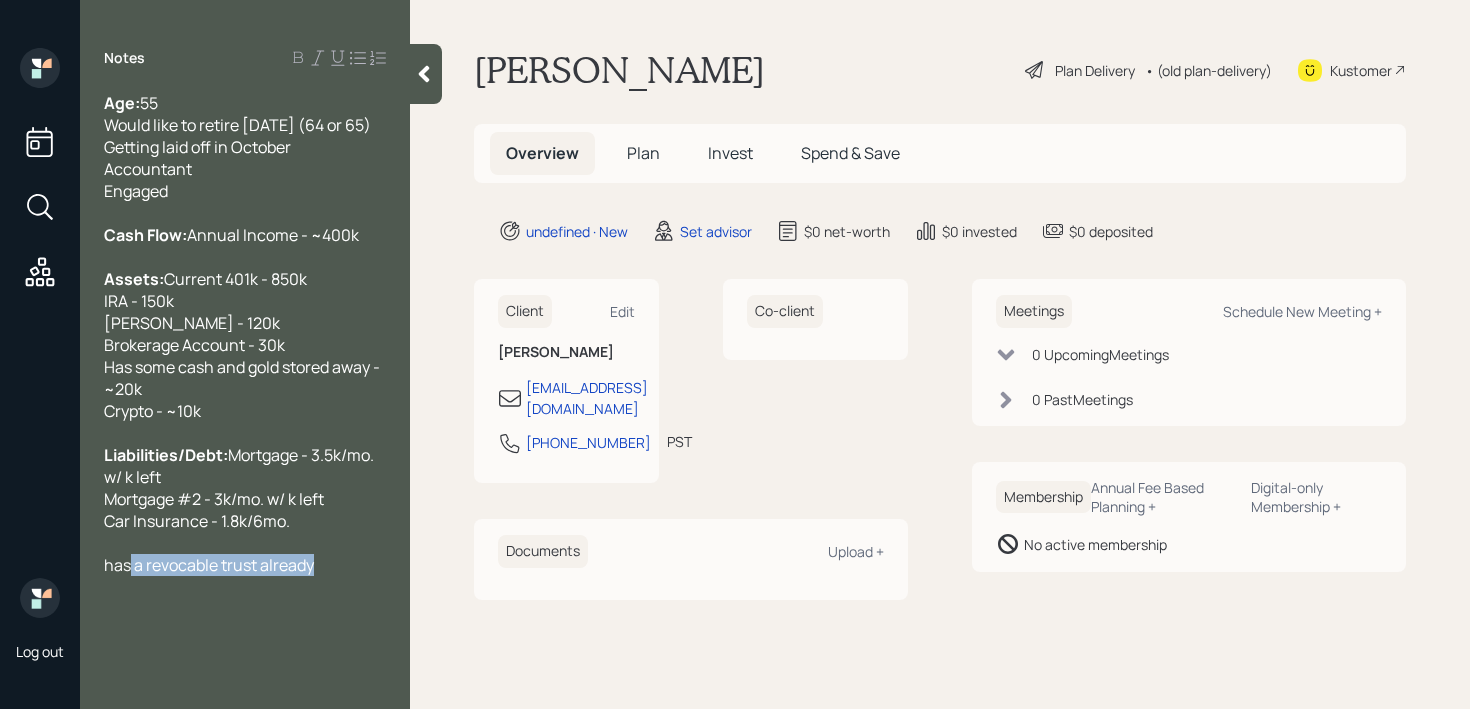 drag, startPoint x: 336, startPoint y: 638, endPoint x: 129, endPoint y: 638, distance: 207 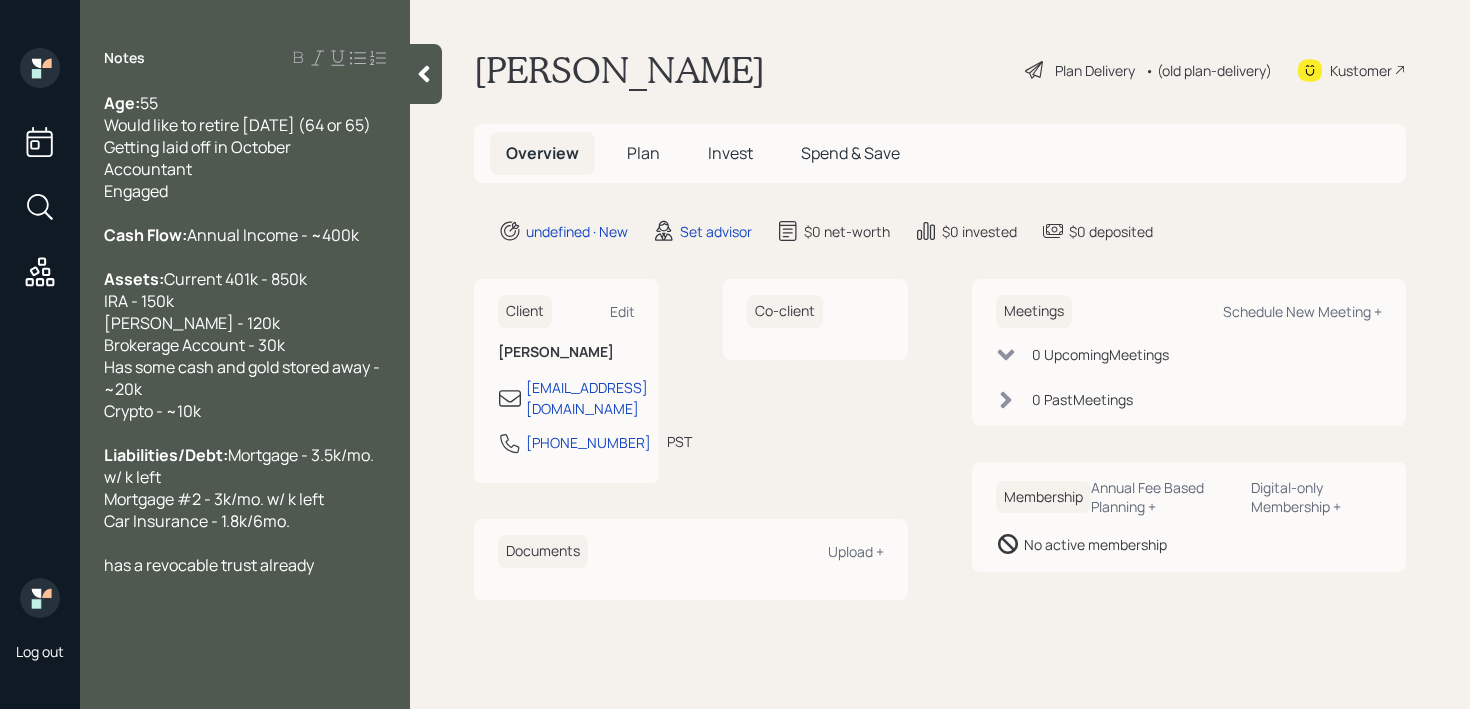 click on "has a revocable trust already" at bounding box center [209, 565] 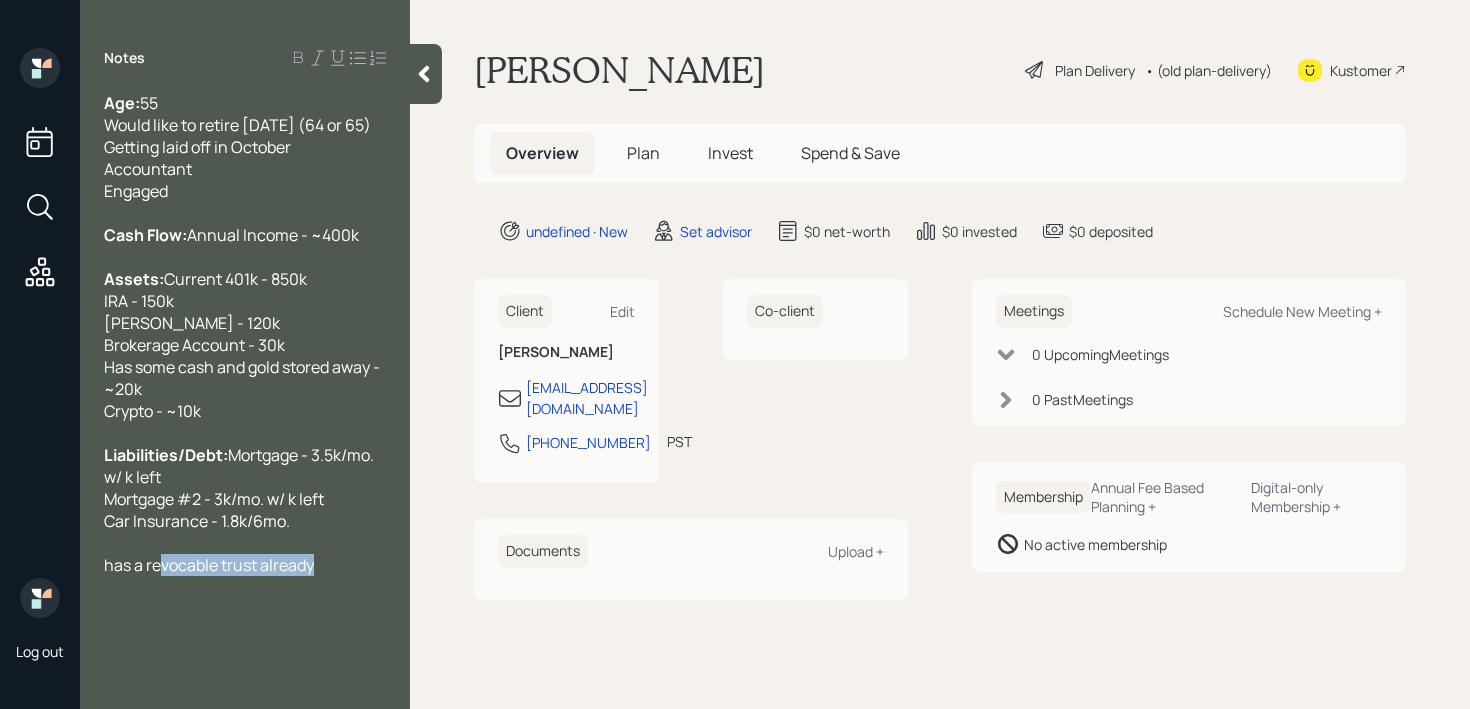 drag, startPoint x: 353, startPoint y: 635, endPoint x: 106, endPoint y: 635, distance: 247 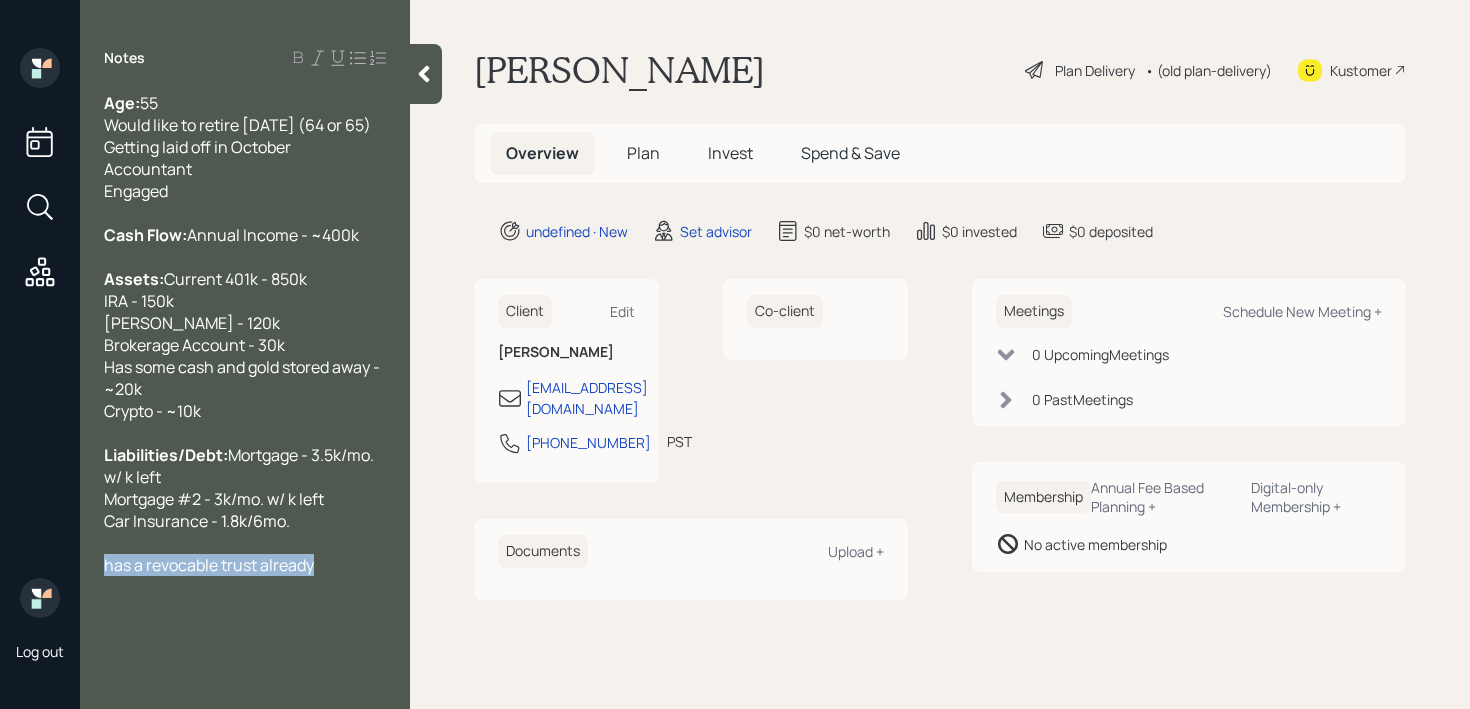 copy on "has a revocable trust already" 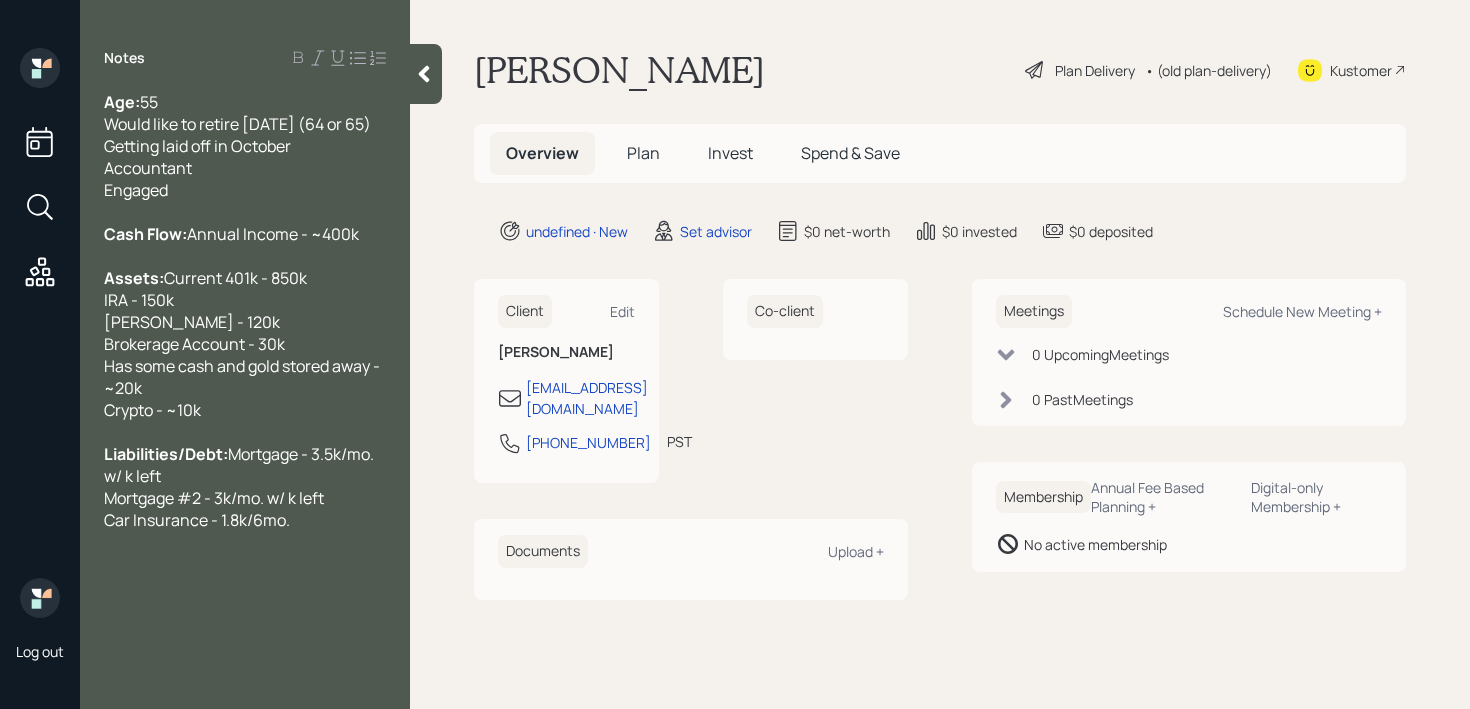 scroll, scrollTop: 33, scrollLeft: 0, axis: vertical 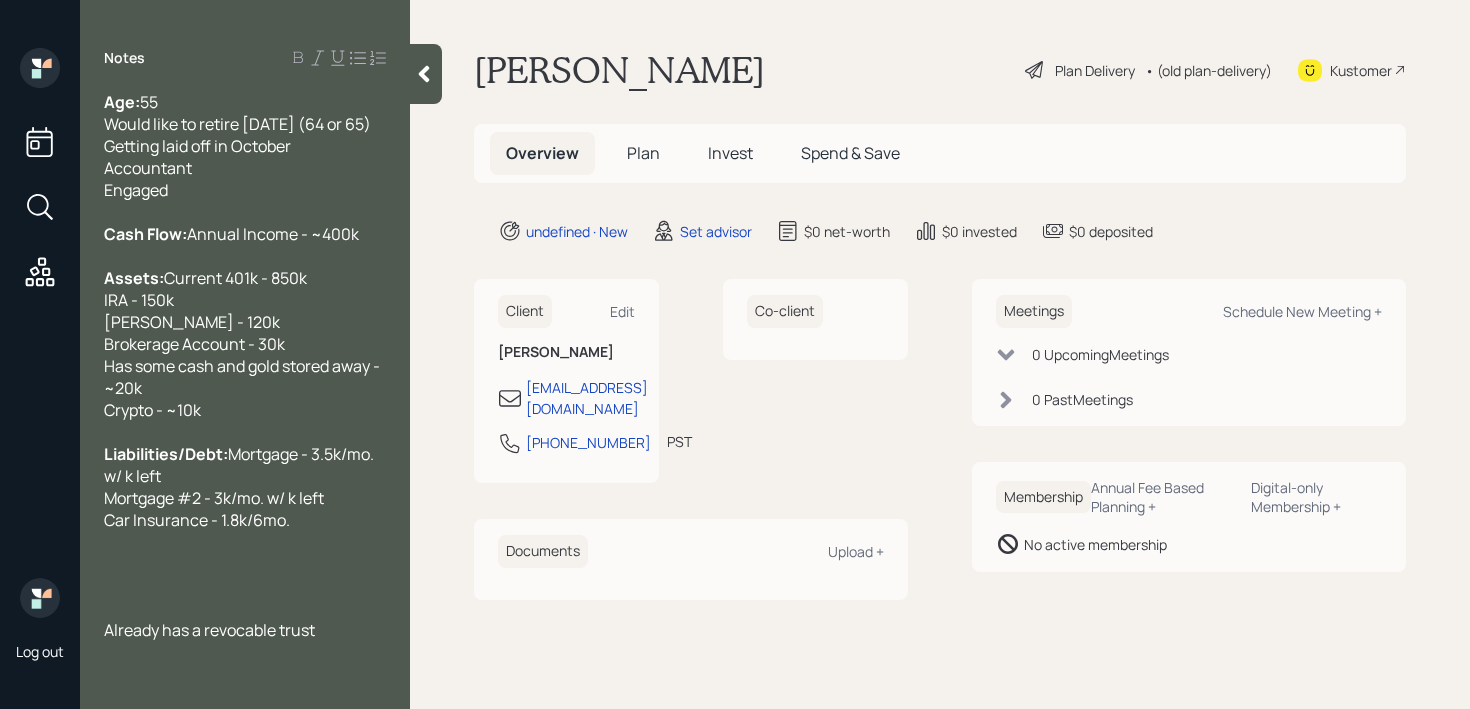 click on "Mortgage - 3.5k/mo. w/ k left
Mortgage #2 - 3k/mo. w/ k left
Car Insurance - 1.8k/6mo." at bounding box center [240, 487] 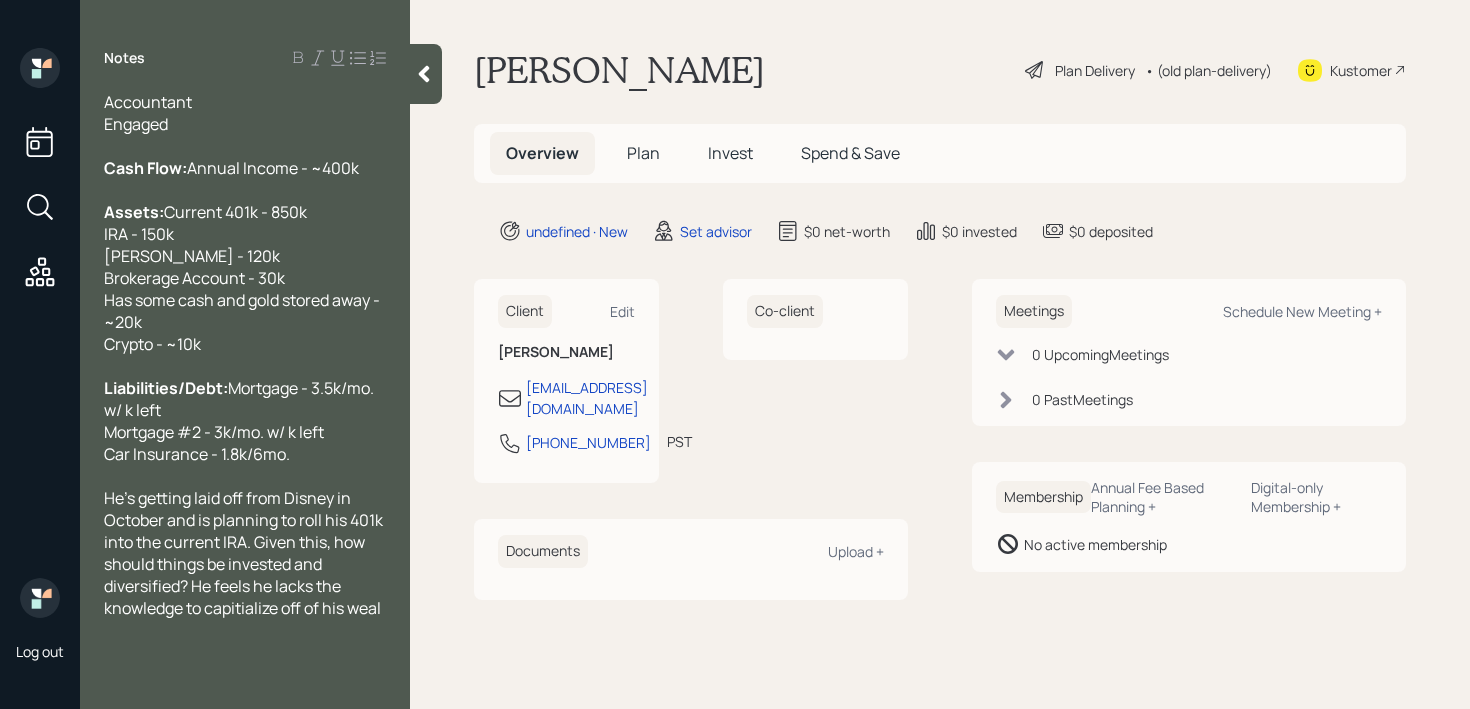 scroll, scrollTop: 89, scrollLeft: 0, axis: vertical 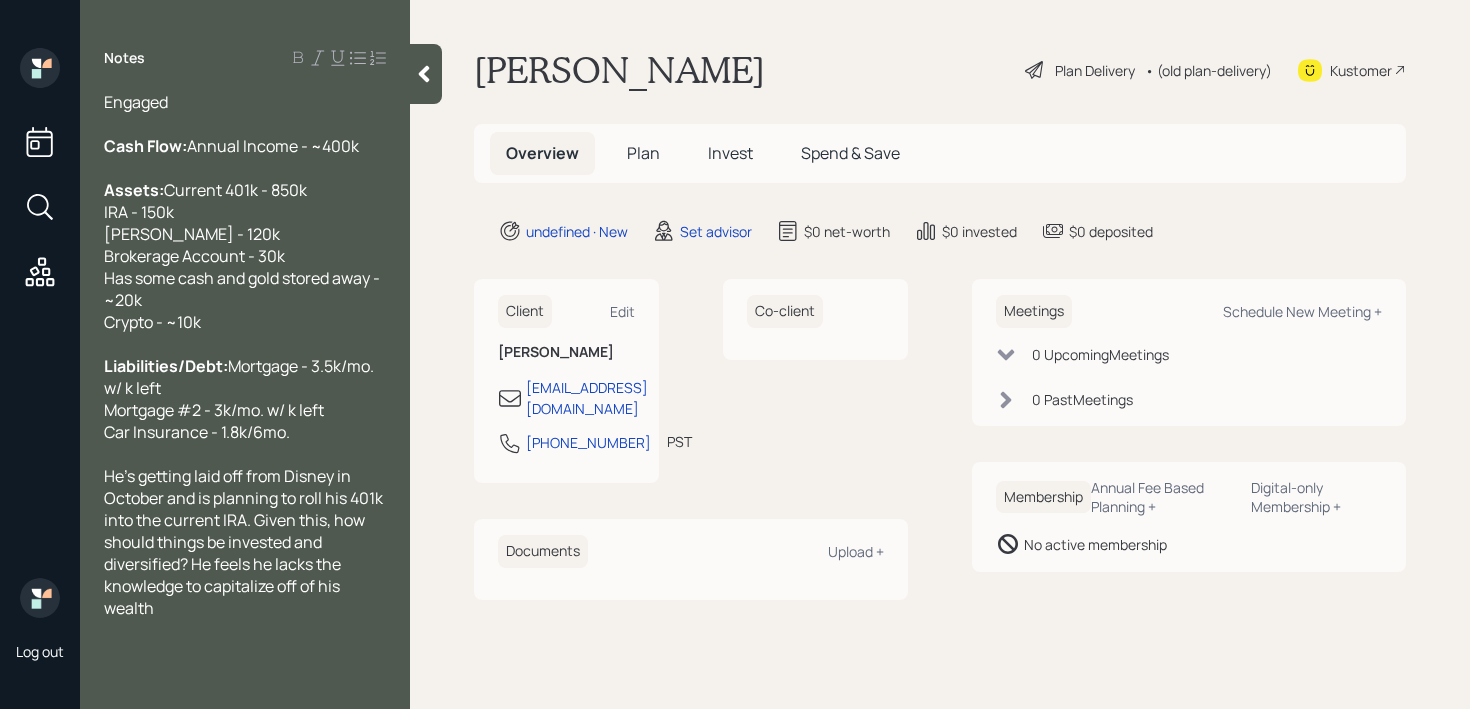 click on "He's getting laid off from Disney in October and is planning to roll his 401k into the current IRA. Given this, how should things be invested and diversified? He feels he lacks the knowledge to capitalize off of his wealth" at bounding box center [245, 542] 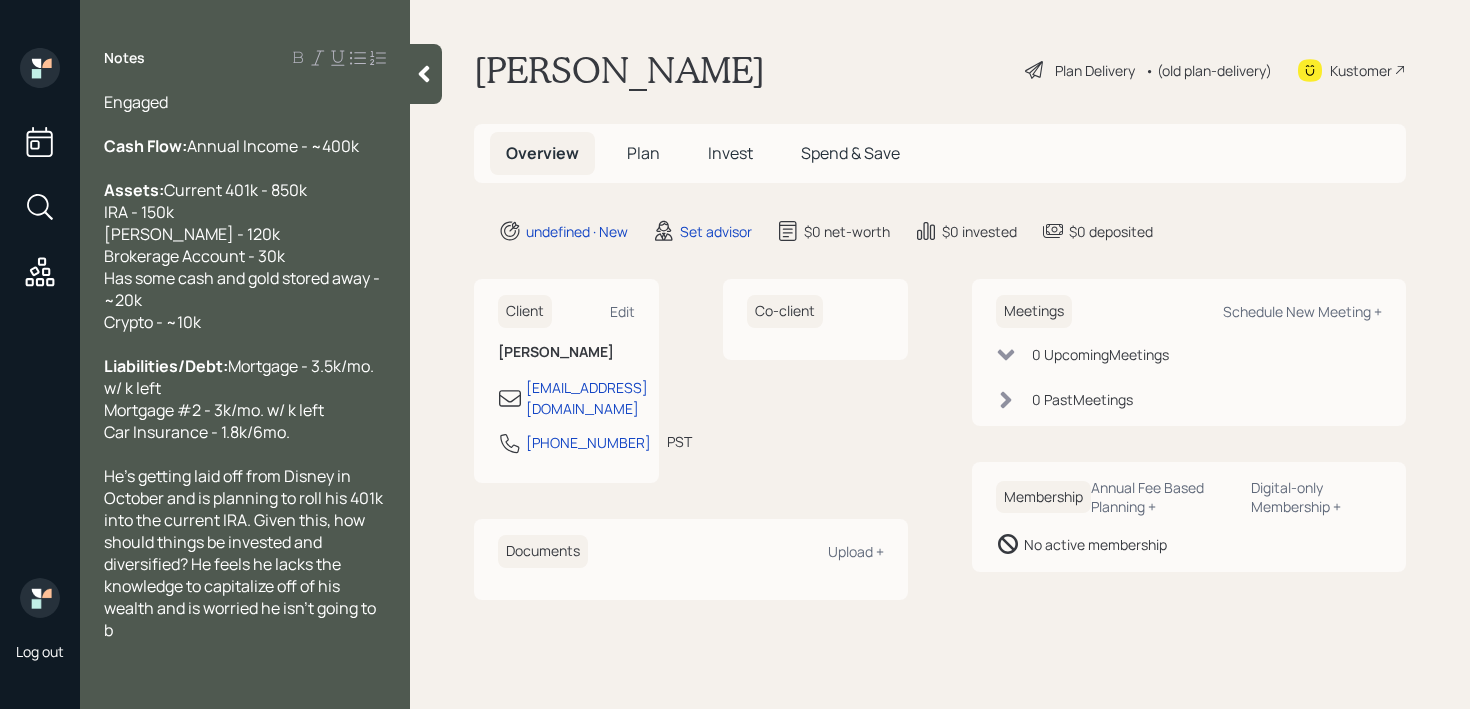 scroll, scrollTop: 111, scrollLeft: 0, axis: vertical 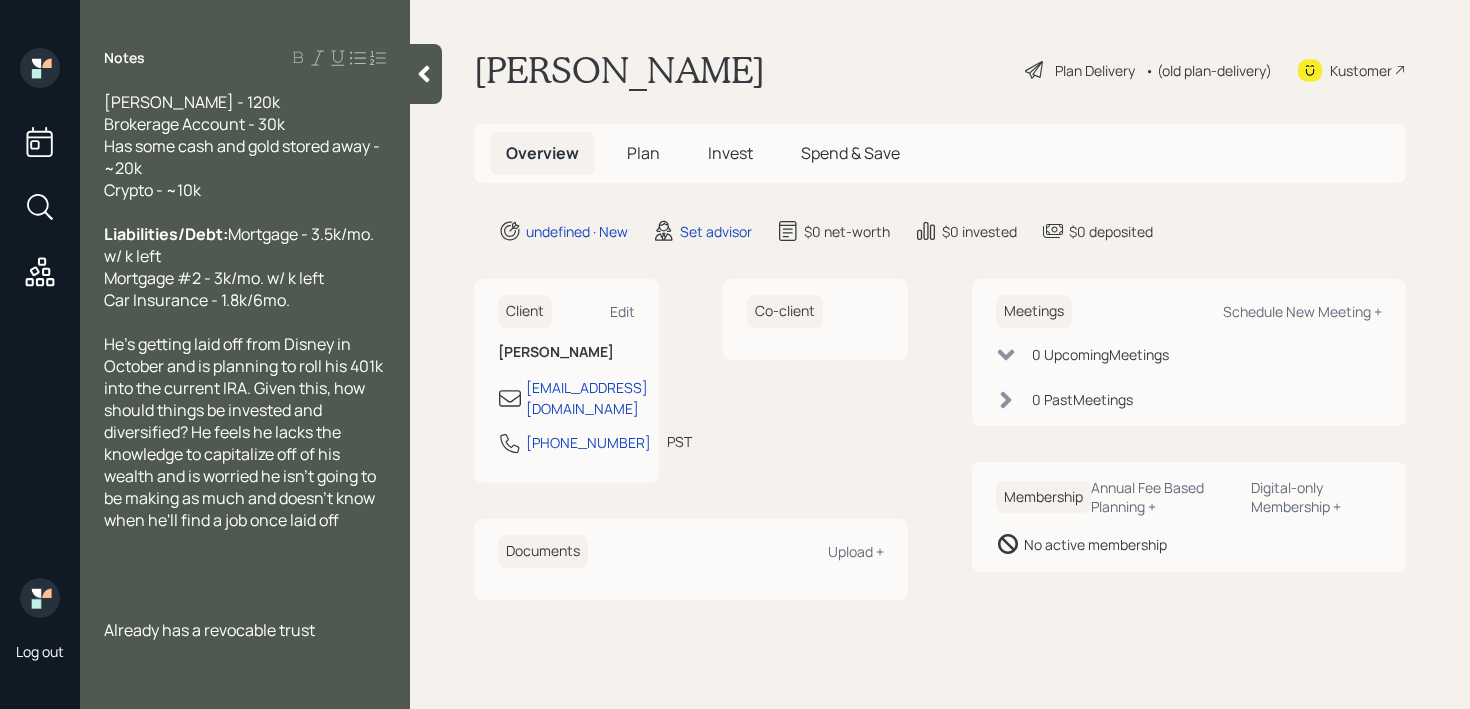 click at bounding box center (245, 586) 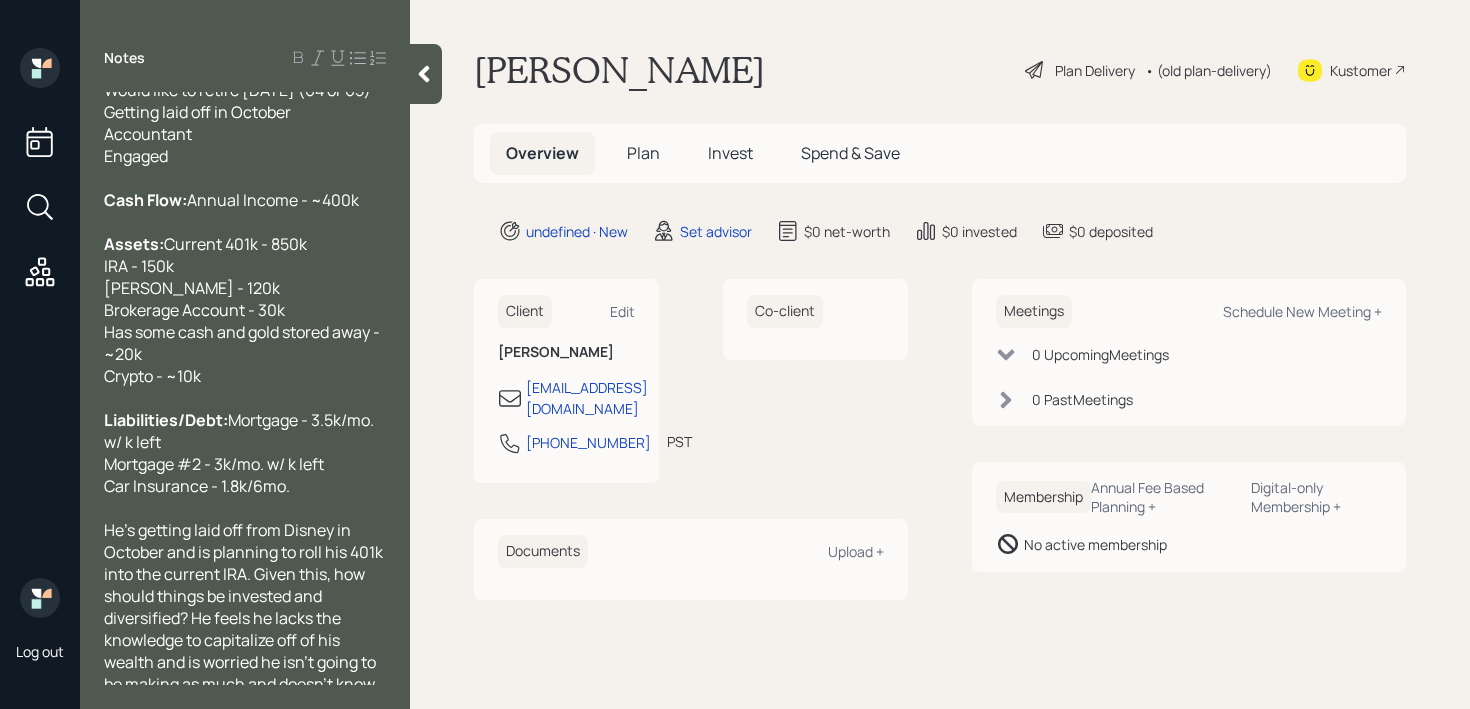 scroll, scrollTop: 0, scrollLeft: 0, axis: both 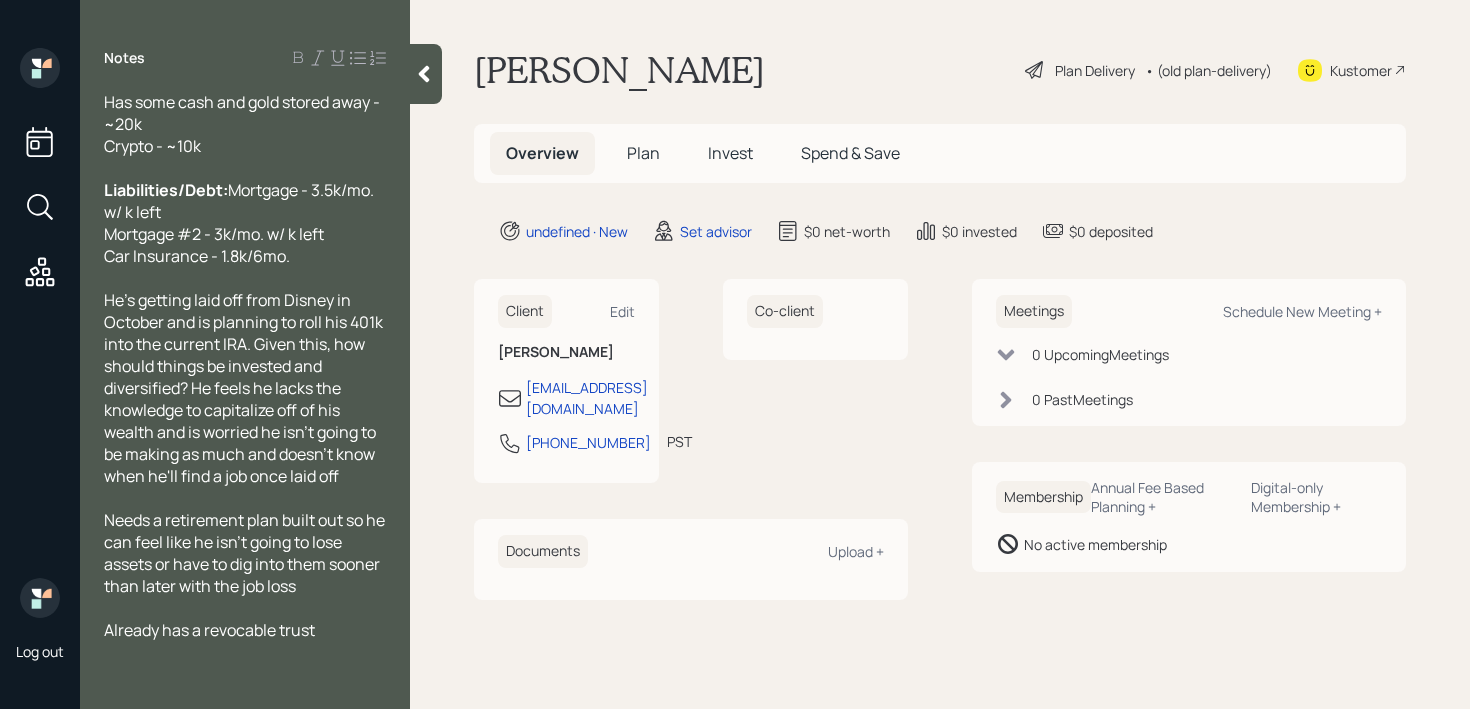 click at bounding box center (426, 74) 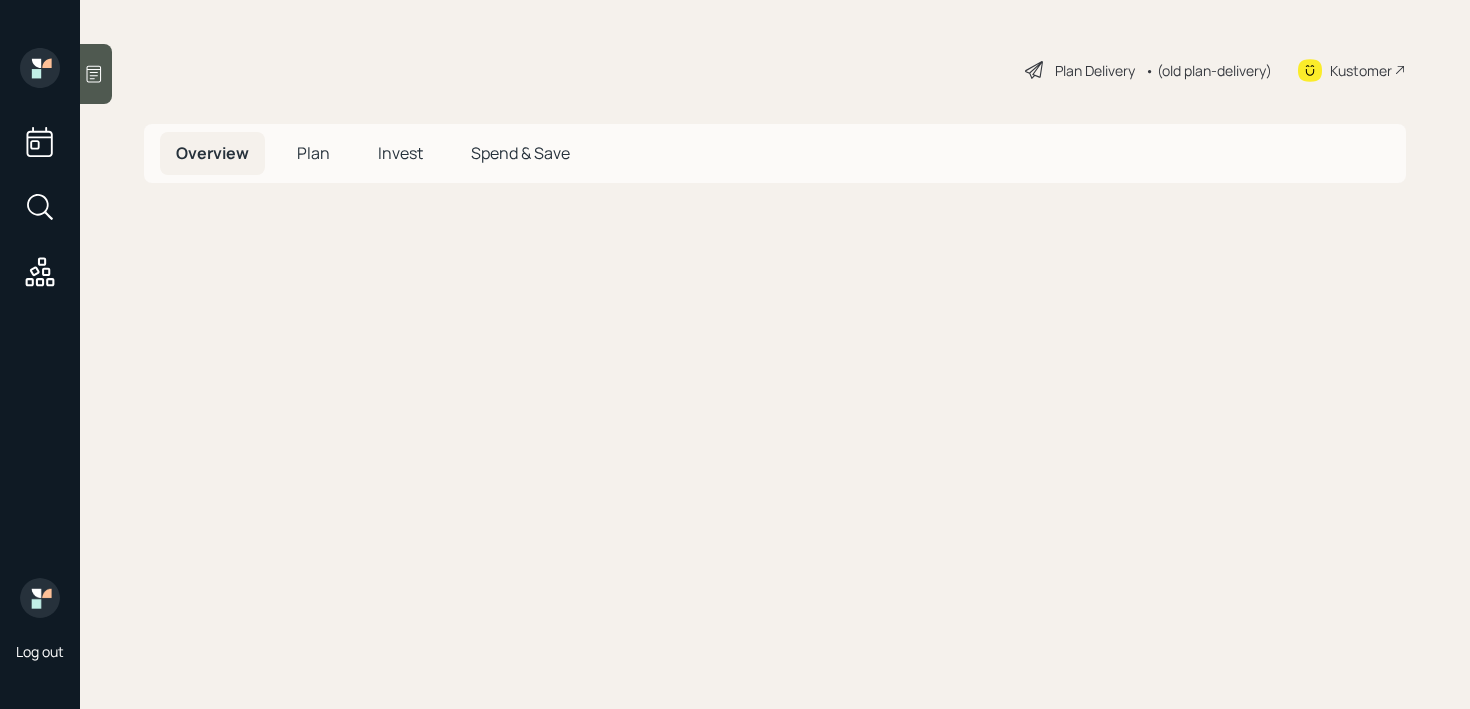 scroll, scrollTop: 0, scrollLeft: 0, axis: both 